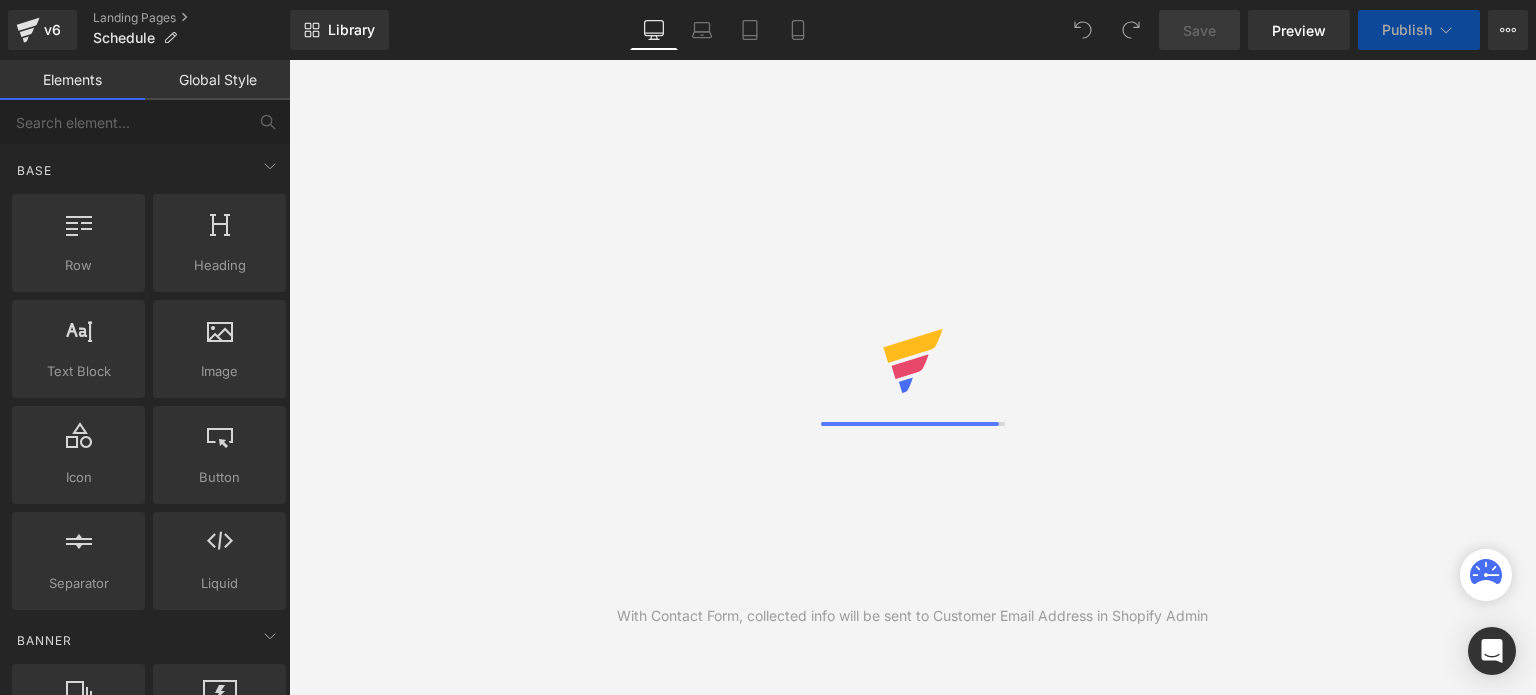 scroll, scrollTop: 0, scrollLeft: 0, axis: both 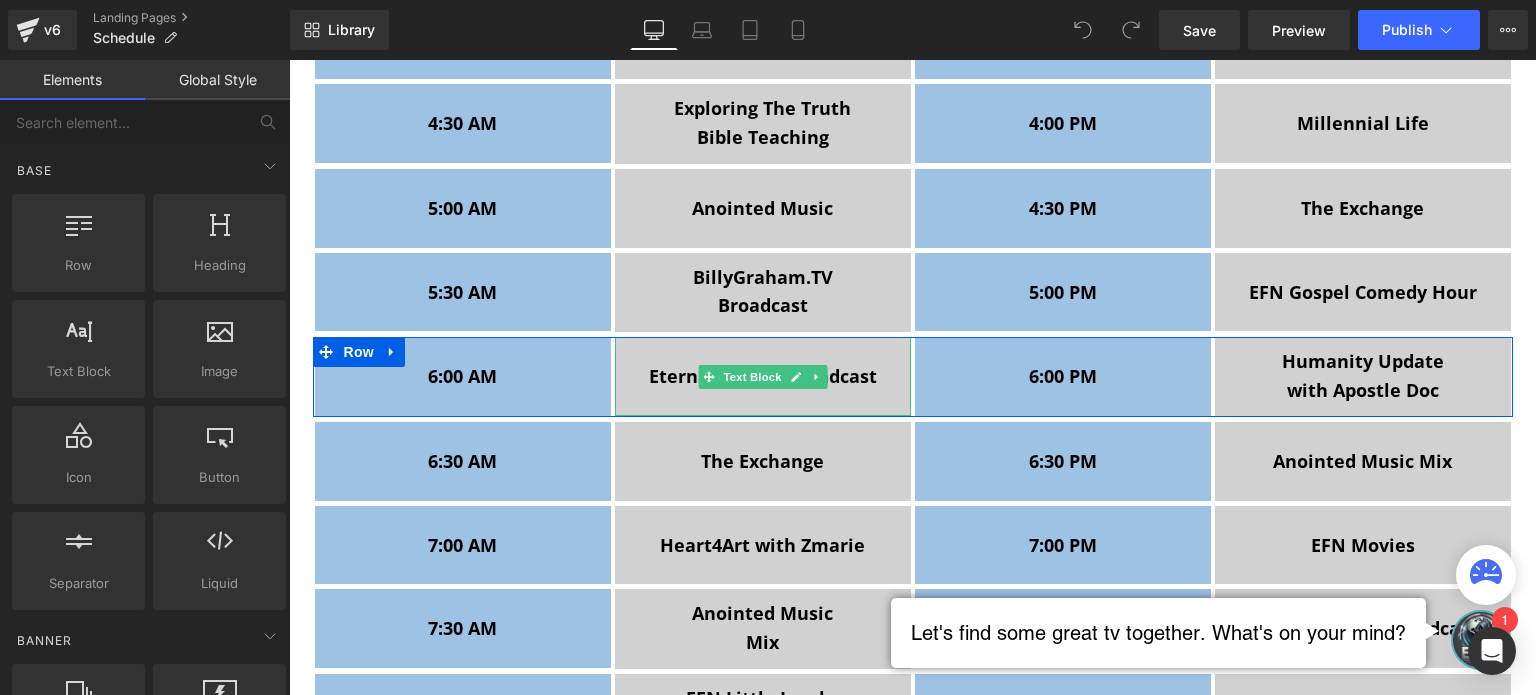 click on "Eternal Friends" at bounding box center [718, 376] 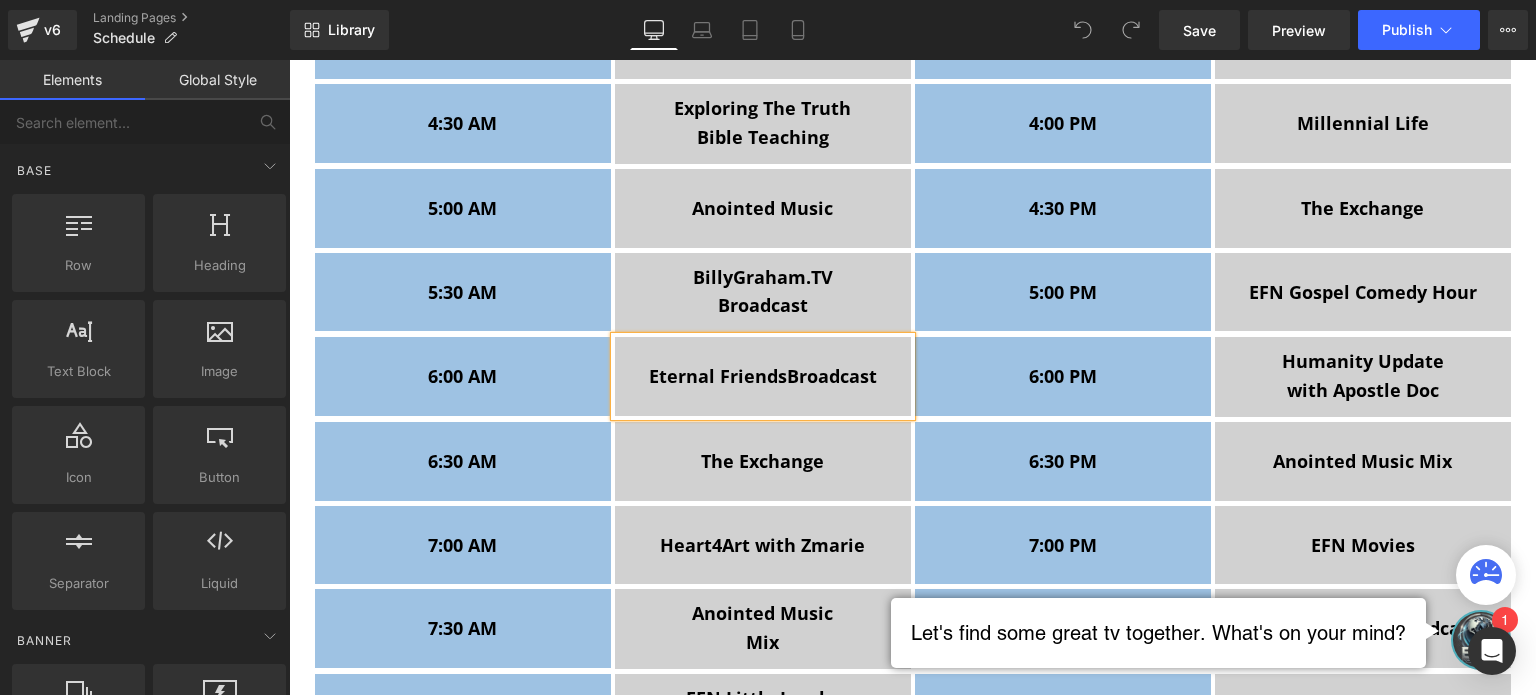 click on "Eternal Friends" at bounding box center [718, 376] 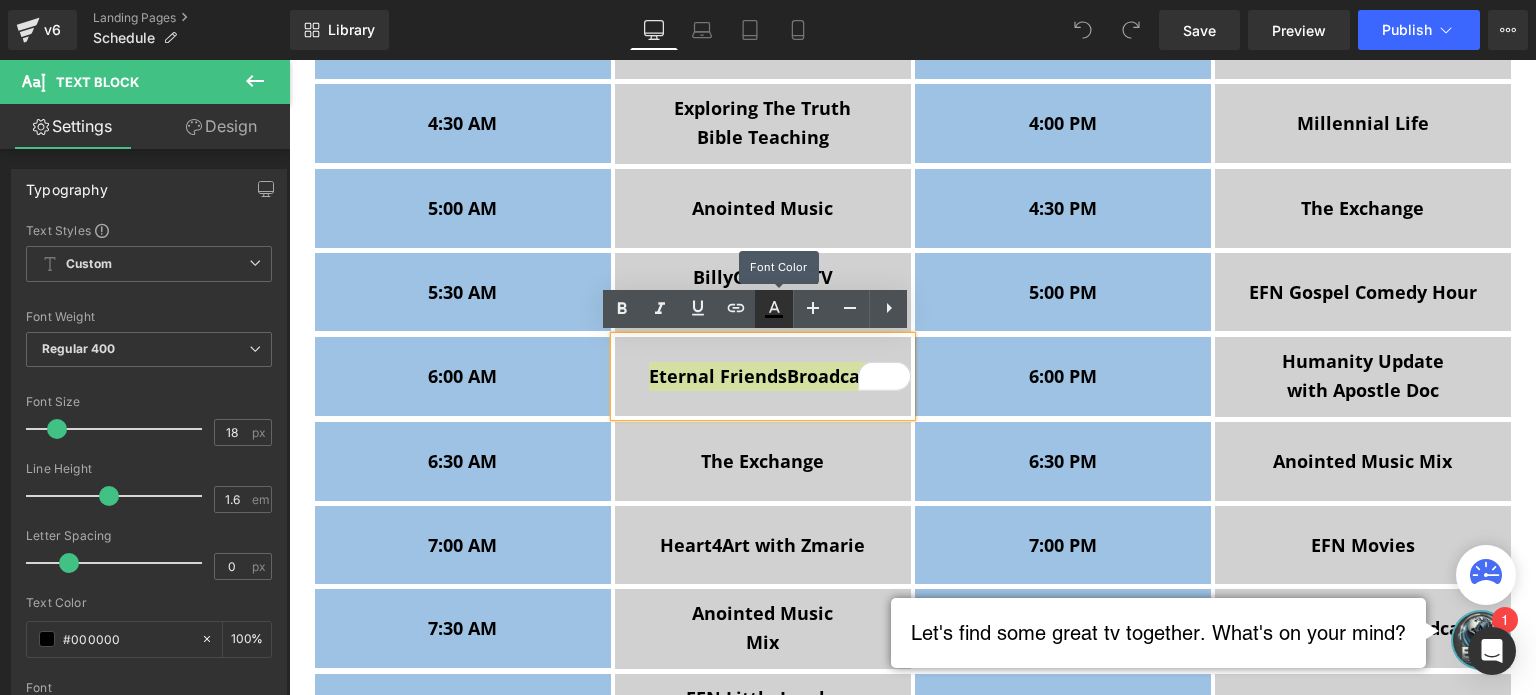 click 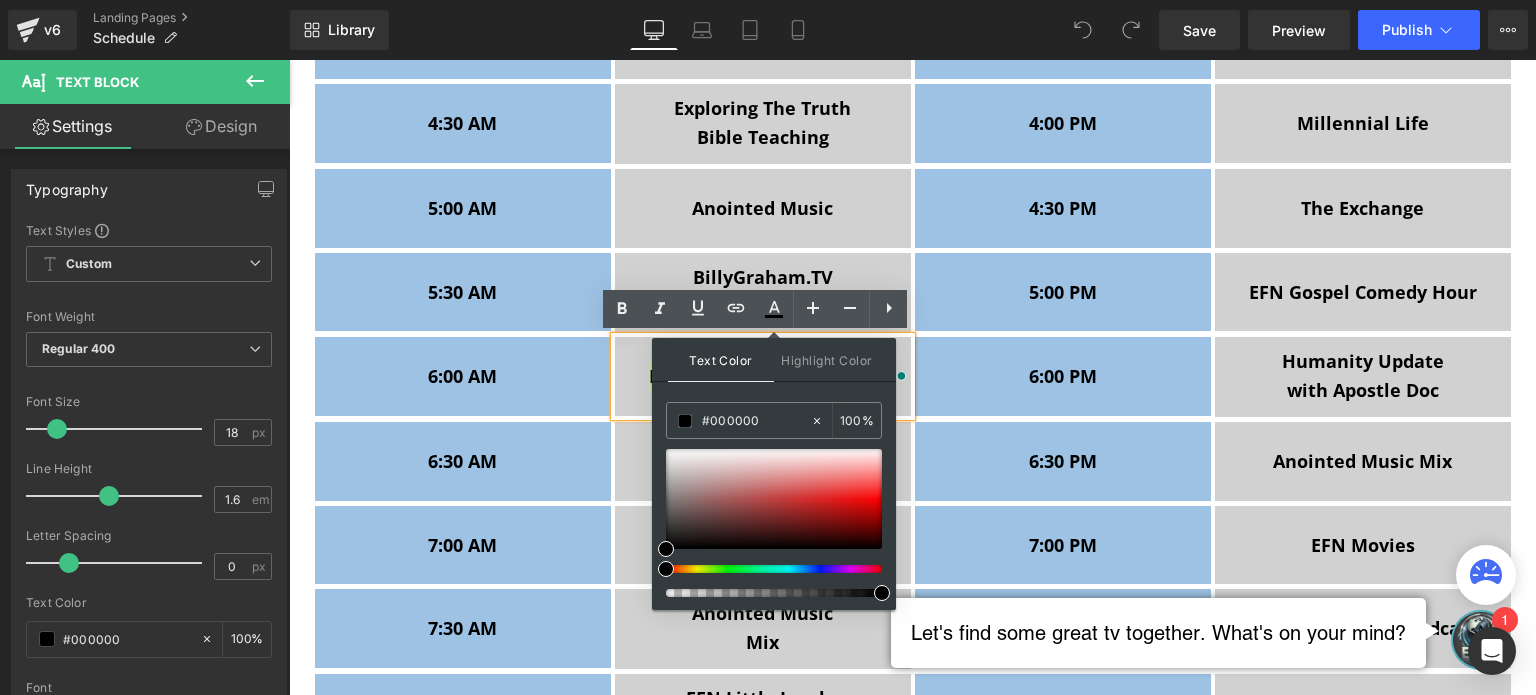 type 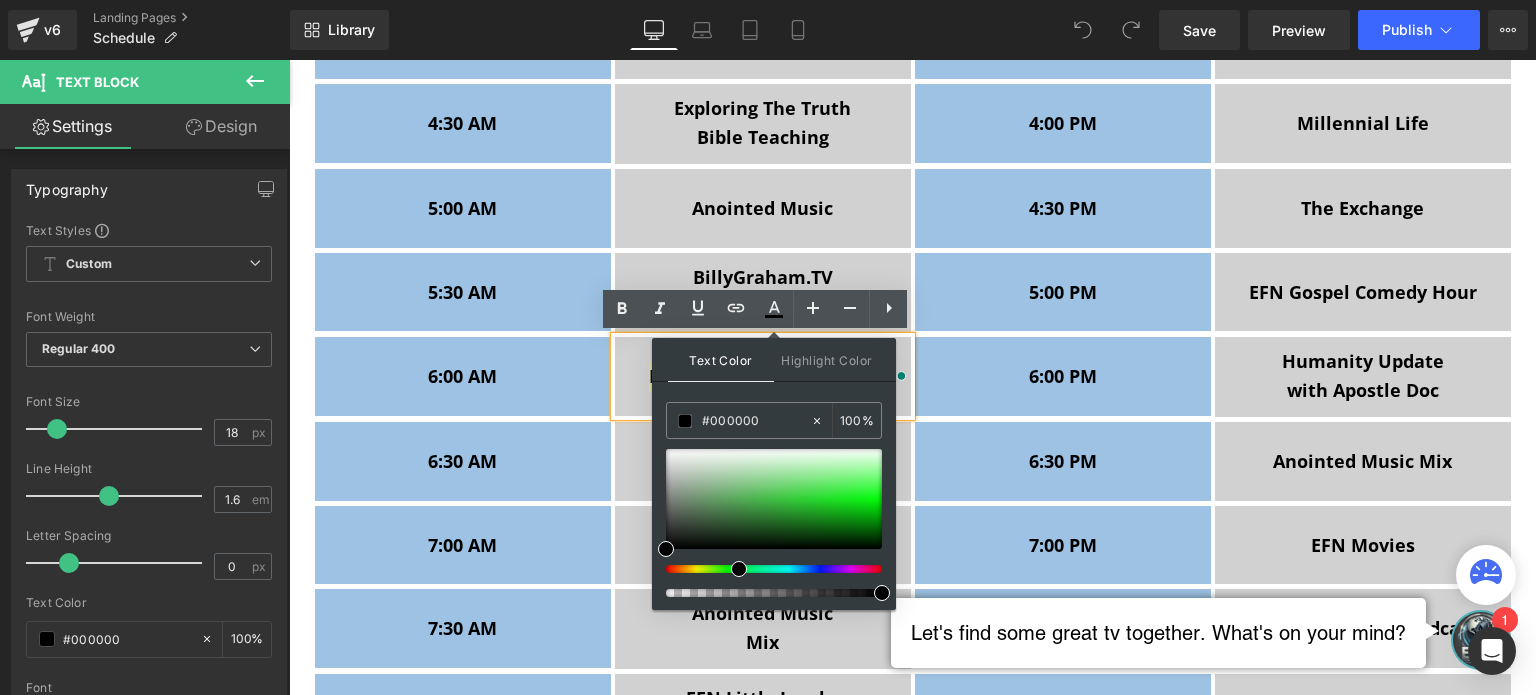 click at bounding box center [766, 569] 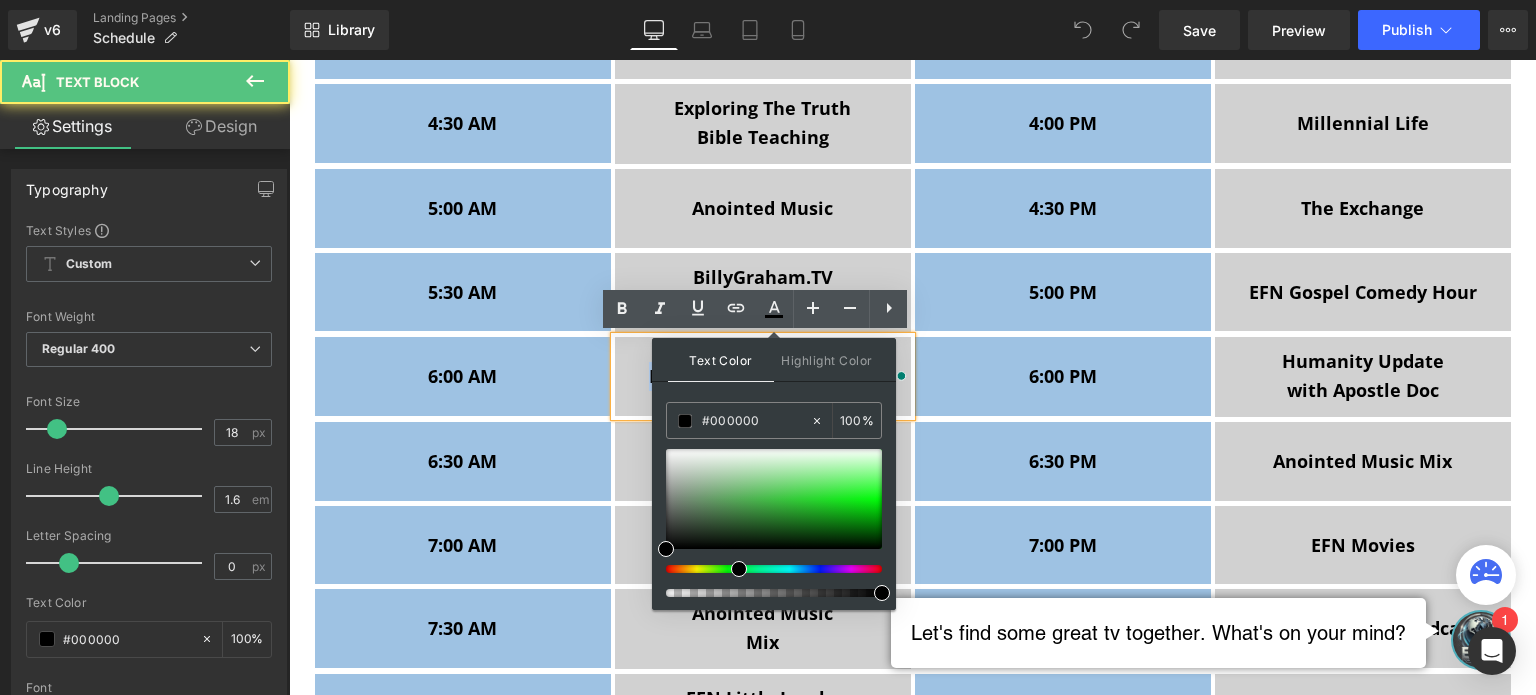 click on "Eternal Friends  Broadcast" at bounding box center (763, 376) 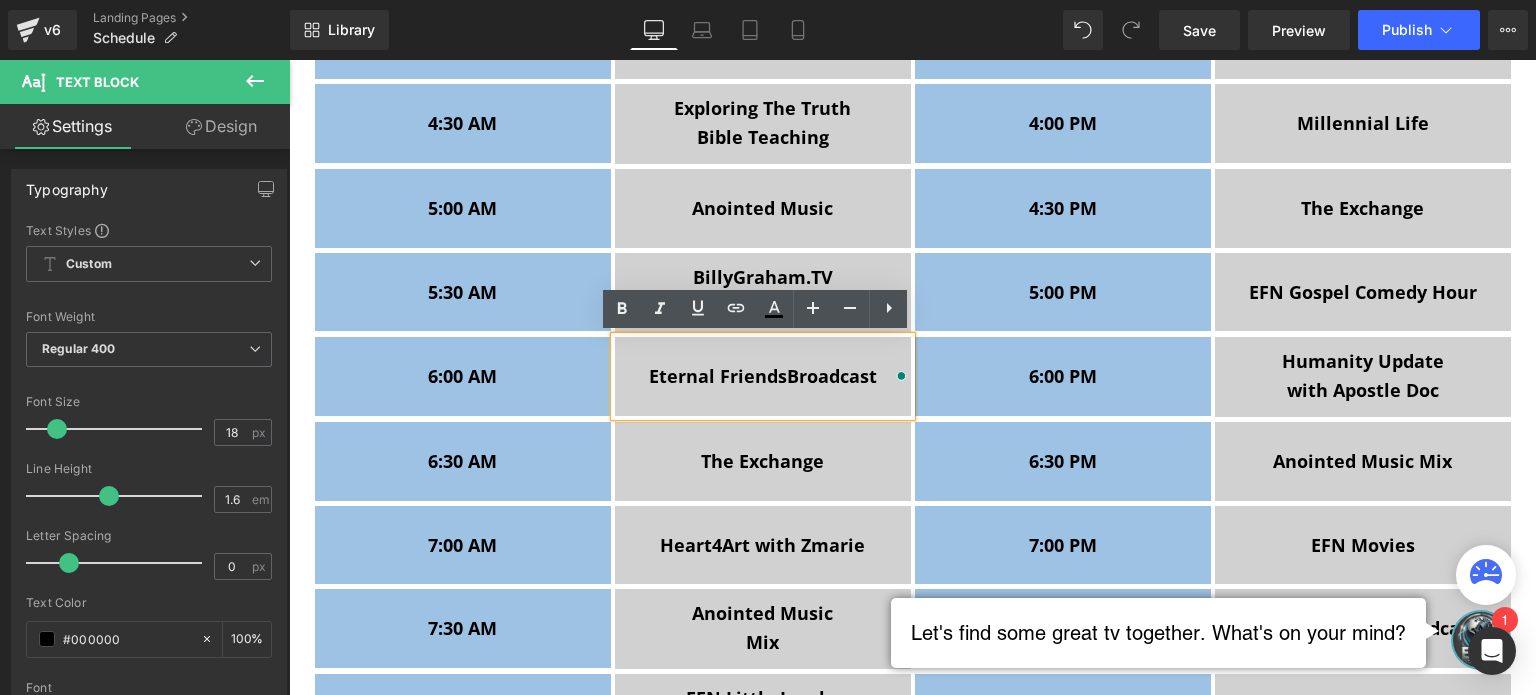 click on "Eternal Friends" at bounding box center [718, 376] 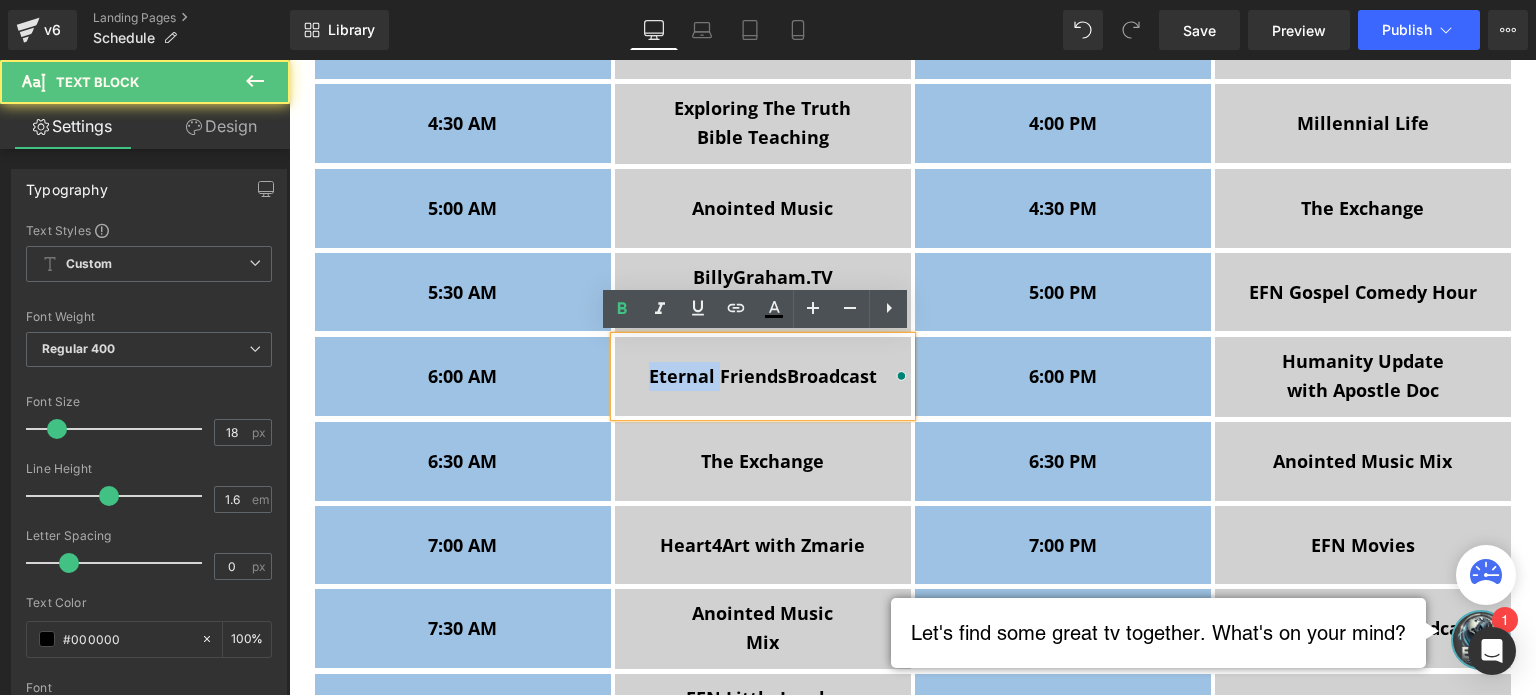 click on "Eternal Friends" at bounding box center (718, 376) 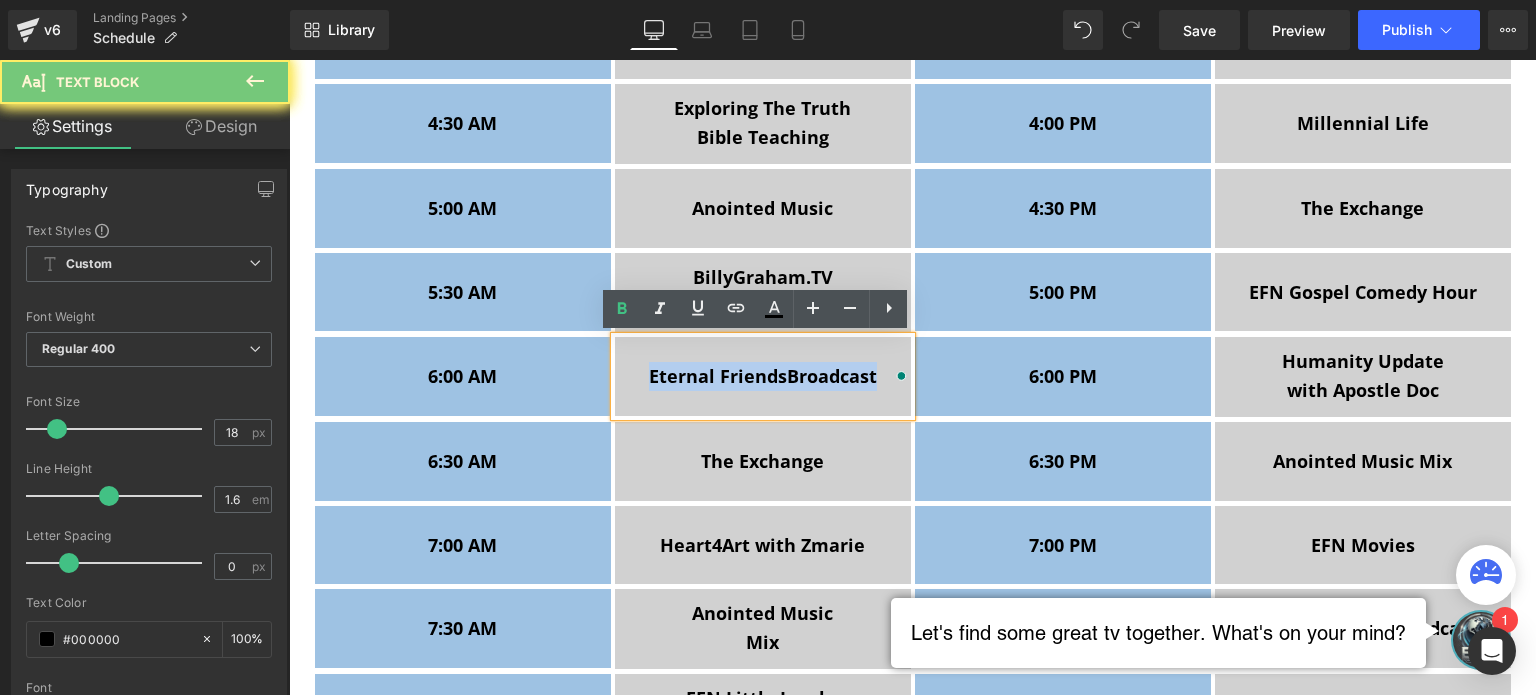click on "Eternal Friends" at bounding box center [718, 376] 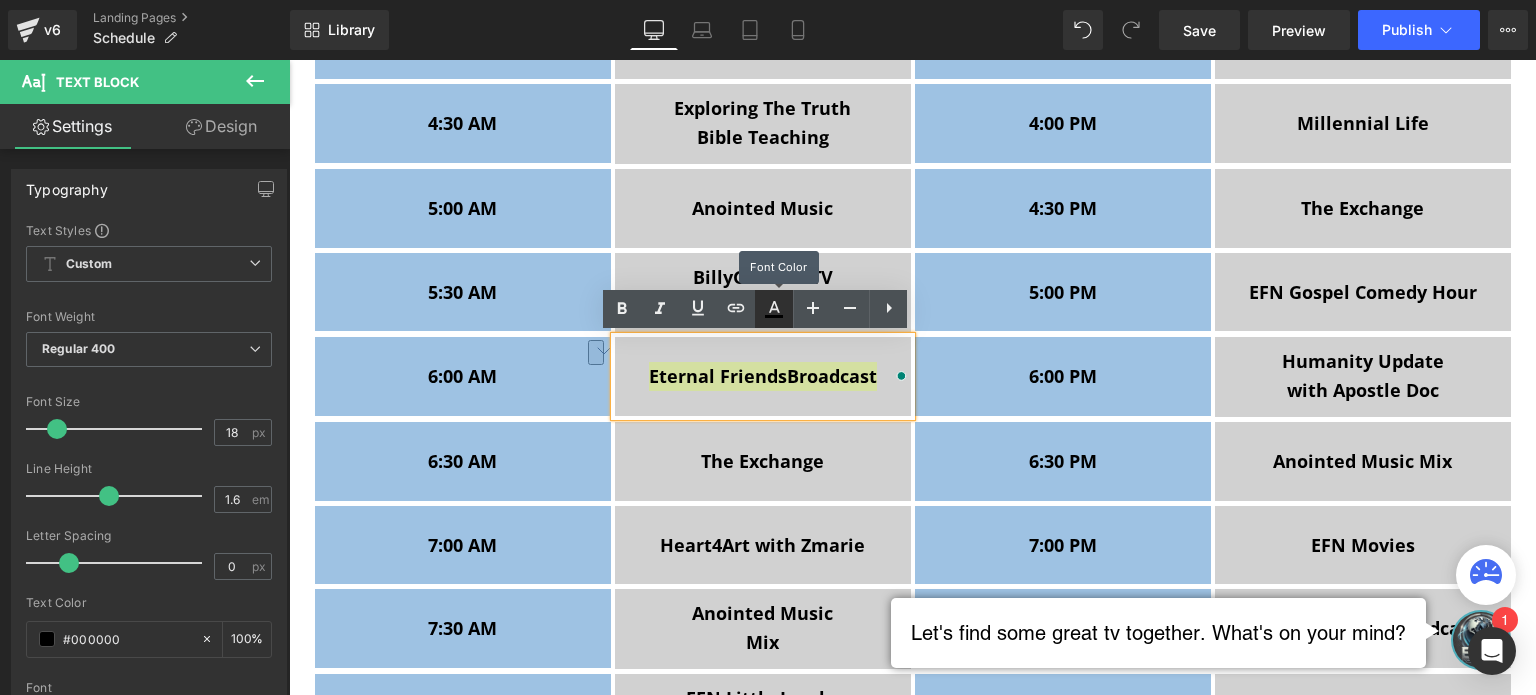 click 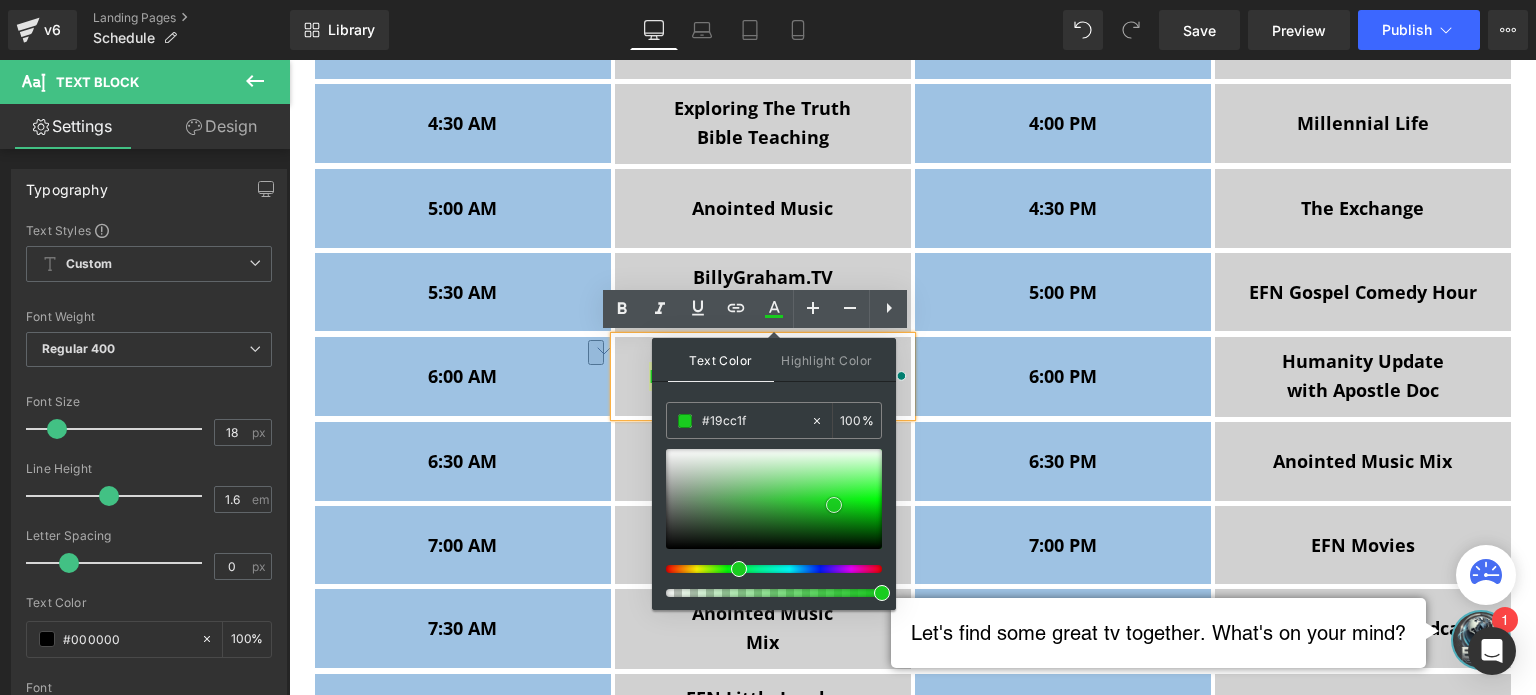drag, startPoint x: 817, startPoint y: 513, endPoint x: 843, endPoint y: 500, distance: 29.068884 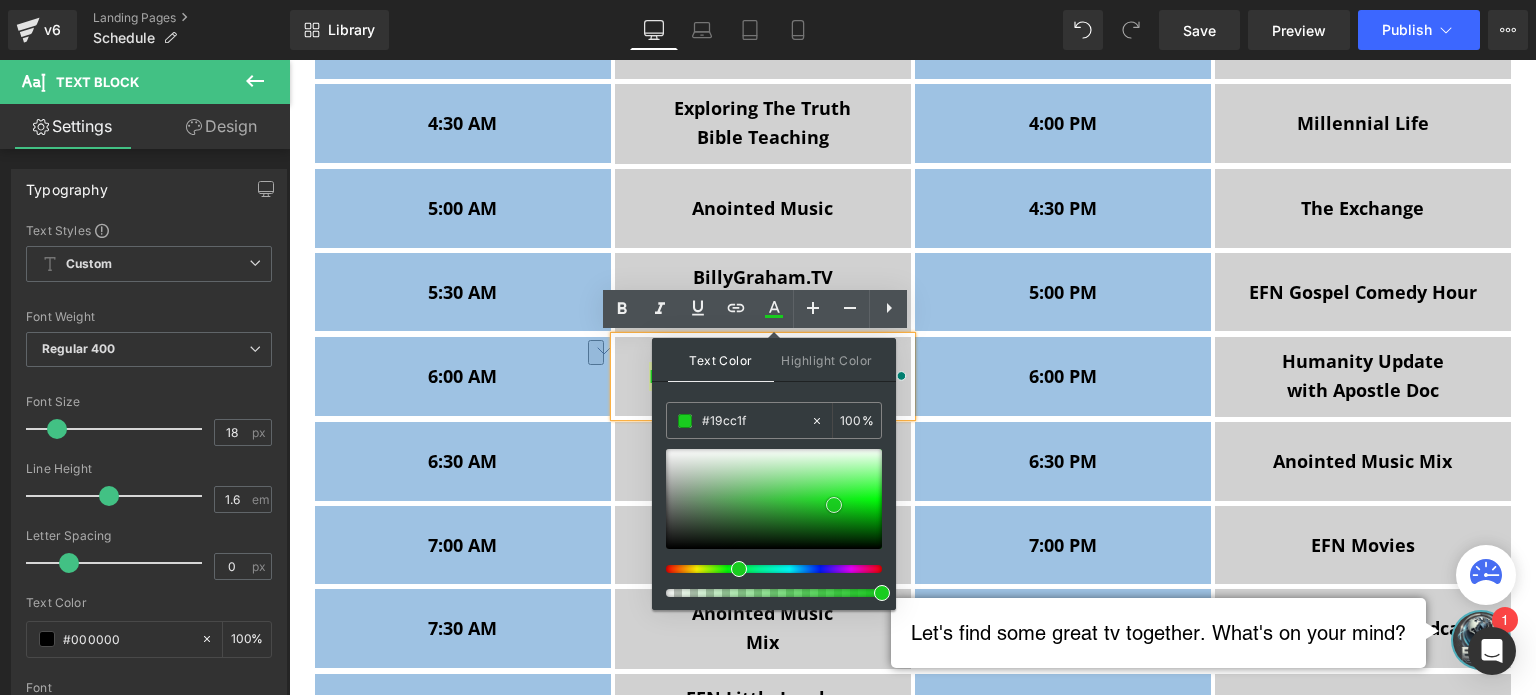 click at bounding box center (774, 499) 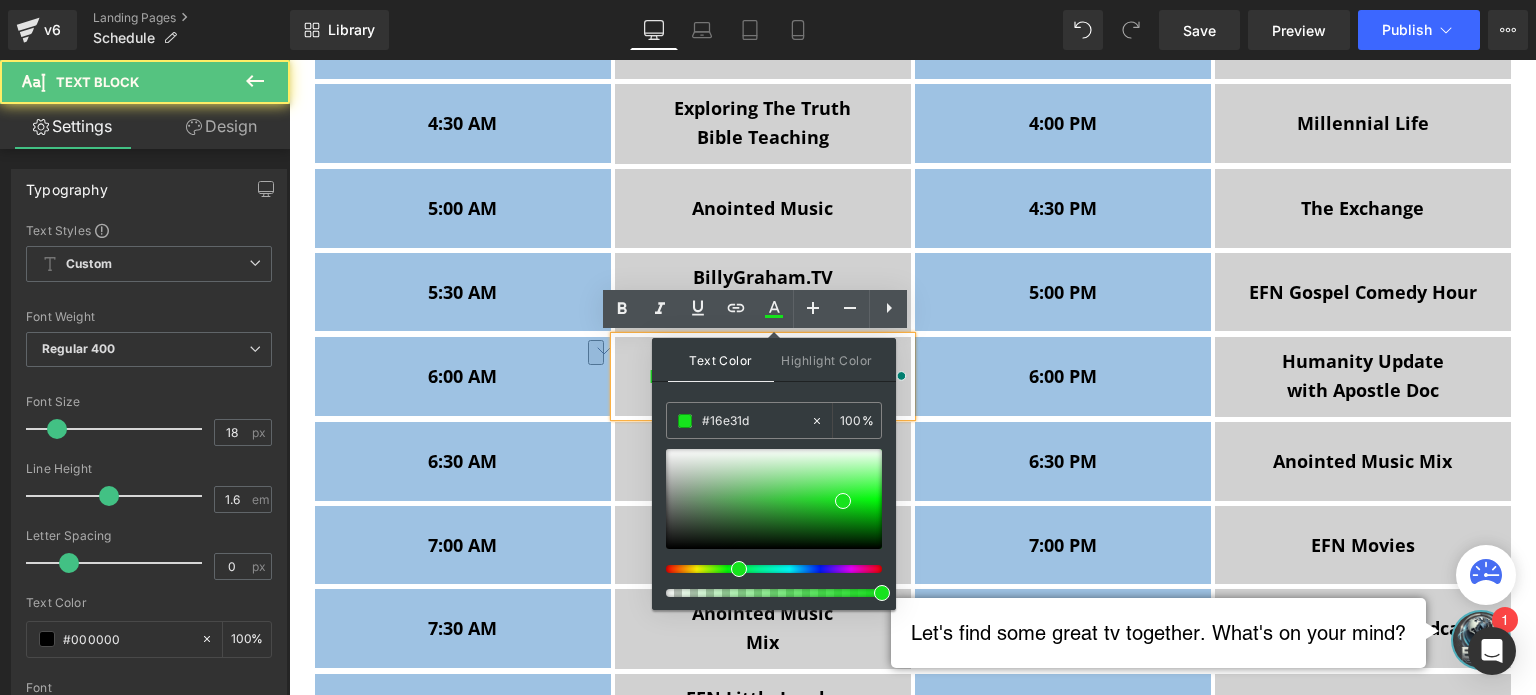 click on "Eternal Friends  Broadcast" at bounding box center (763, 376) 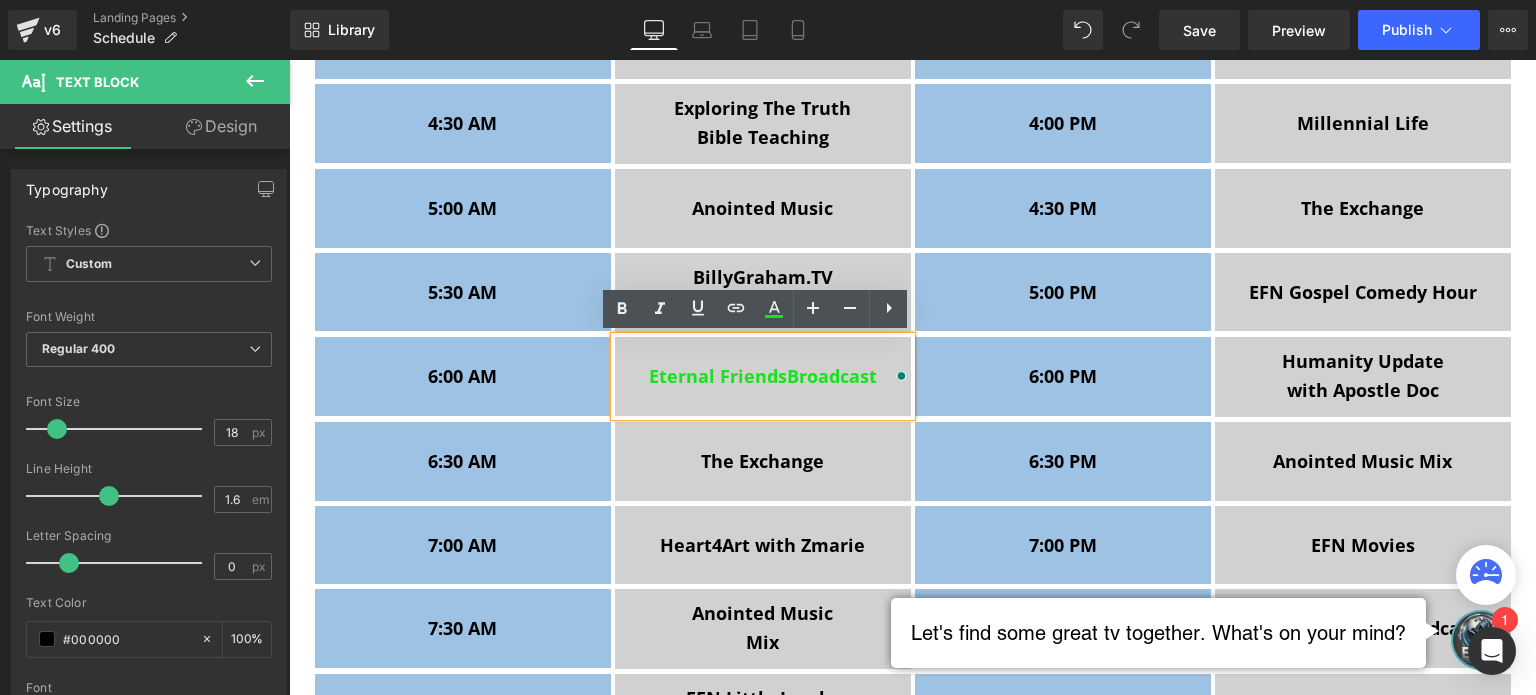 click on "Eternal Friends" at bounding box center (718, 376) 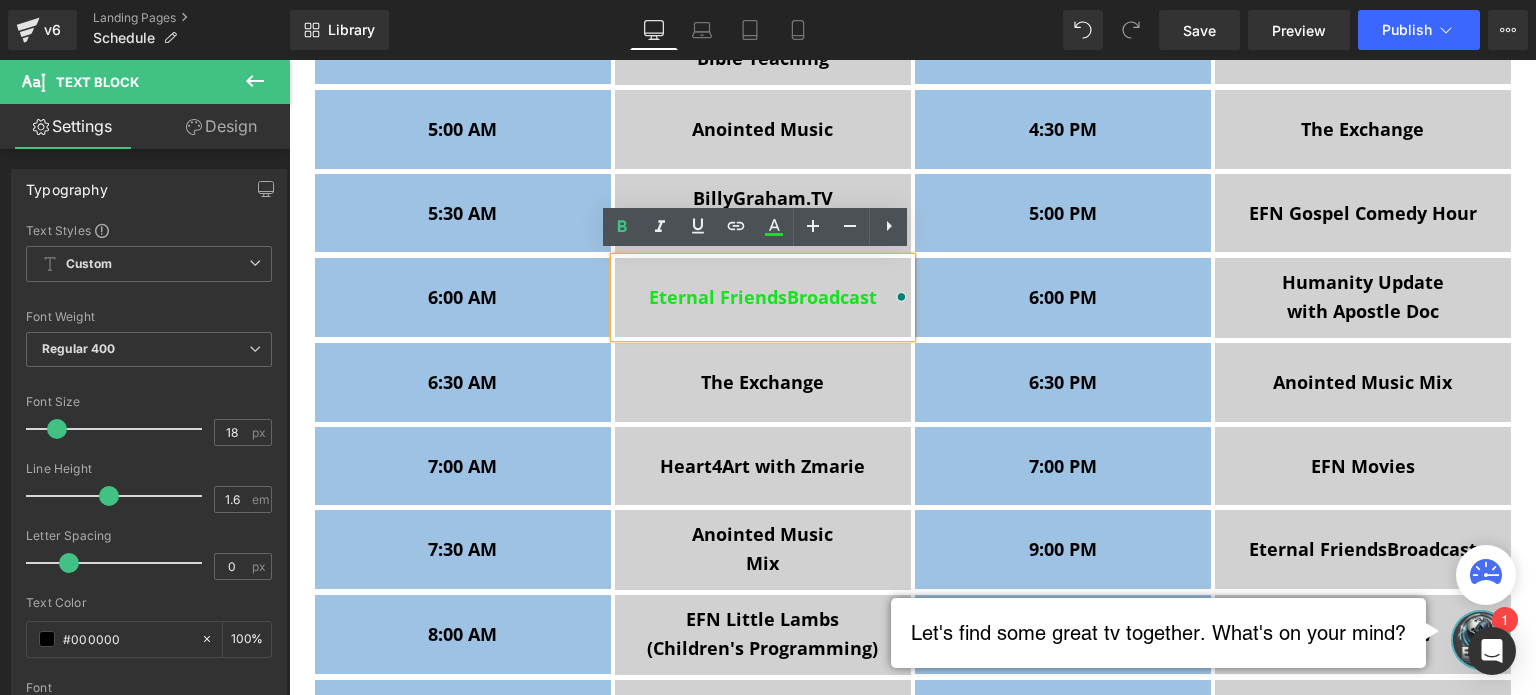 scroll, scrollTop: 1114, scrollLeft: 0, axis: vertical 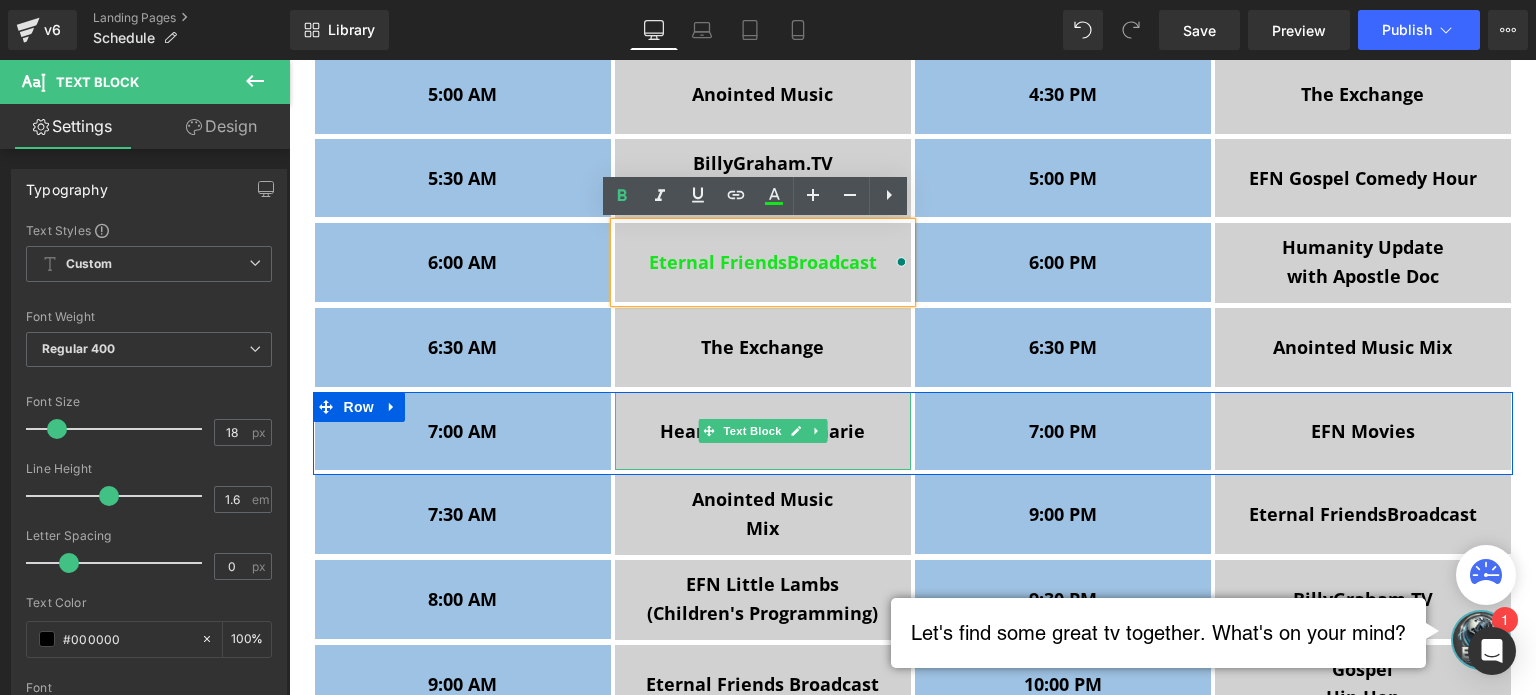 click on "Heart4Art with Zmarie" at bounding box center [763, 431] 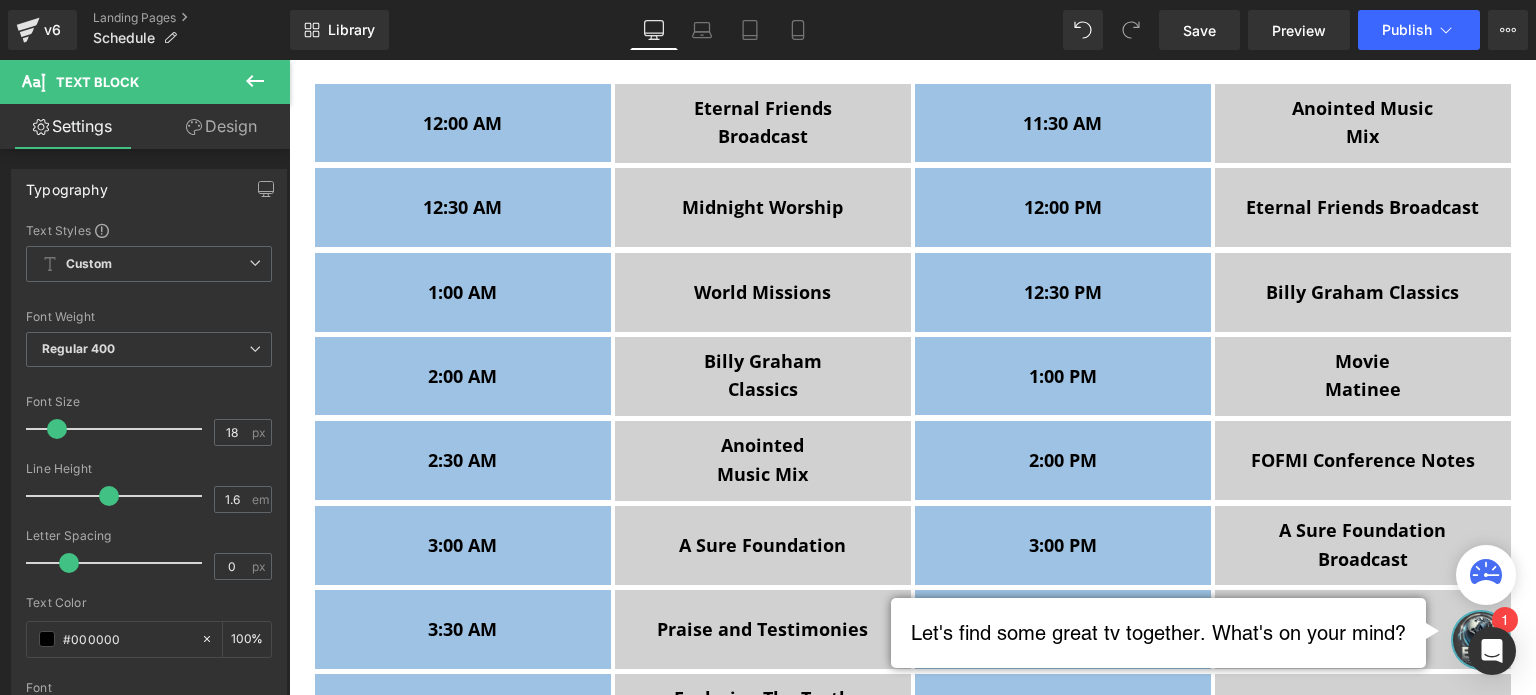 scroll, scrollTop: 431, scrollLeft: 0, axis: vertical 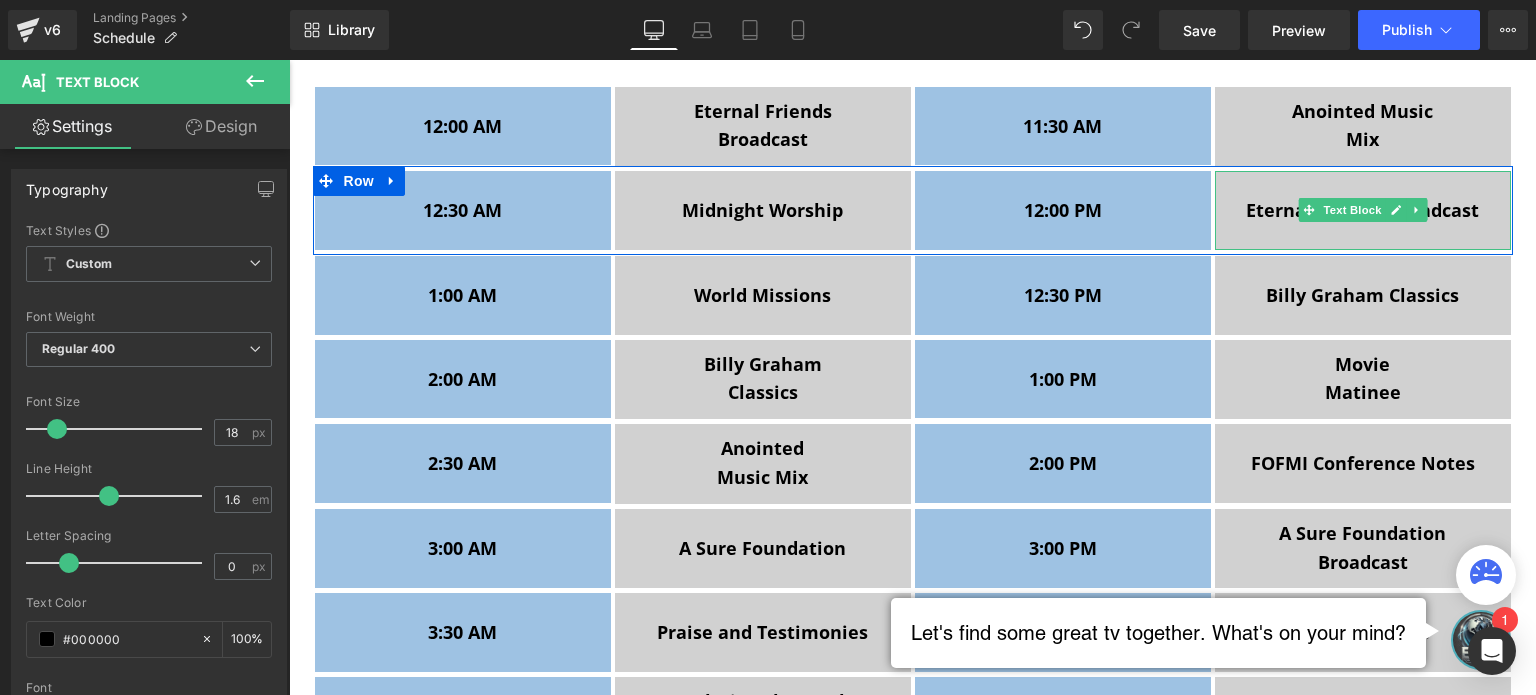 click on "Eternal Friends Broadcast" at bounding box center [1362, 210] 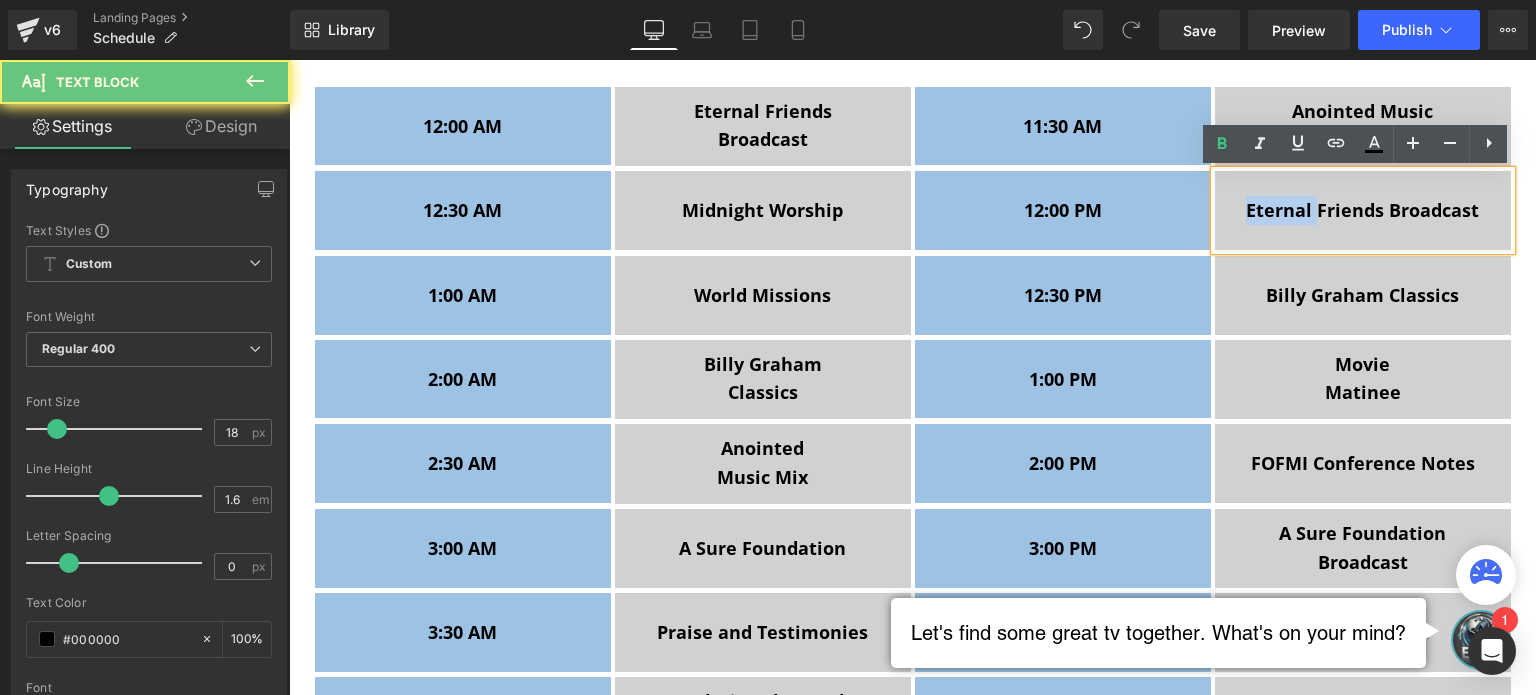 click on "Eternal Friends Broadcast" at bounding box center (1362, 210) 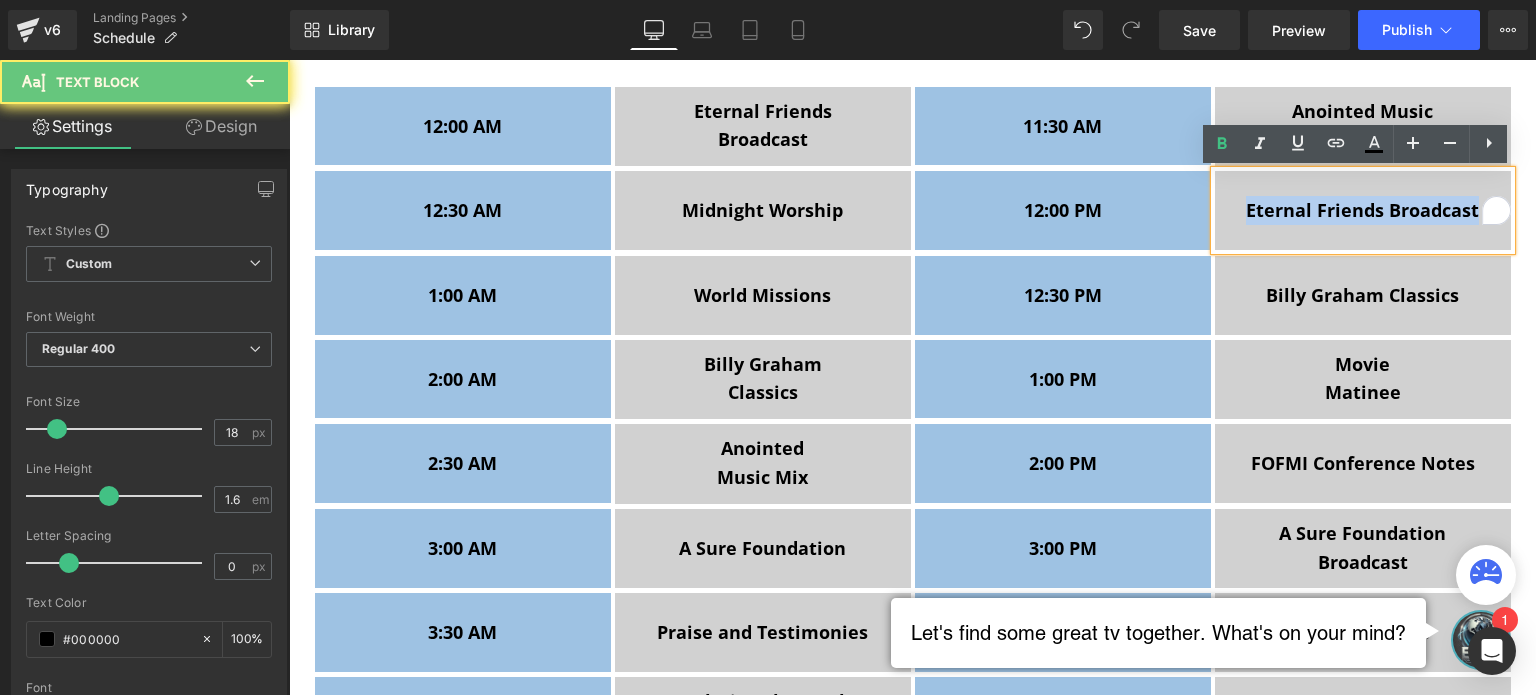 click on "Eternal Friends Broadcast" at bounding box center (1362, 210) 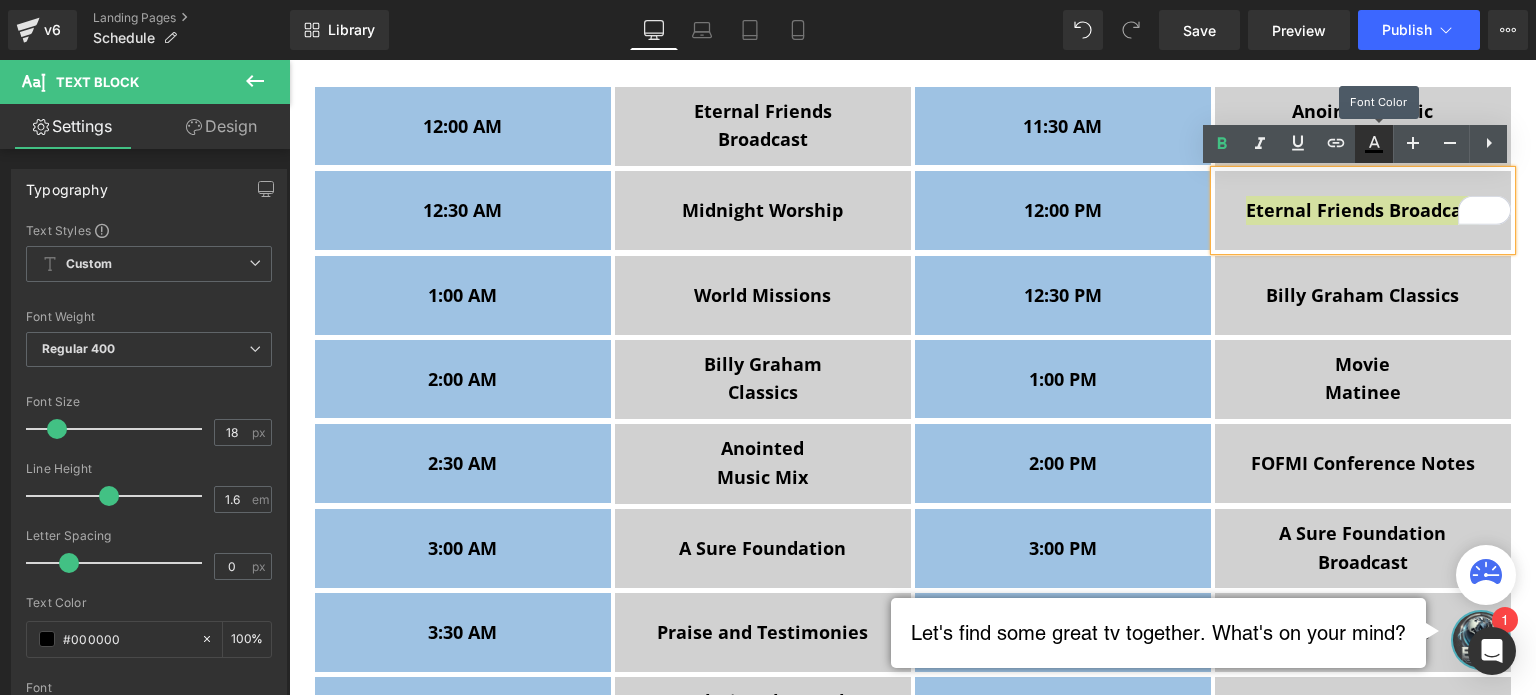 click 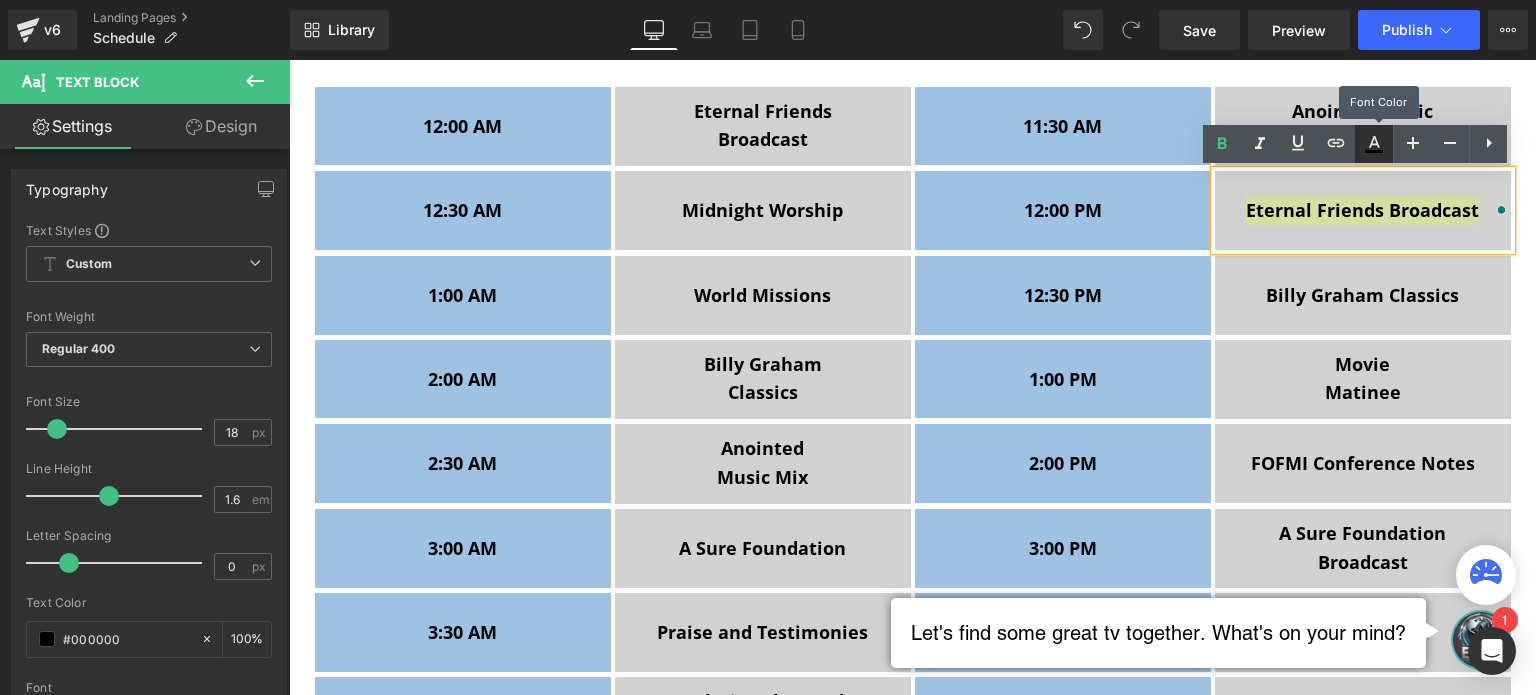type 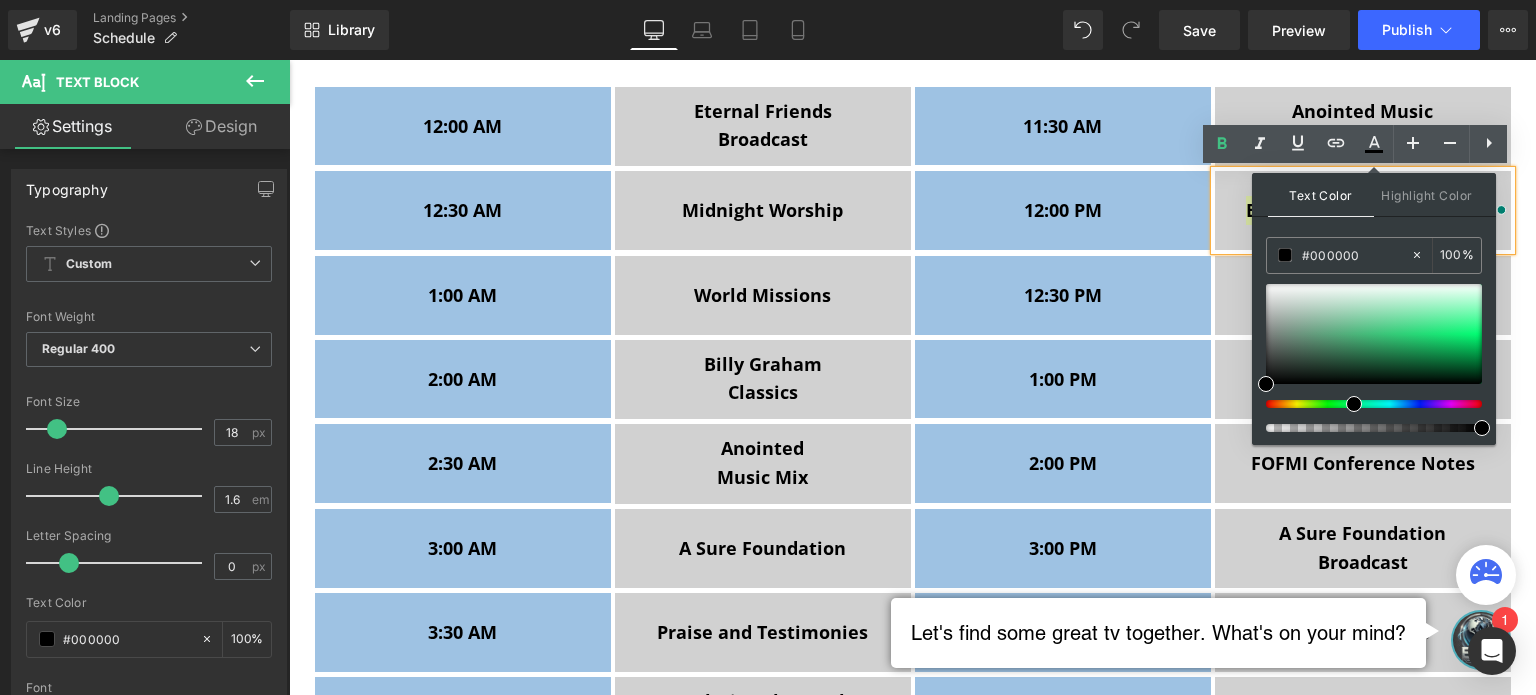 click at bounding box center (1366, 404) 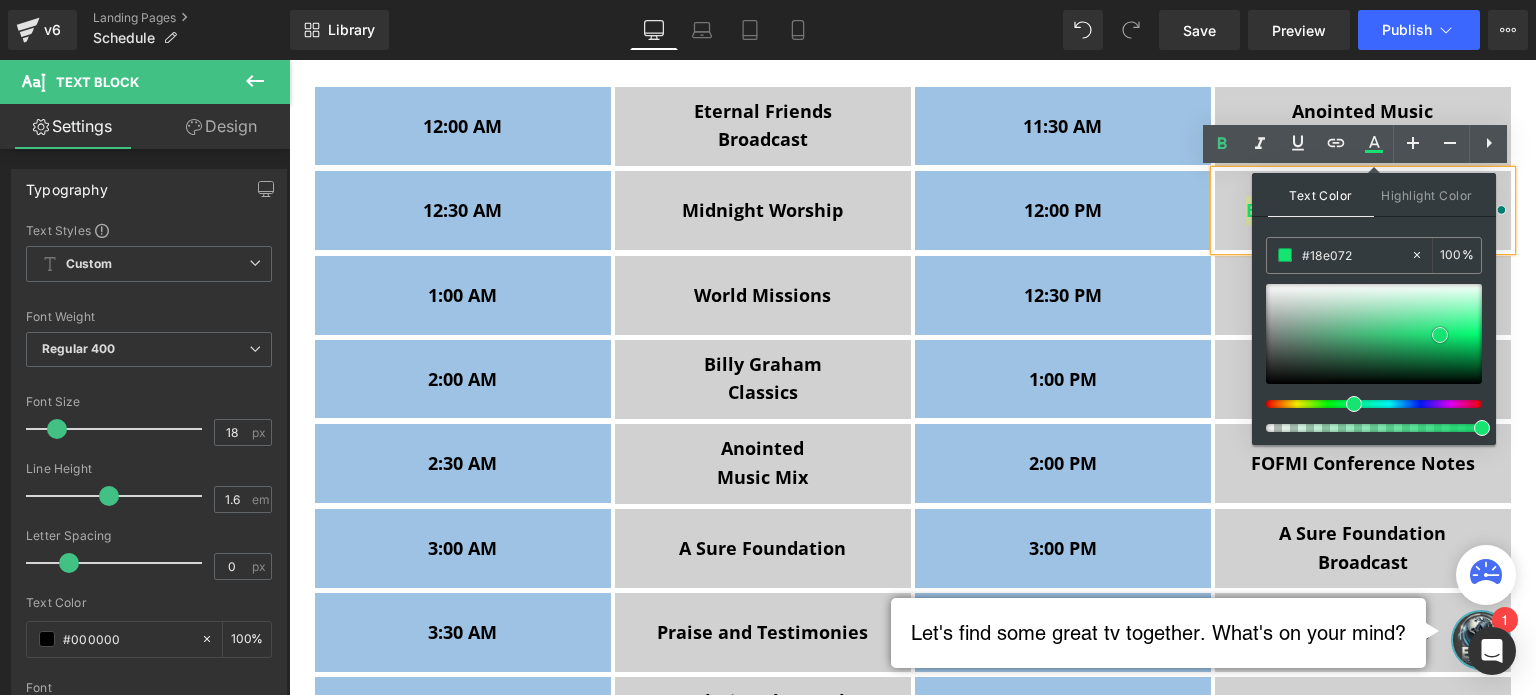 drag, startPoint x: 1372, startPoint y: 337, endPoint x: 1440, endPoint y: 334, distance: 68.06615 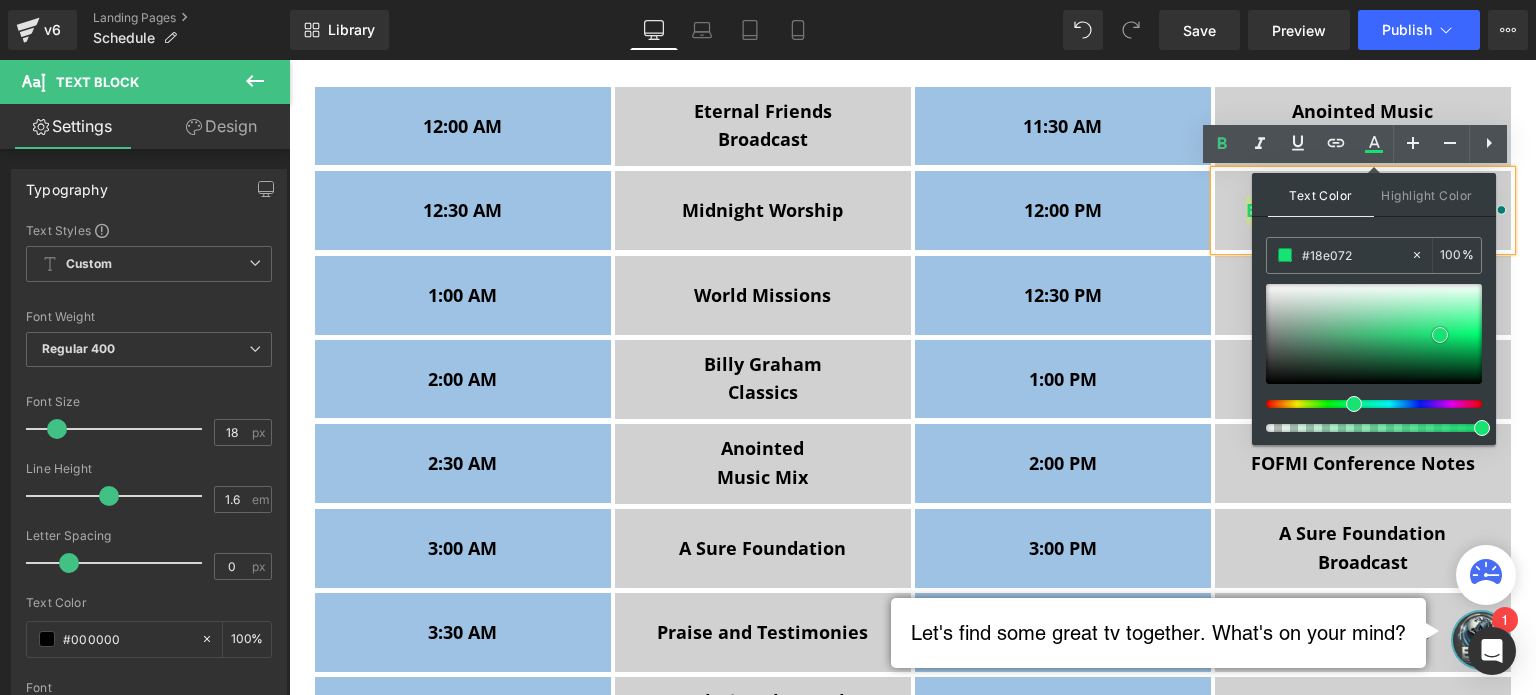 click at bounding box center [1374, 334] 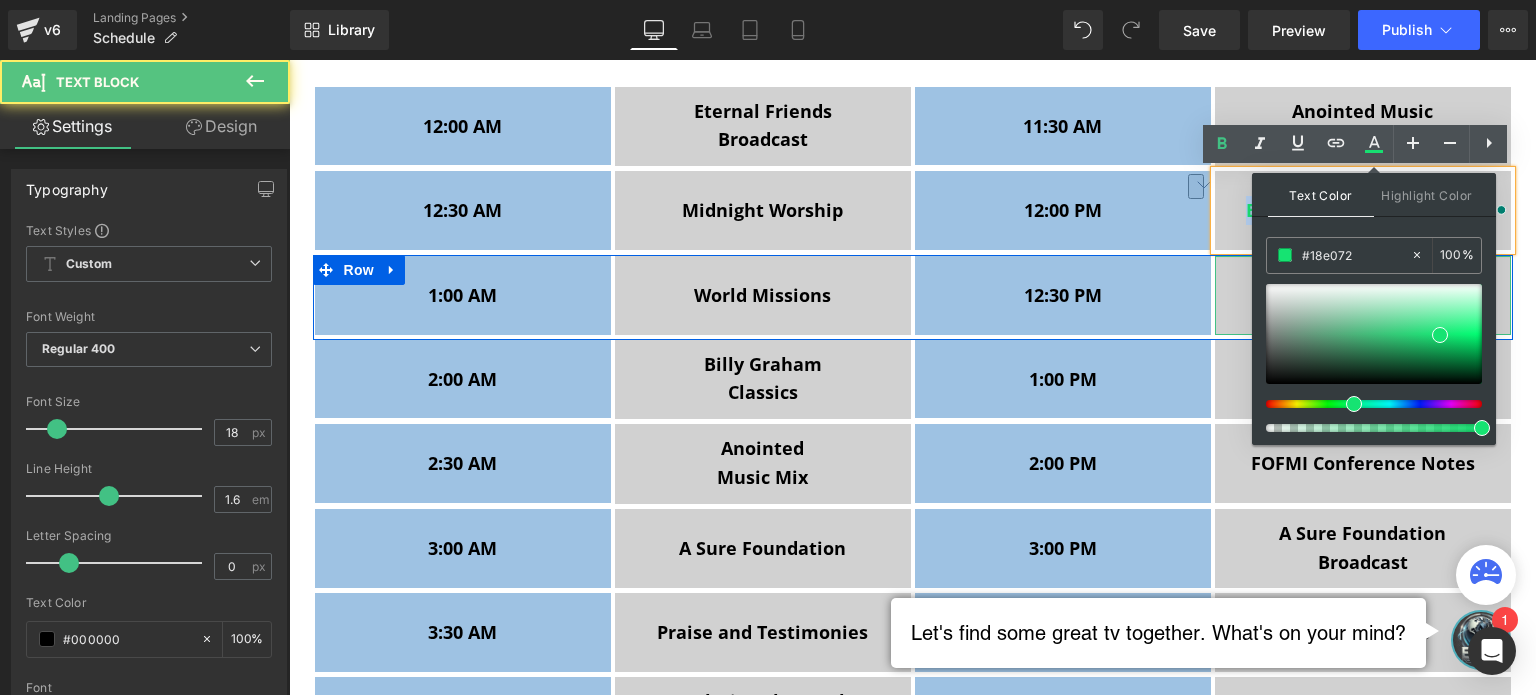 click on "Billy Graham Classics" at bounding box center [1363, 295] 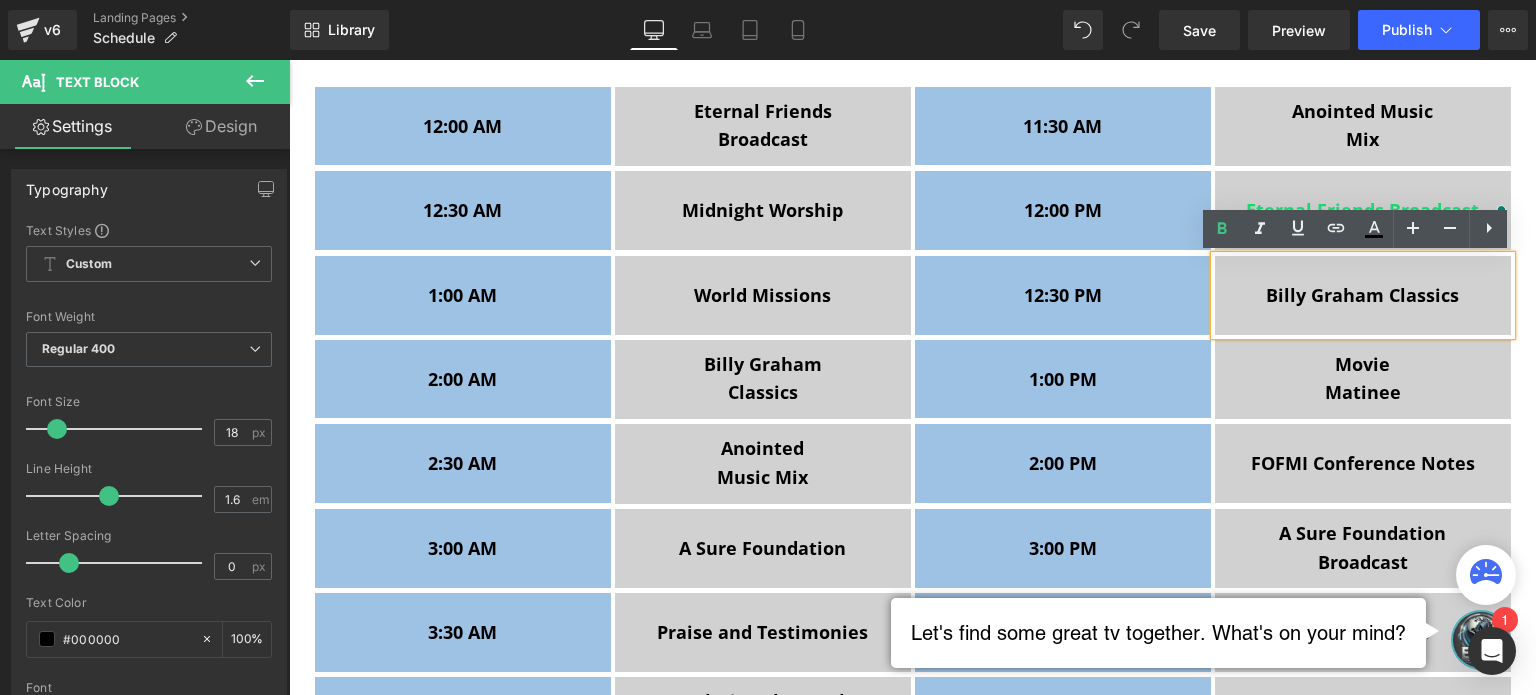 click at bounding box center (289, 60) 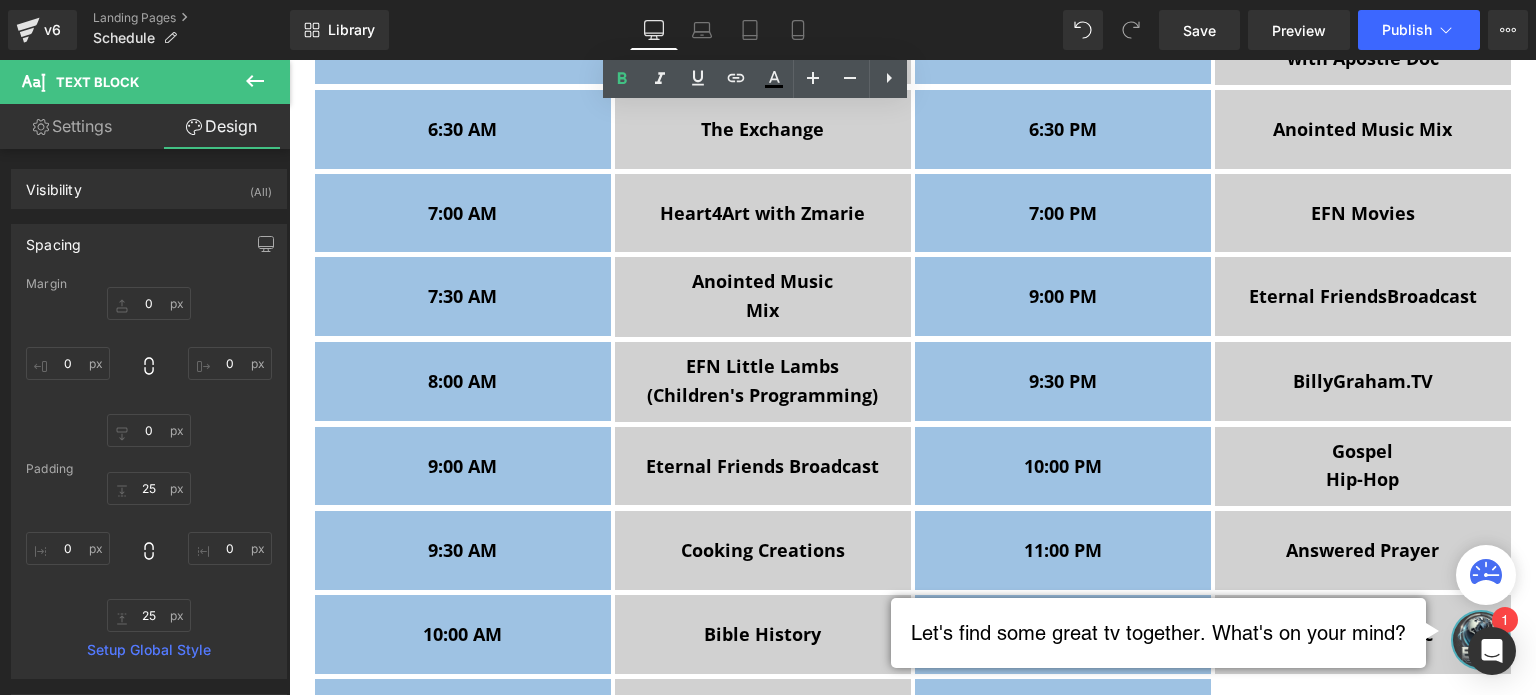 scroll, scrollTop: 1356, scrollLeft: 0, axis: vertical 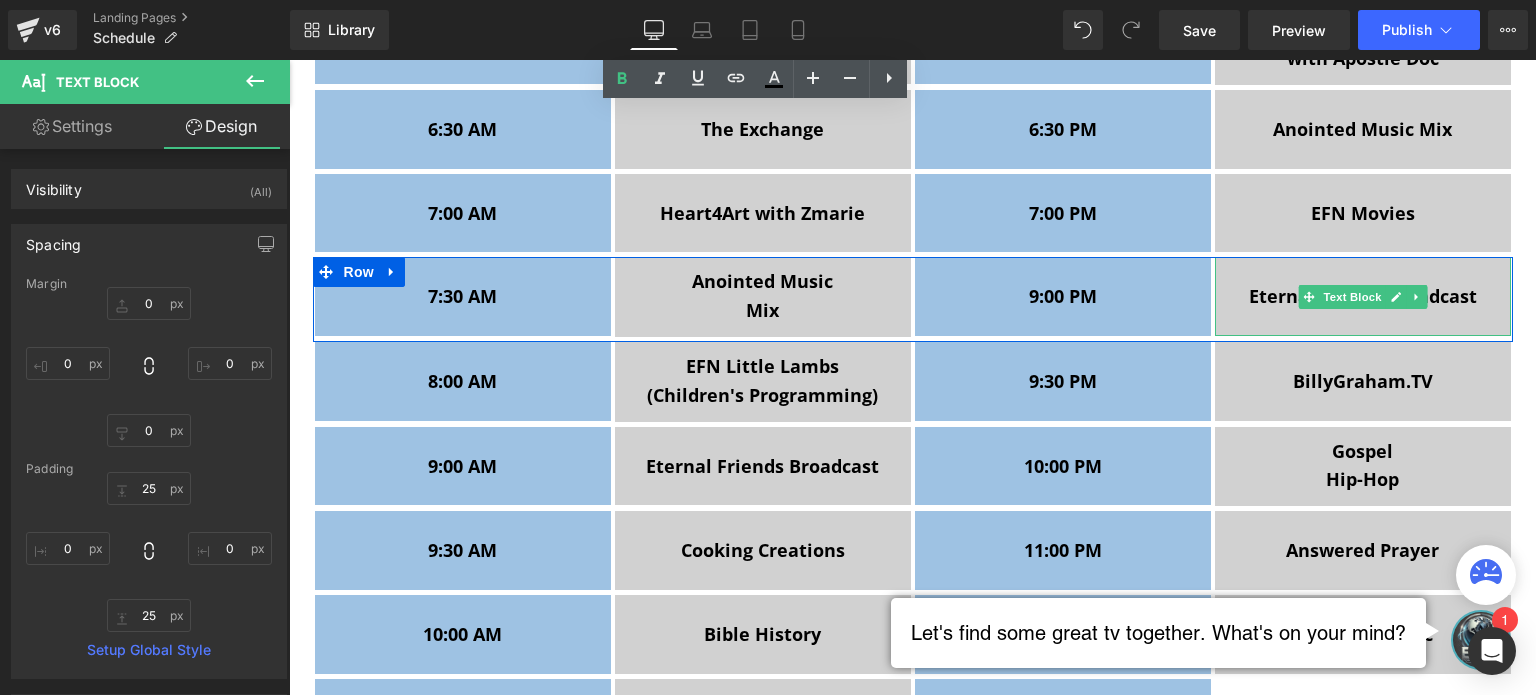 click on "Eternal Friends" at bounding box center (1318, 296) 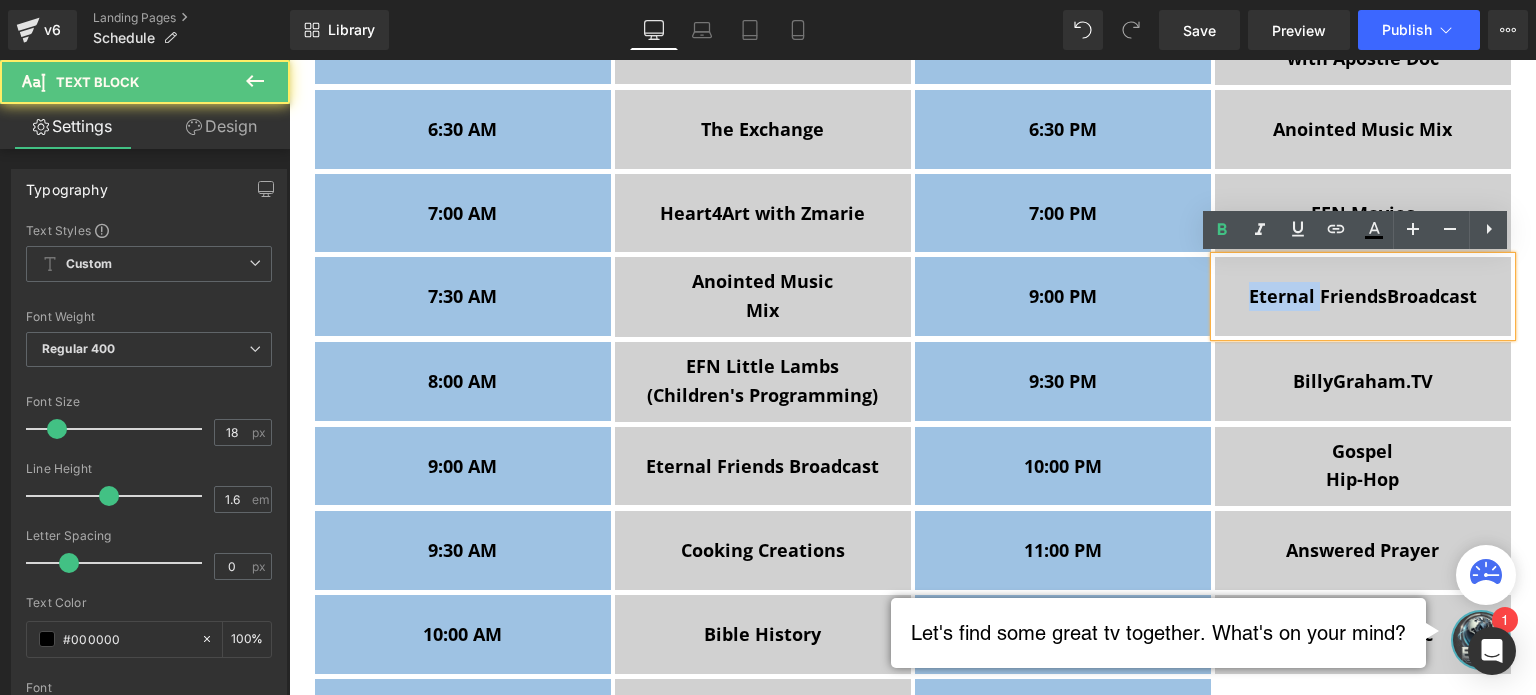 click on "Eternal Friends" at bounding box center (1318, 296) 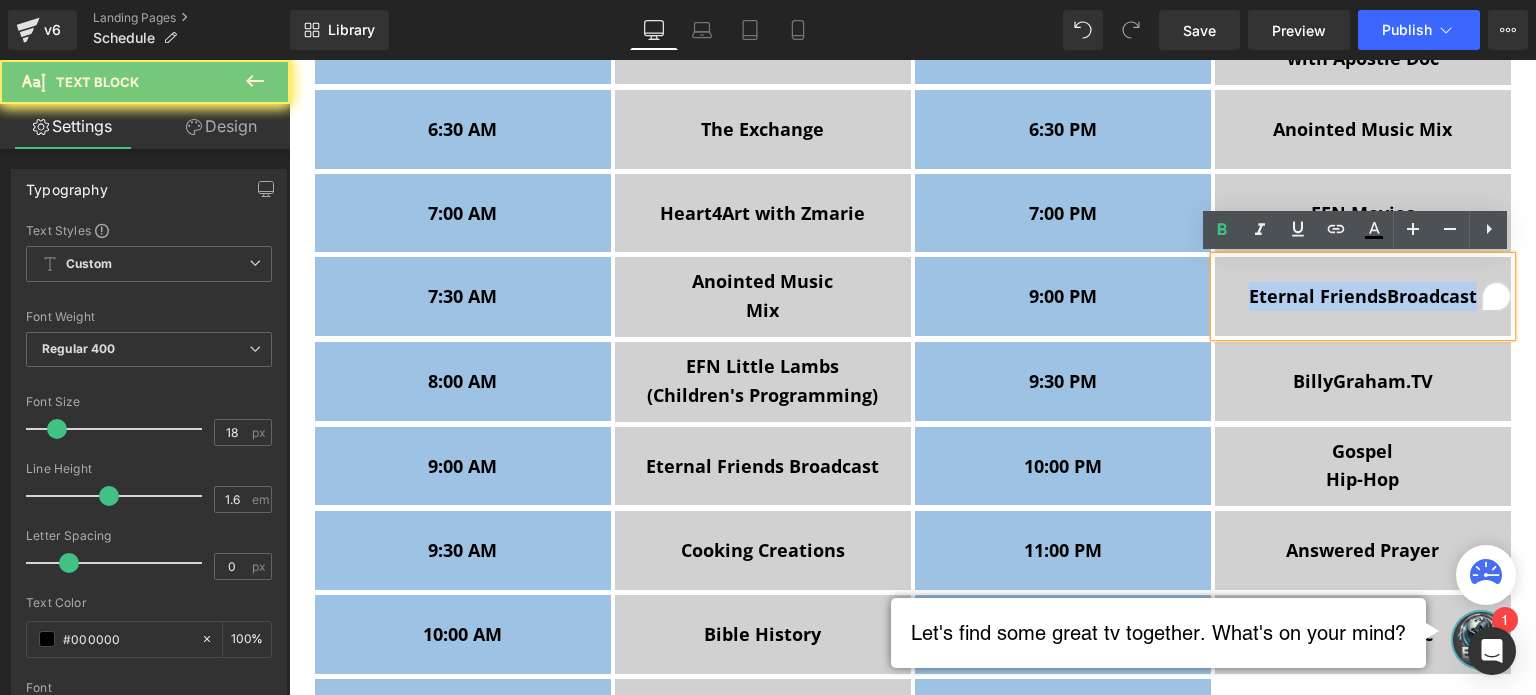 click on "Eternal Friends" at bounding box center (1318, 296) 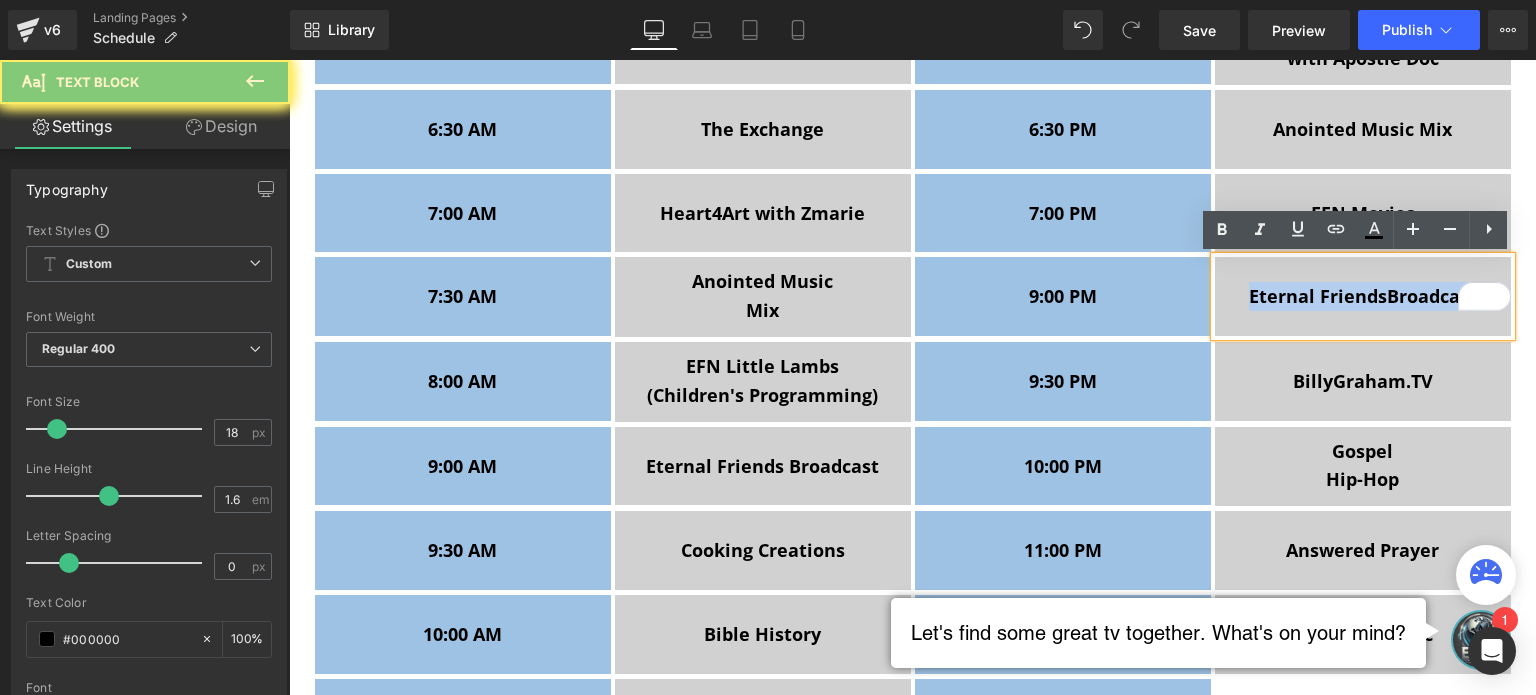 click on "Eternal Friends" at bounding box center (1318, 296) 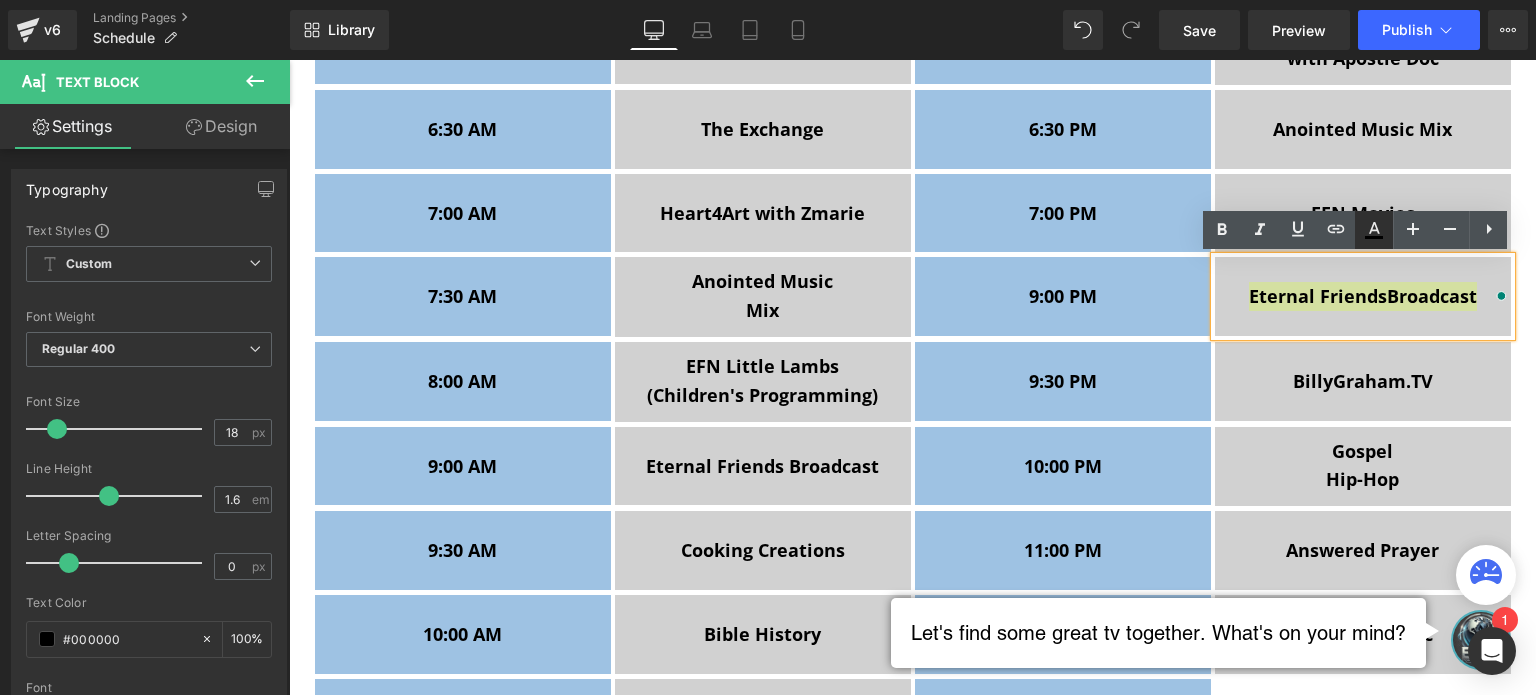 click 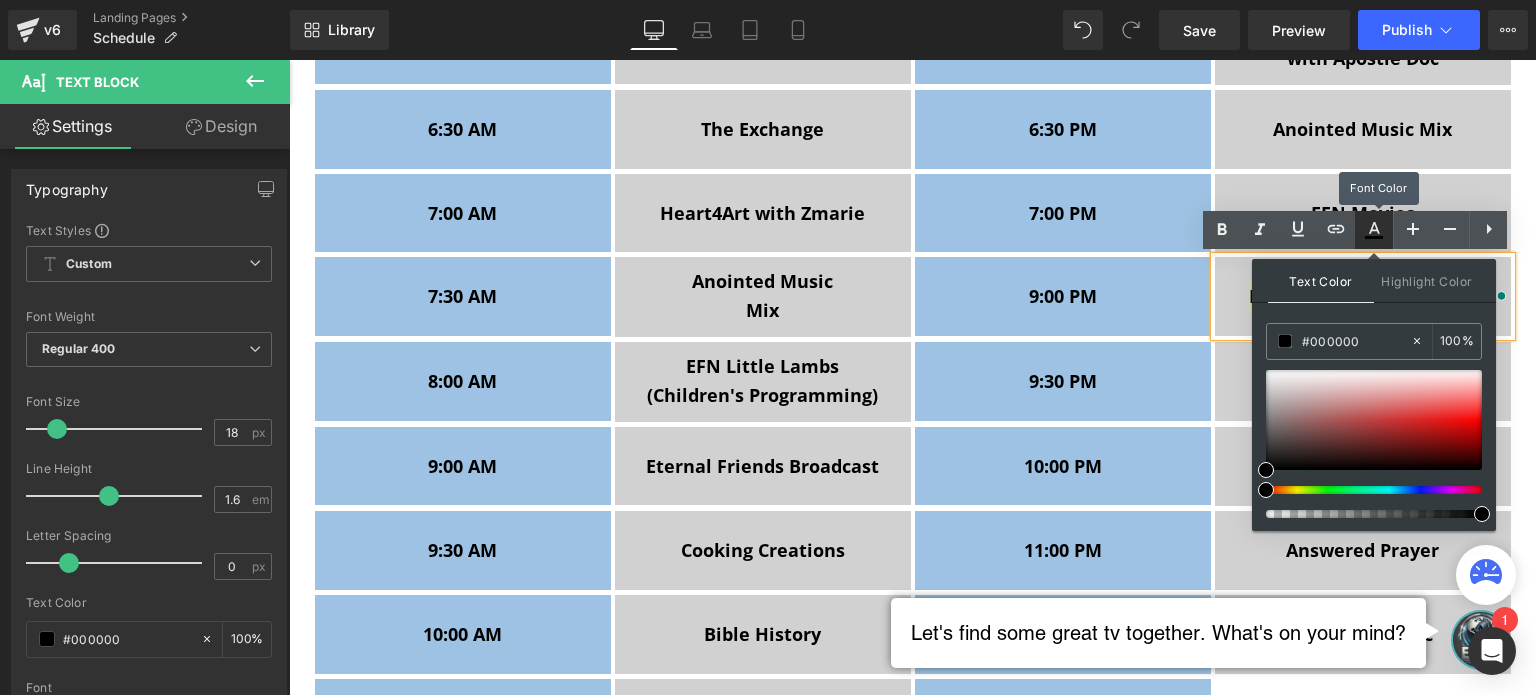 type 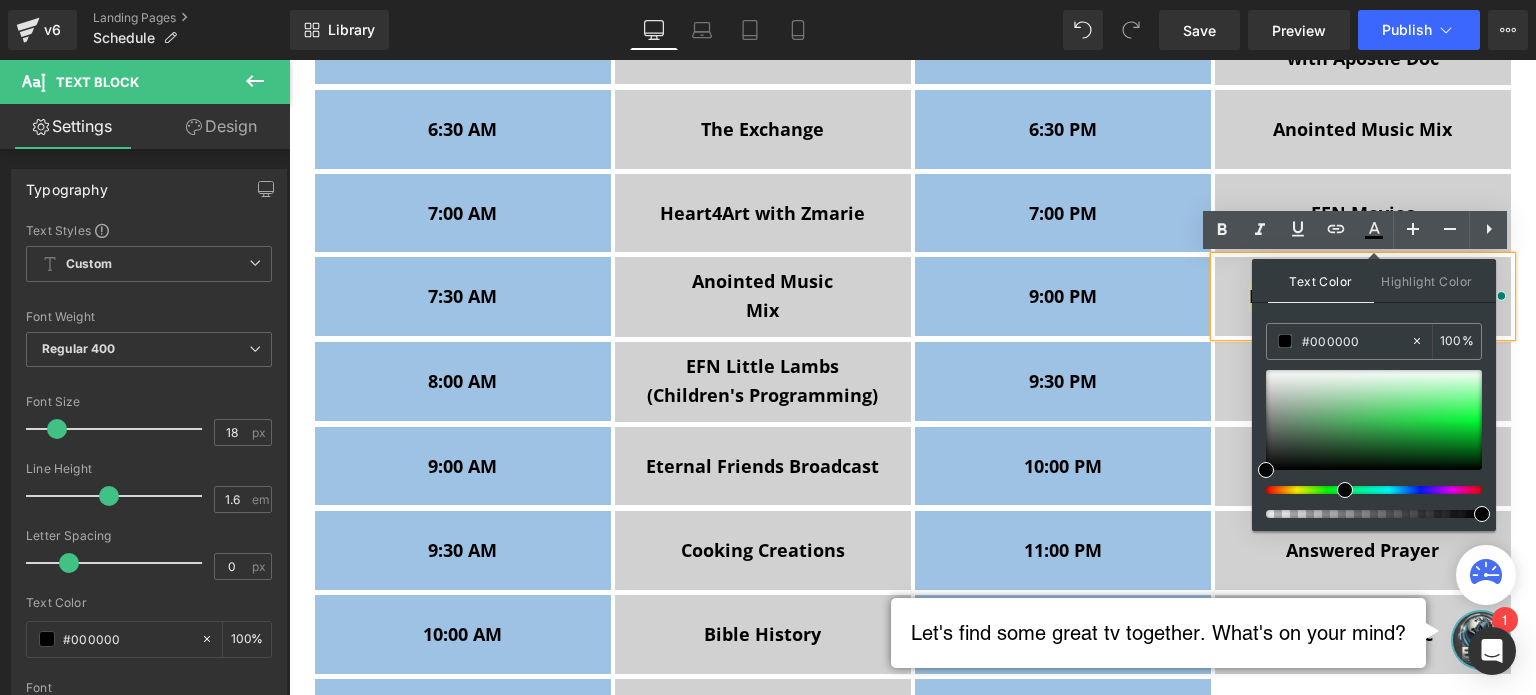 click at bounding box center [1366, 490] 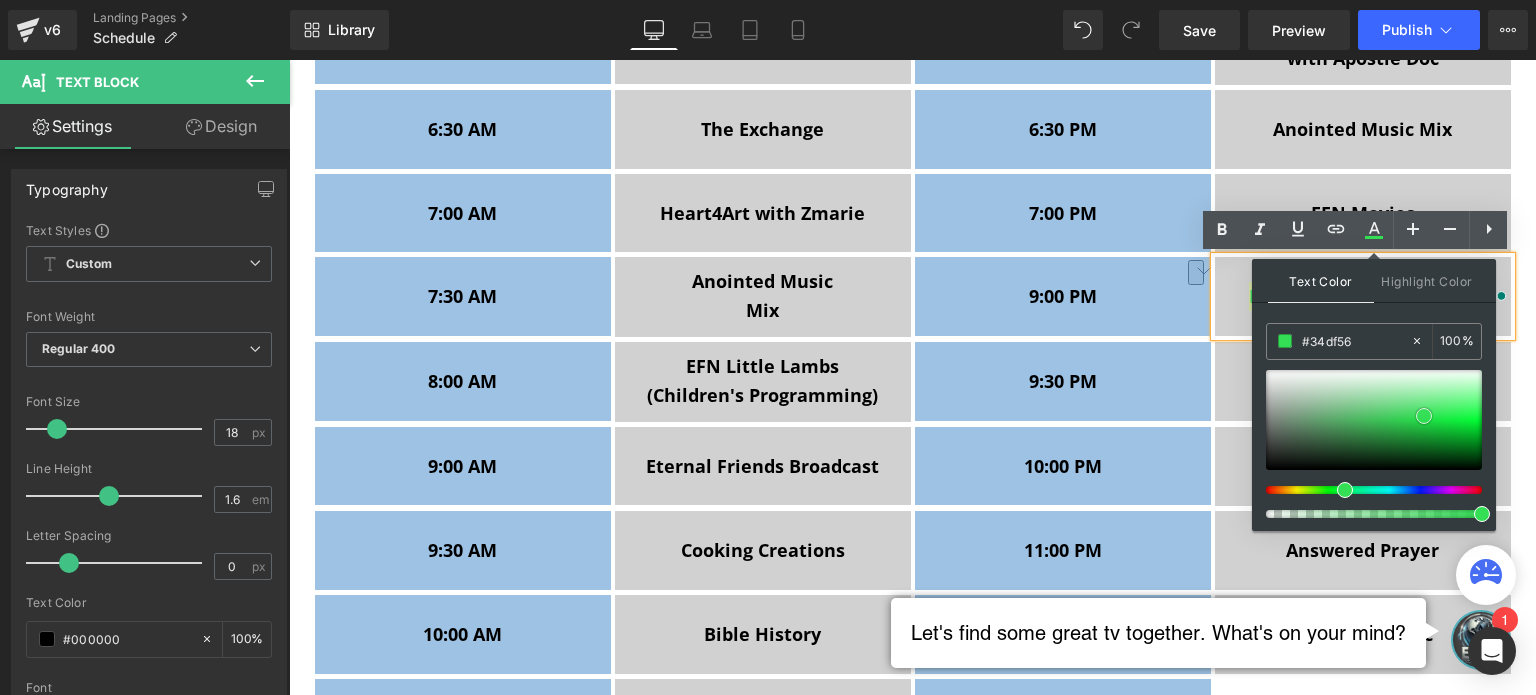 drag, startPoint x: 1394, startPoint y: 409, endPoint x: 1424, endPoint y: 415, distance: 30.594116 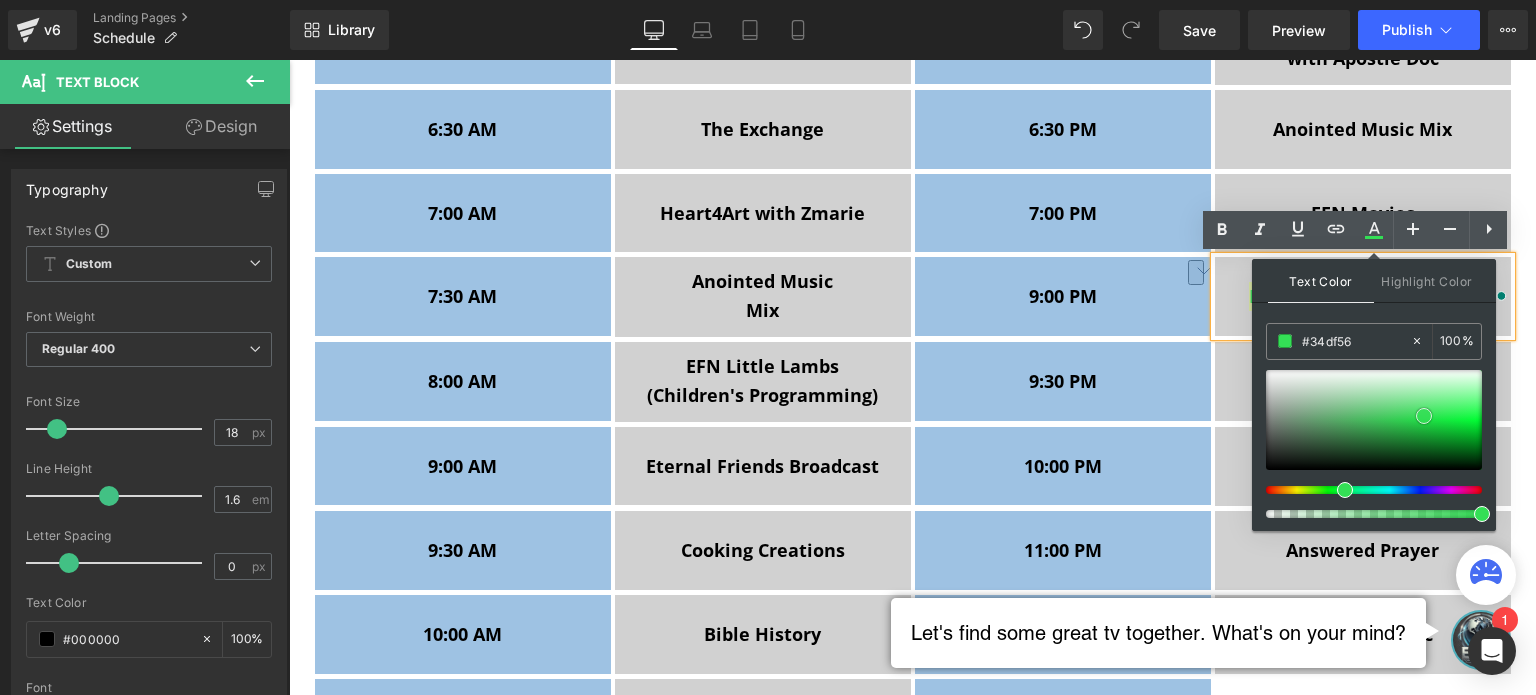 click at bounding box center [1374, 420] 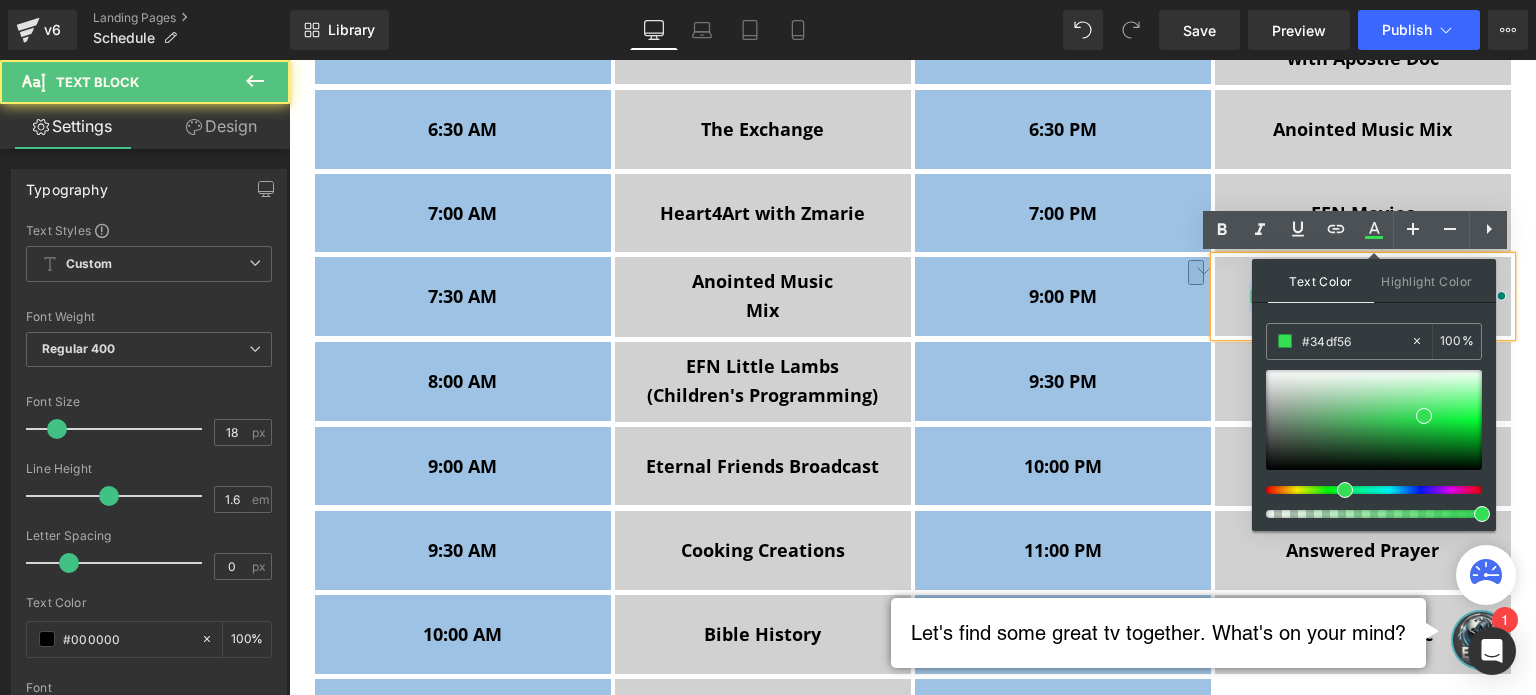 click on "Eternal Friends  Broadcast" at bounding box center (1363, 296) 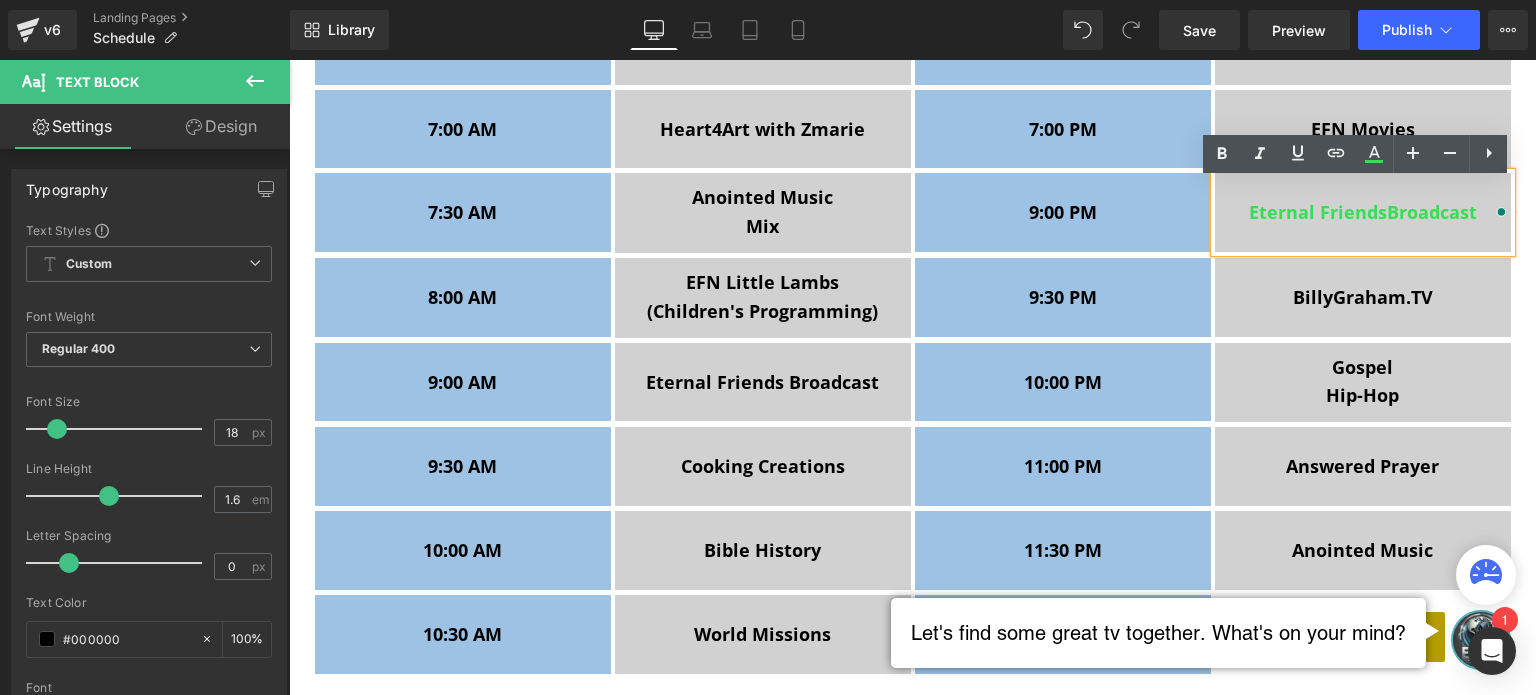 scroll, scrollTop: 1440, scrollLeft: 0, axis: vertical 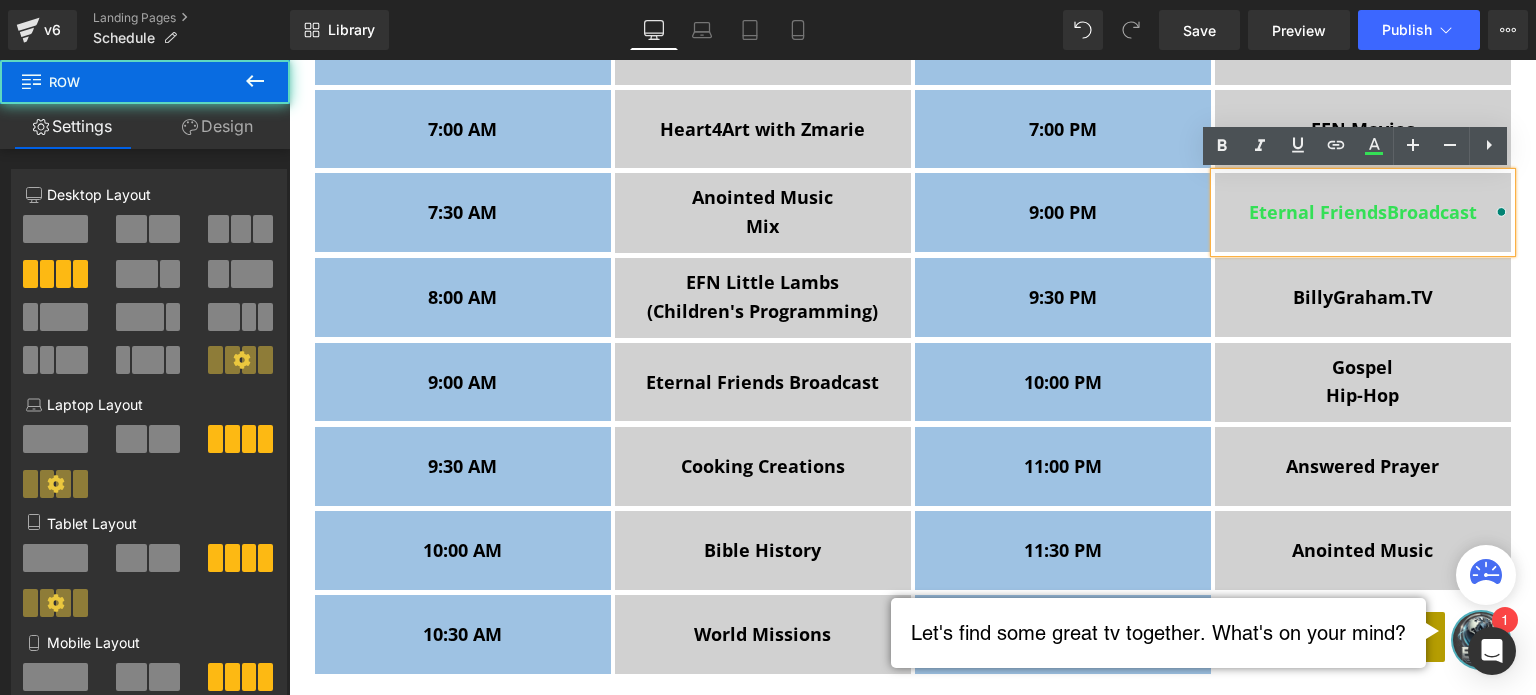 click on "7:30 AM Text Block         Anointed Music Mix Text Block         9:00 PM Text Block         Eternal Friends  Broadcast Text Block         Row" at bounding box center (913, 215) 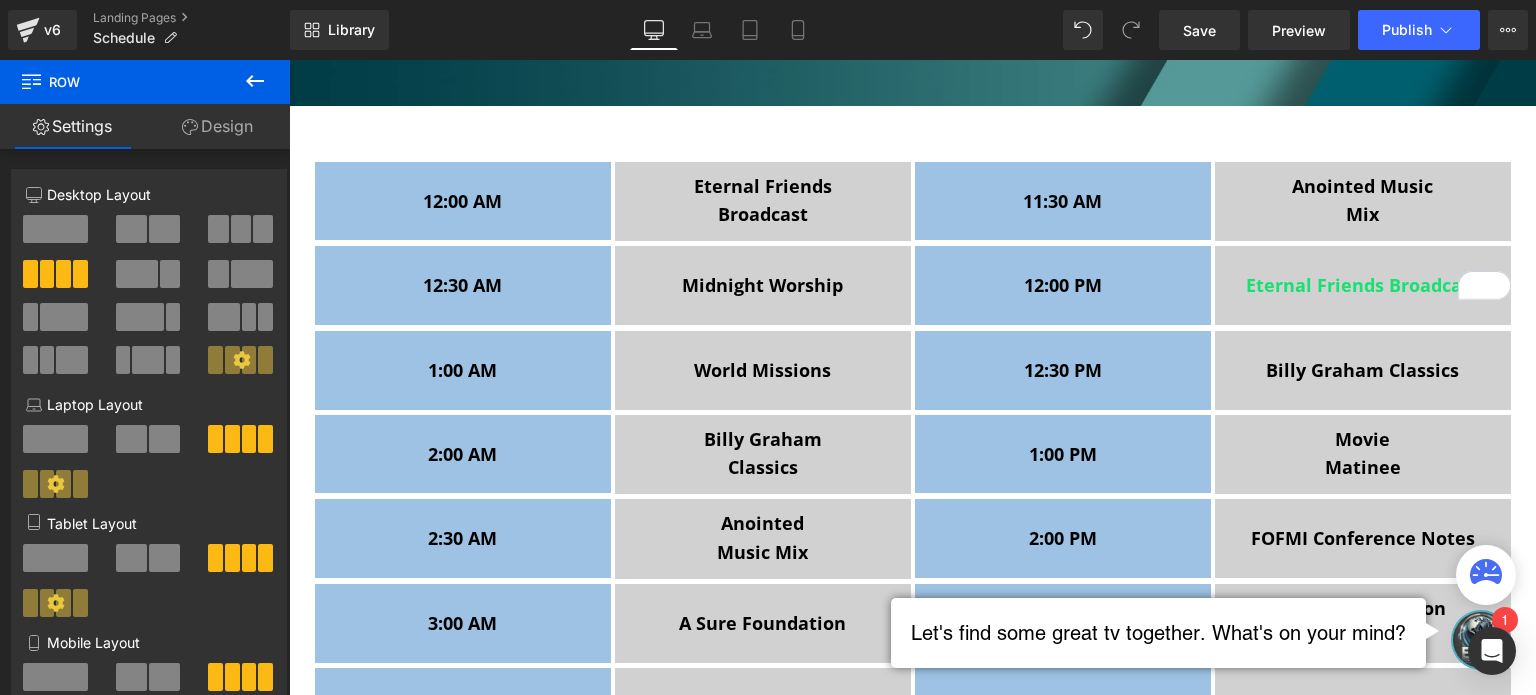 scroll, scrollTop: 356, scrollLeft: 0, axis: vertical 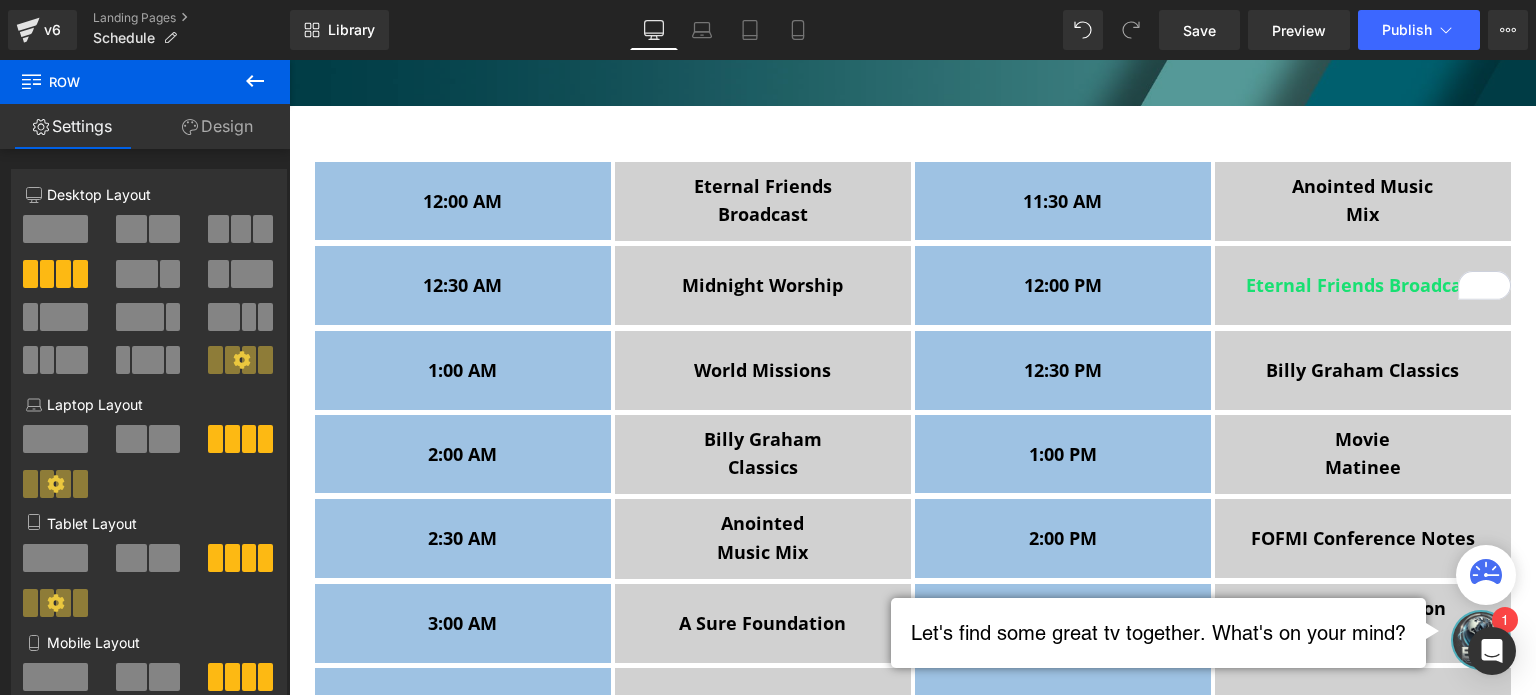 click on "Eternal Friends Broadcast Text Block" at bounding box center (763, 202) 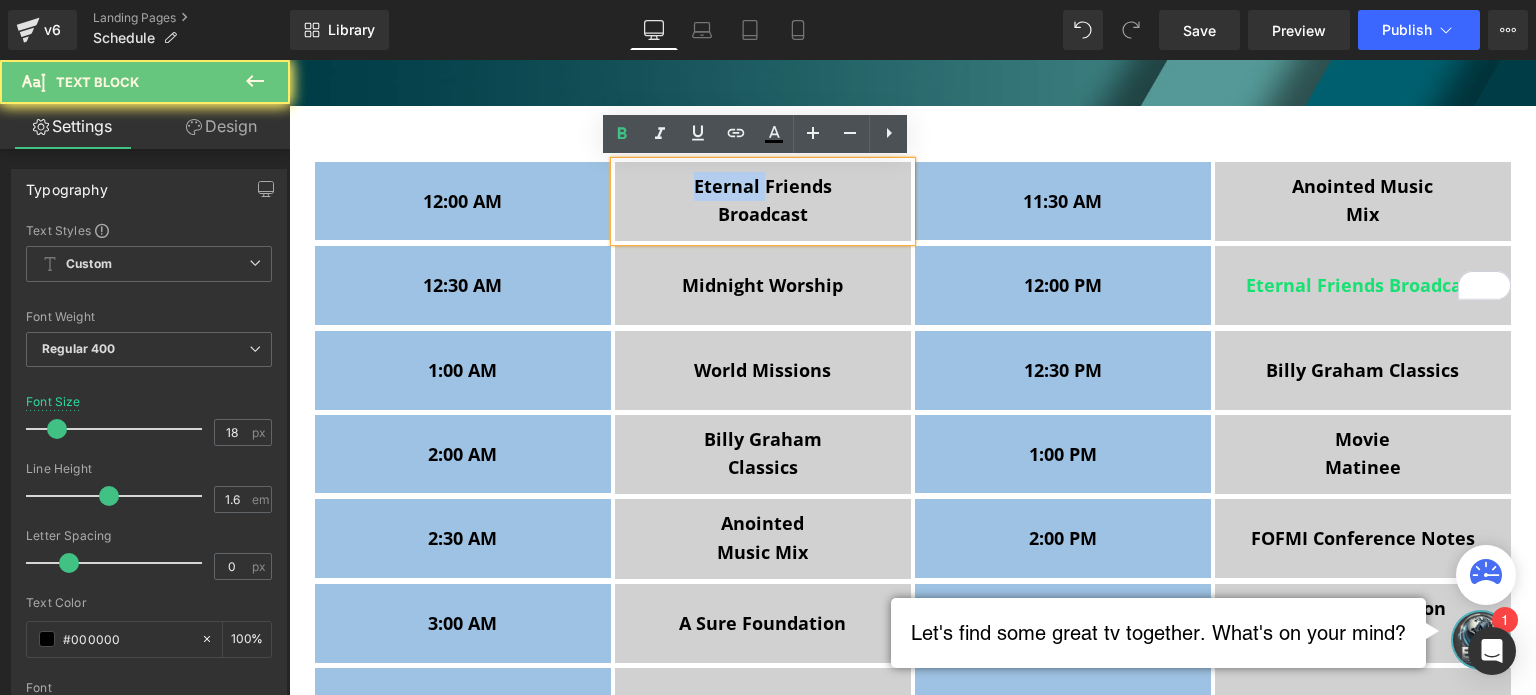 click on "Eternal Friends" at bounding box center (763, 186) 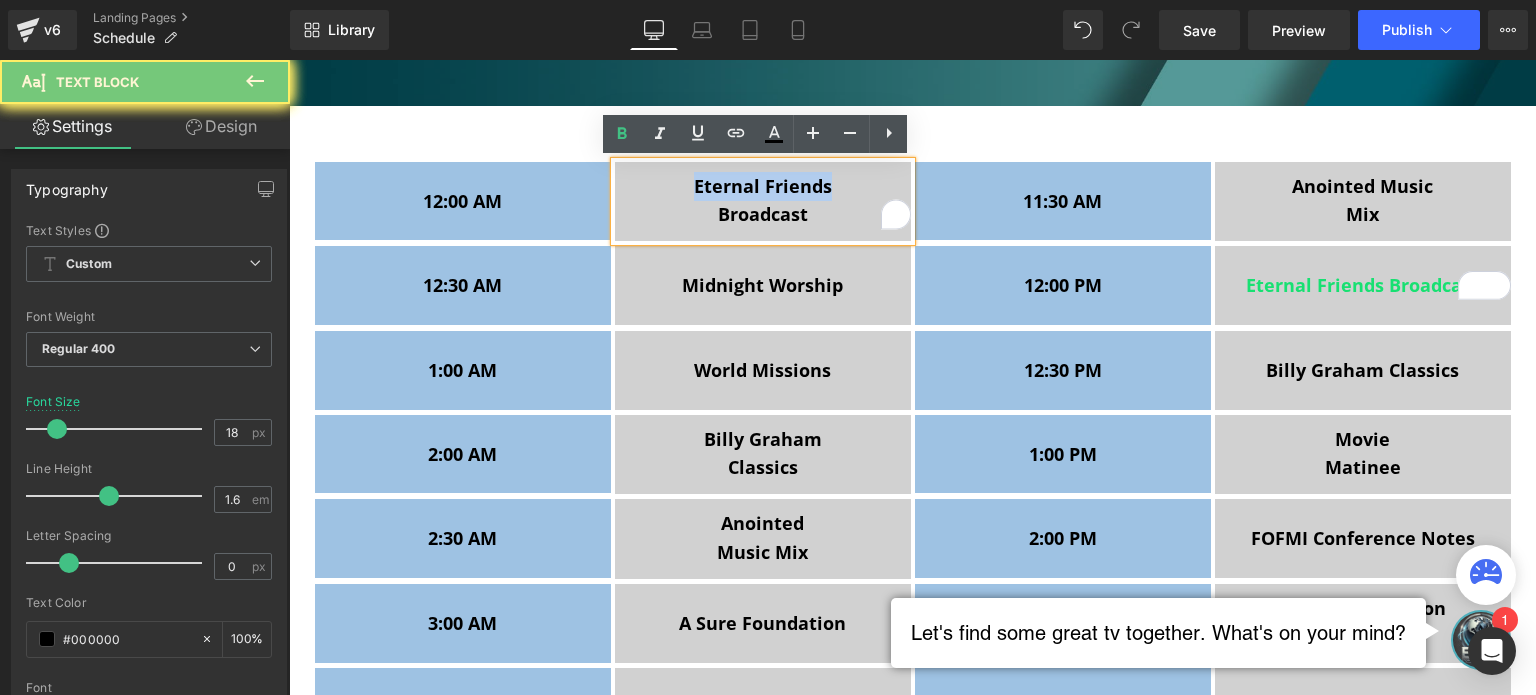 click on "Eternal Friends" at bounding box center [763, 186] 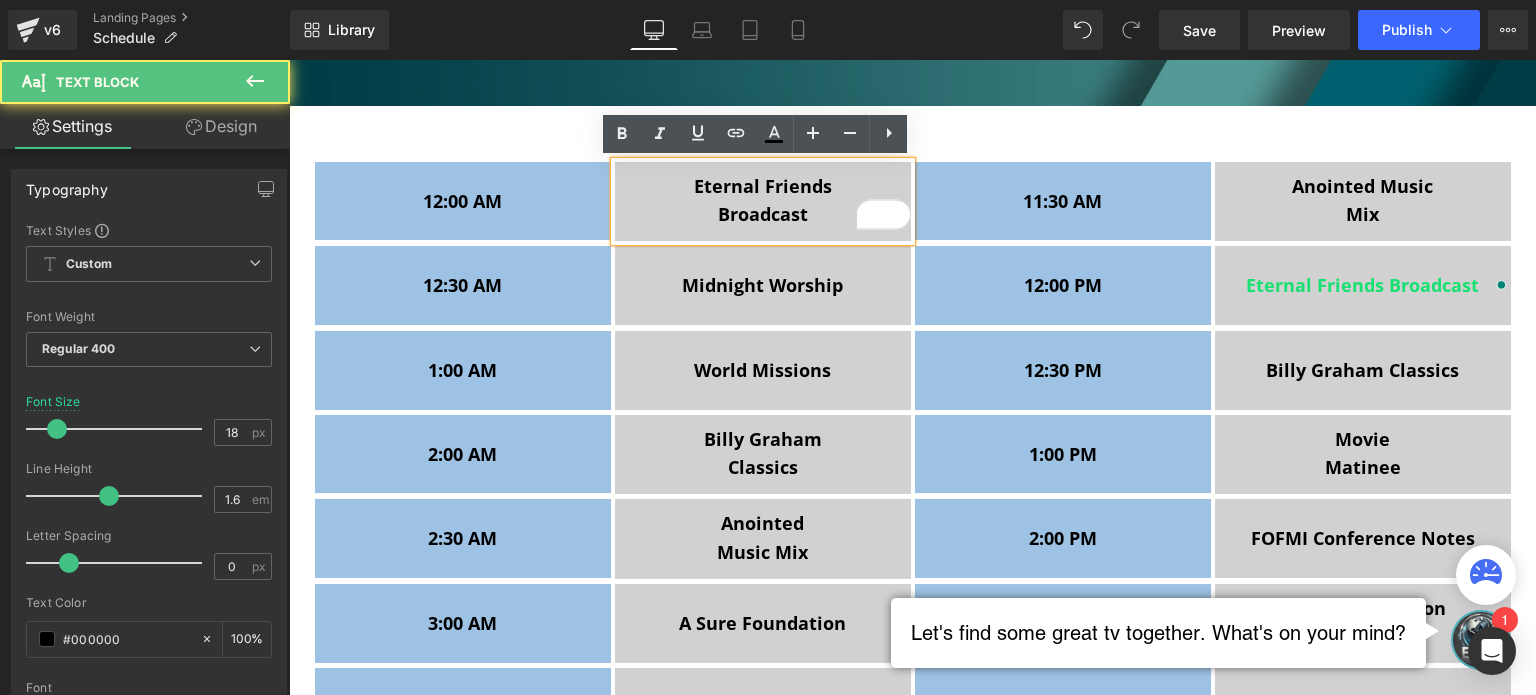 click on "Broadcast" at bounding box center (763, 214) 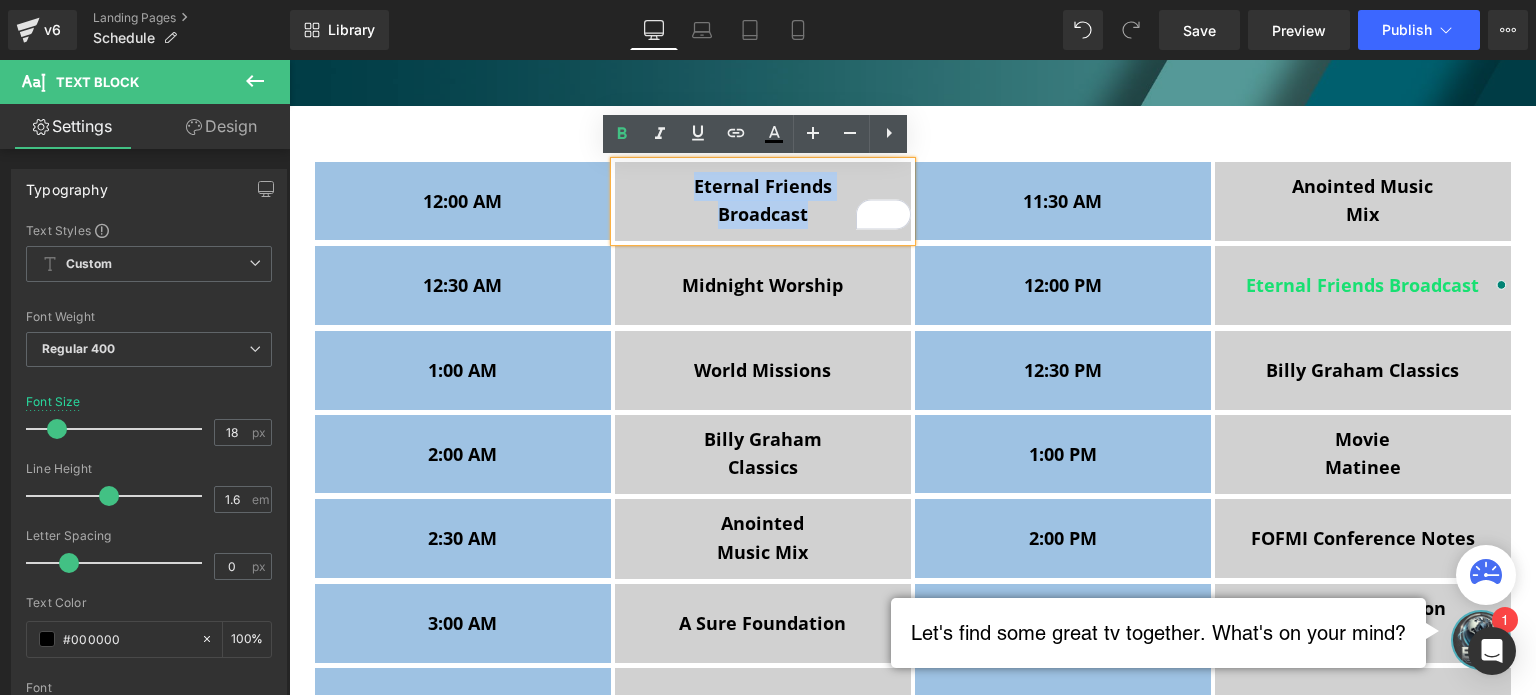 drag, startPoint x: 806, startPoint y: 216, endPoint x: 688, endPoint y: 187, distance: 121.511314 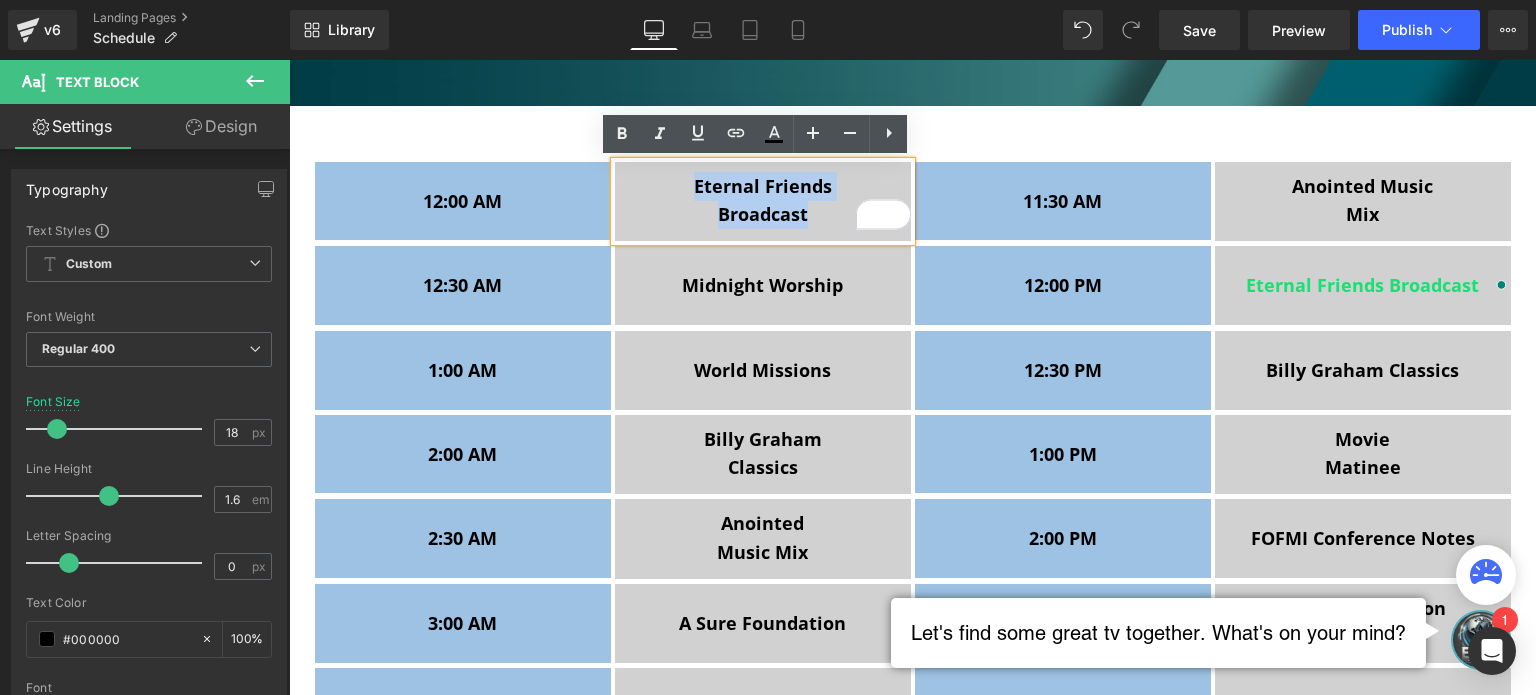 type 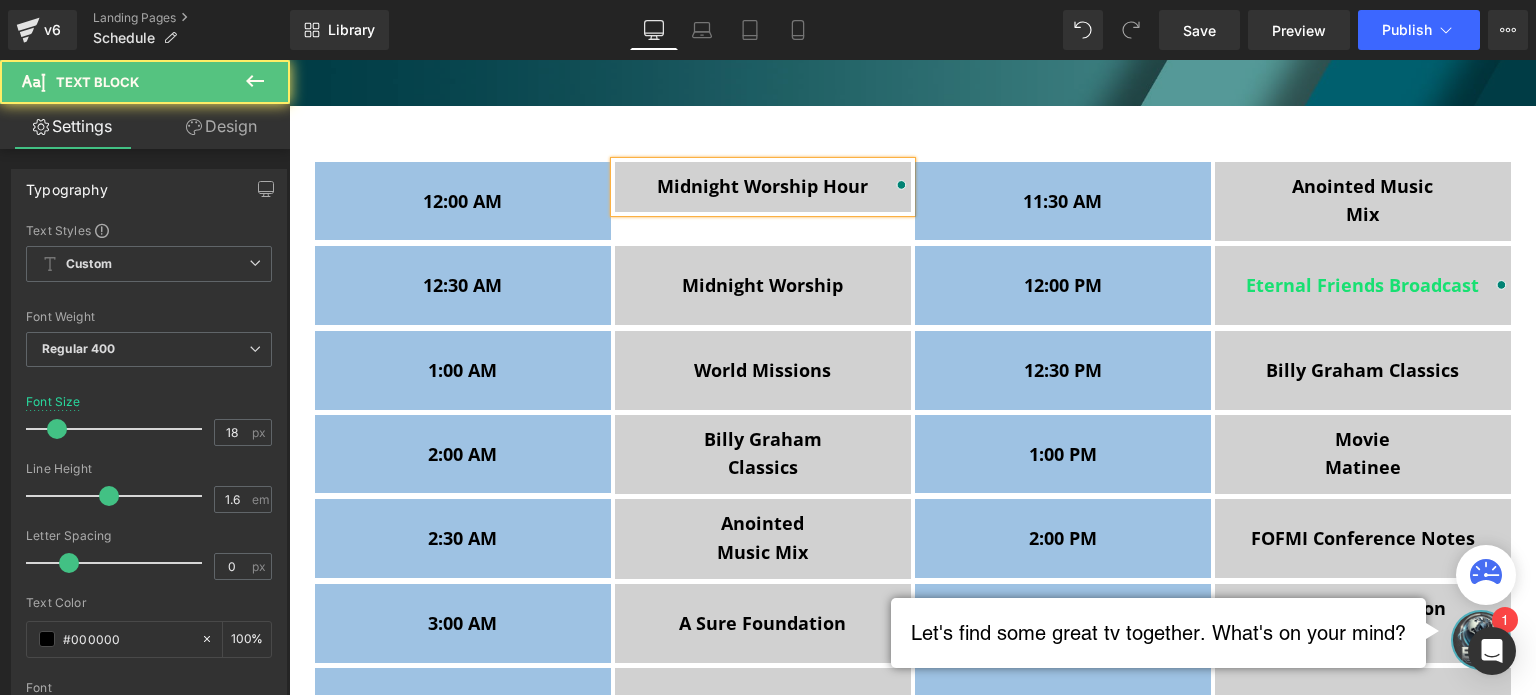 click on "Midnight Worship Hour" at bounding box center [762, 186] 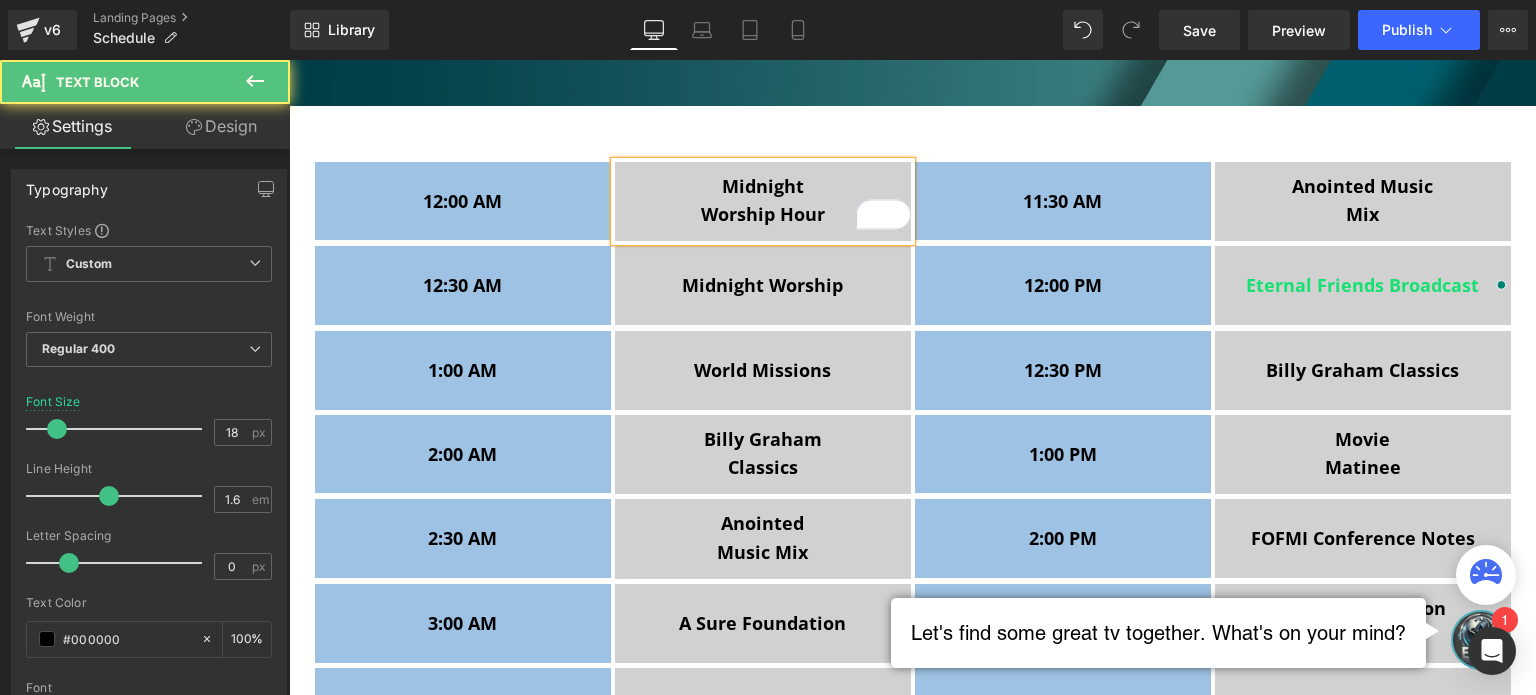 drag, startPoint x: 830, startPoint y: 212, endPoint x: 698, endPoint y: 159, distance: 142.24275 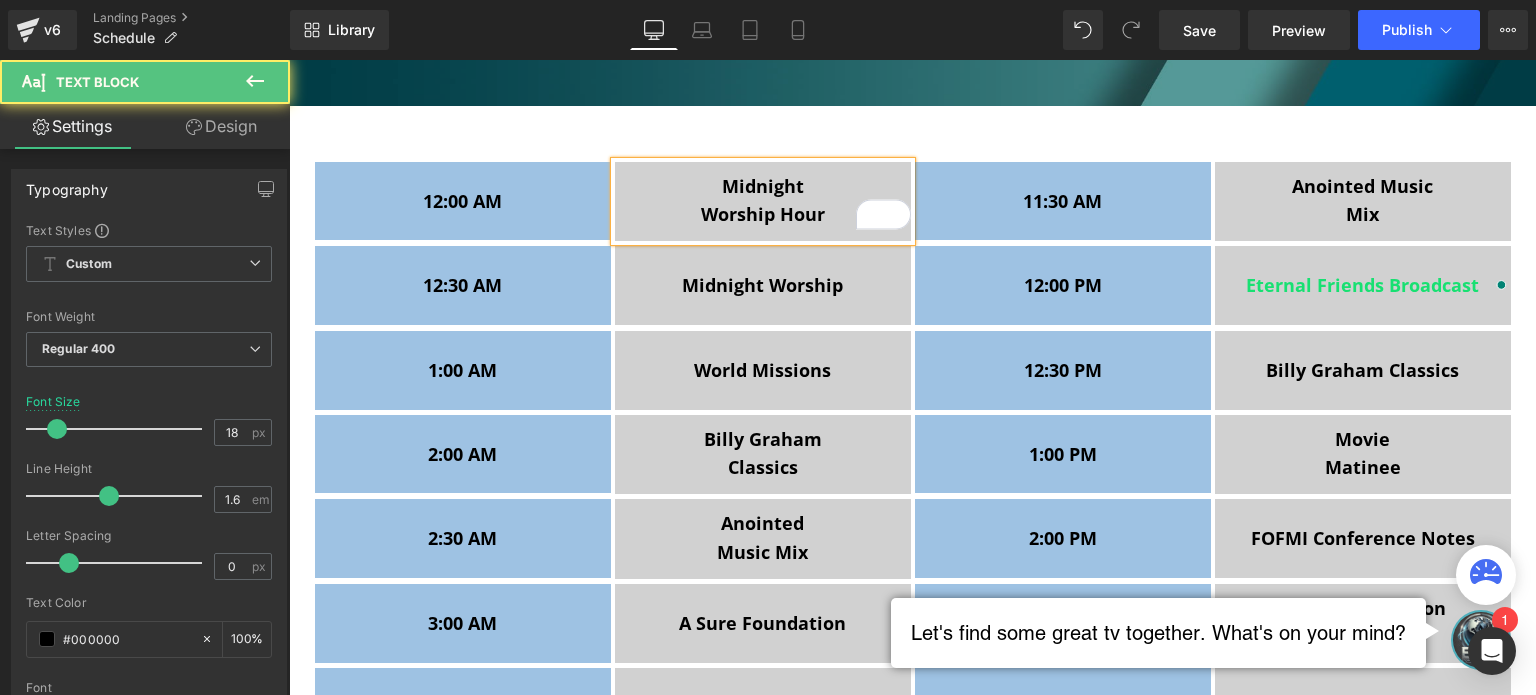 click on "Midnight  Worship Hour" at bounding box center [763, 202] 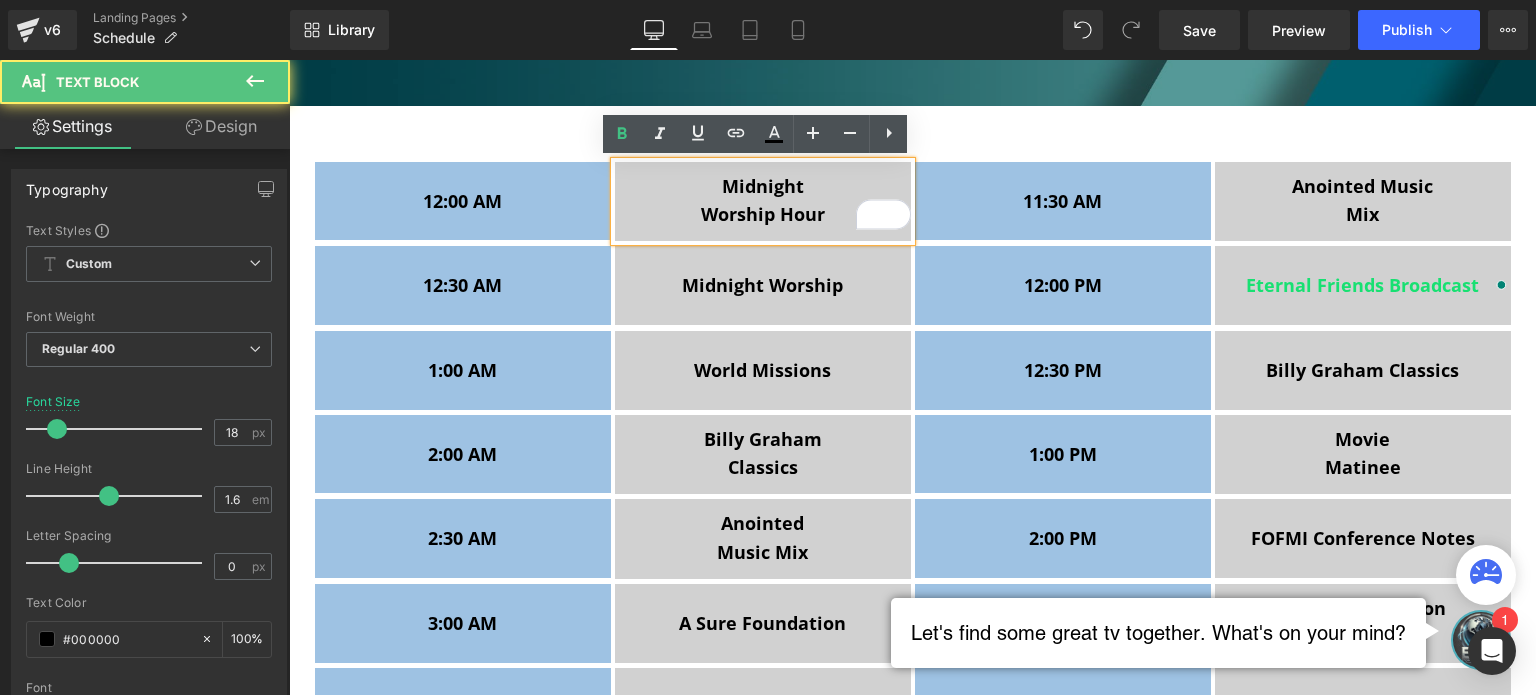 click on "Midnight" at bounding box center [763, 186] 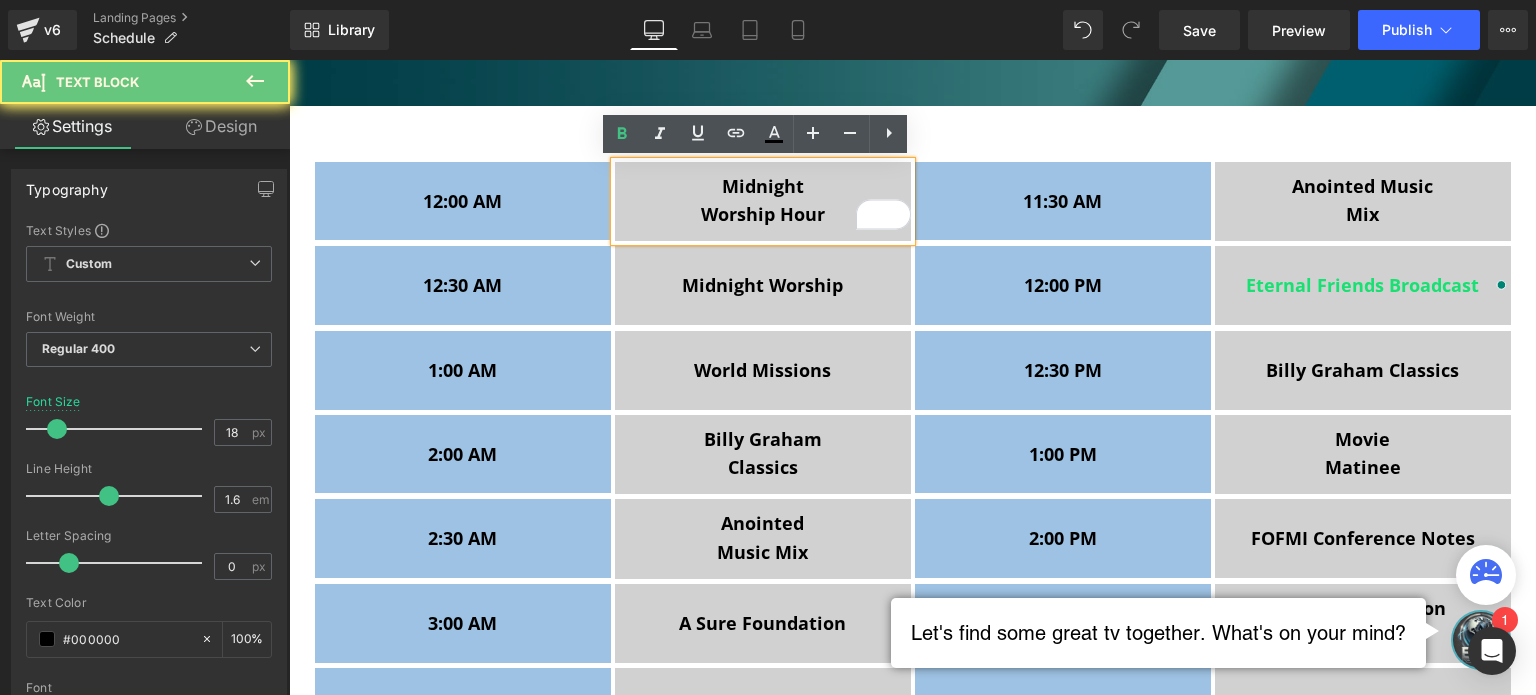 click on "Midnight" at bounding box center (763, 186) 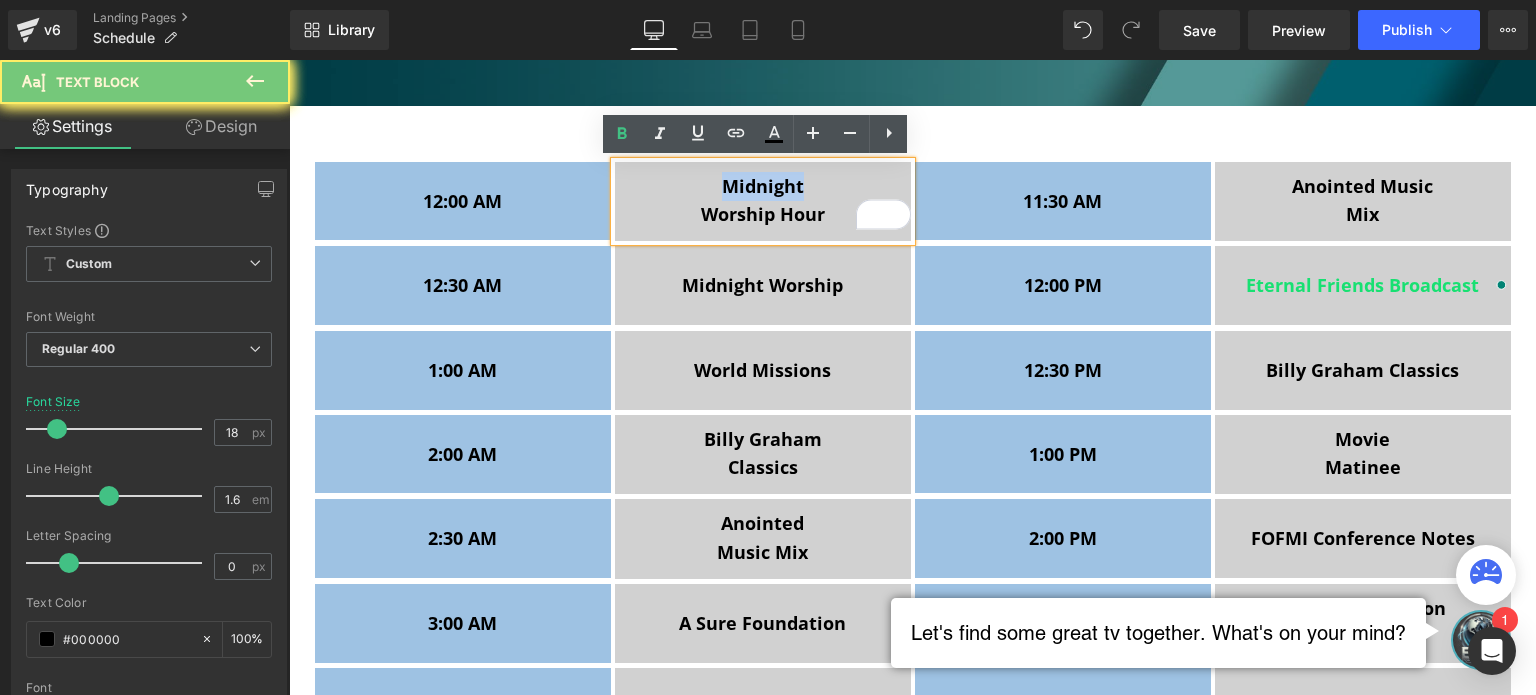 click on "Midnight" at bounding box center [763, 186] 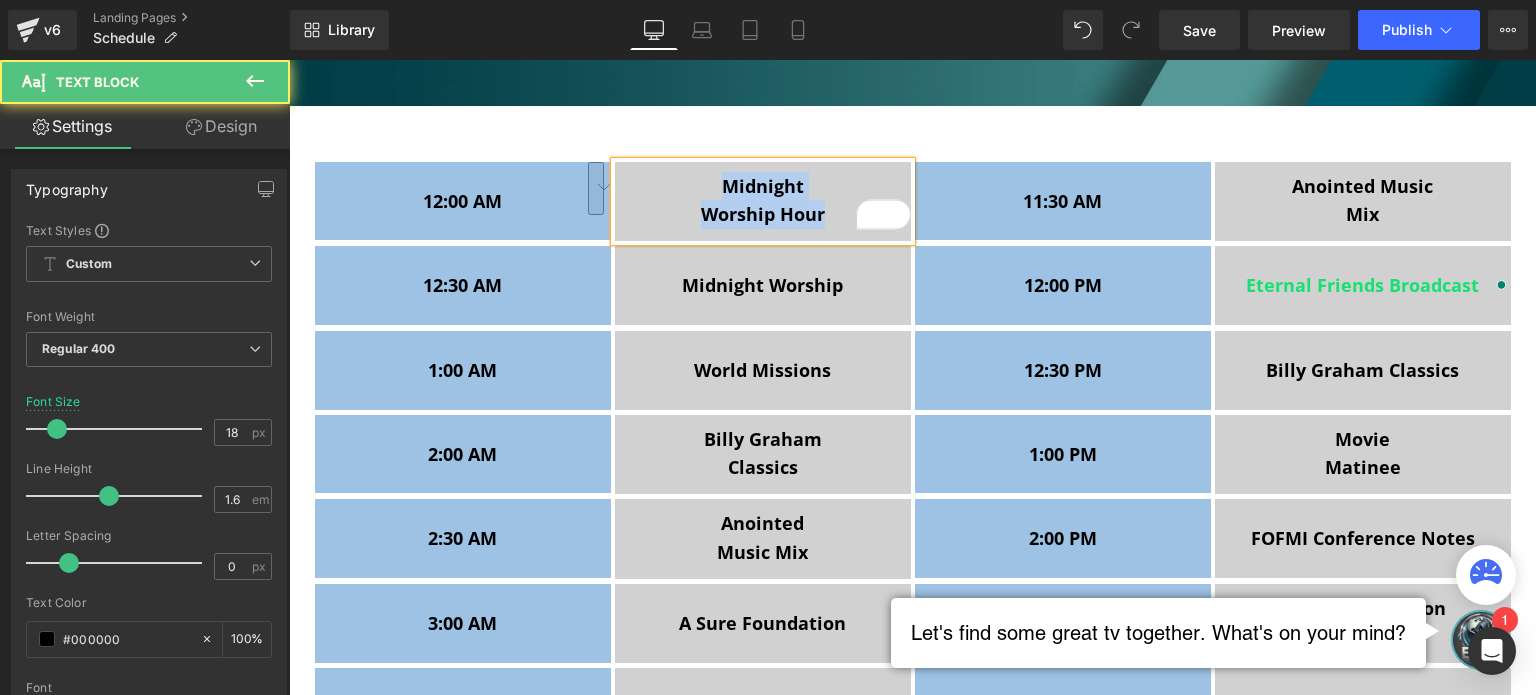 click on "Midnight" at bounding box center [763, 186] 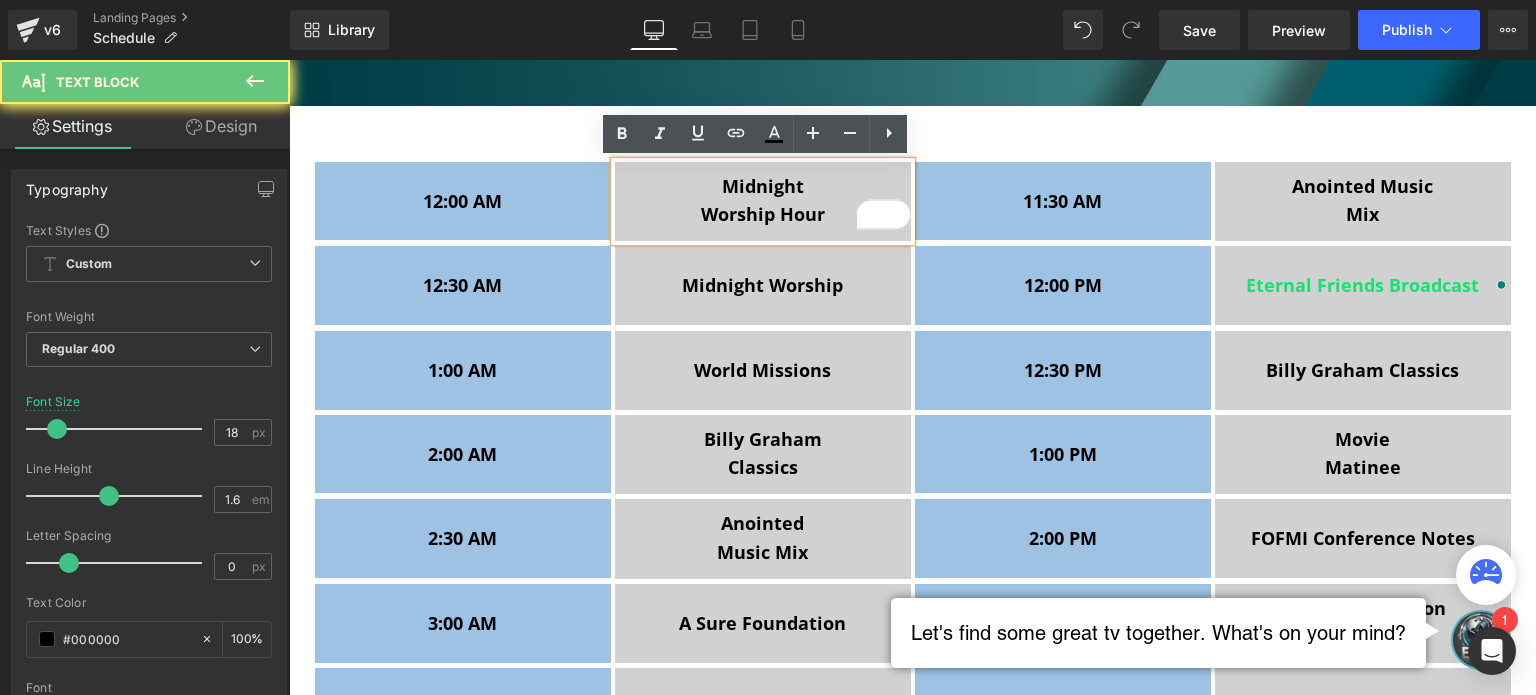 click on "Midnight" at bounding box center (763, 186) 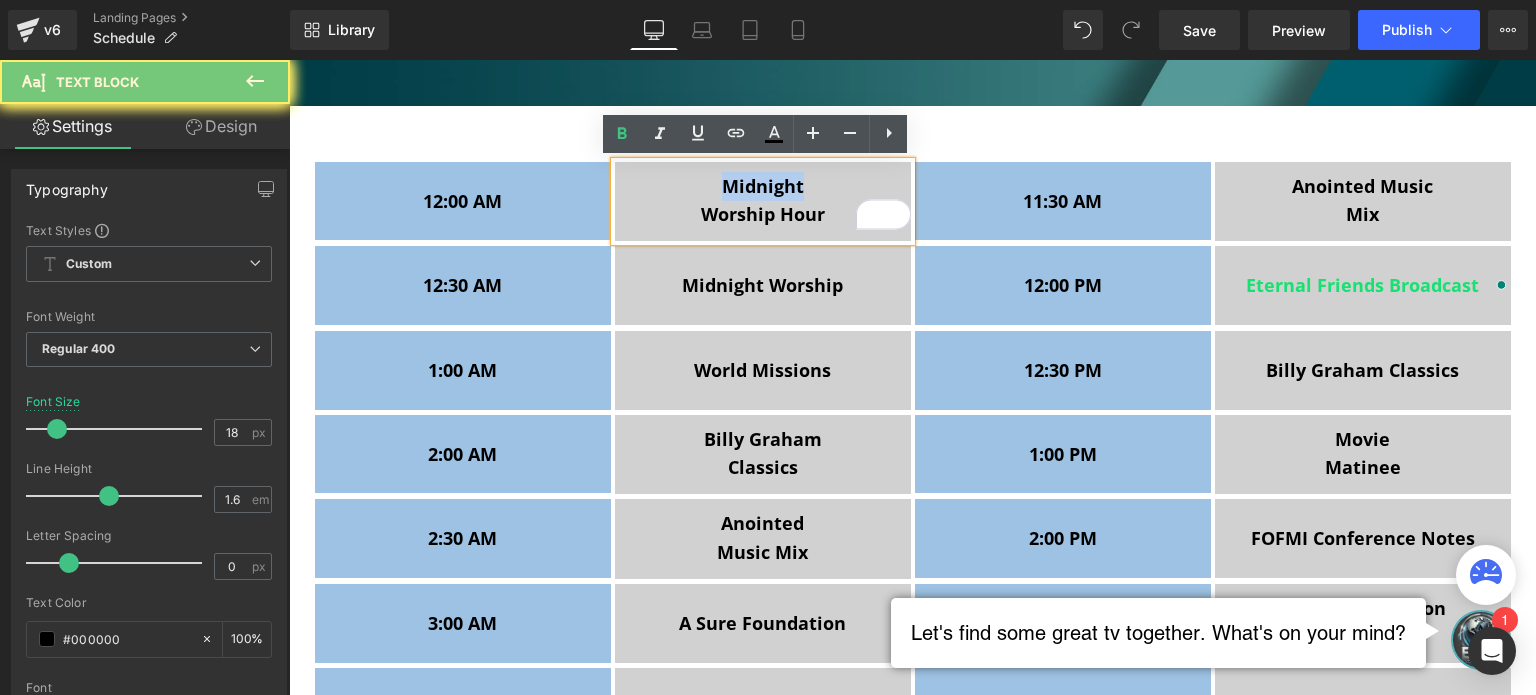 click on "Midnight" at bounding box center [763, 186] 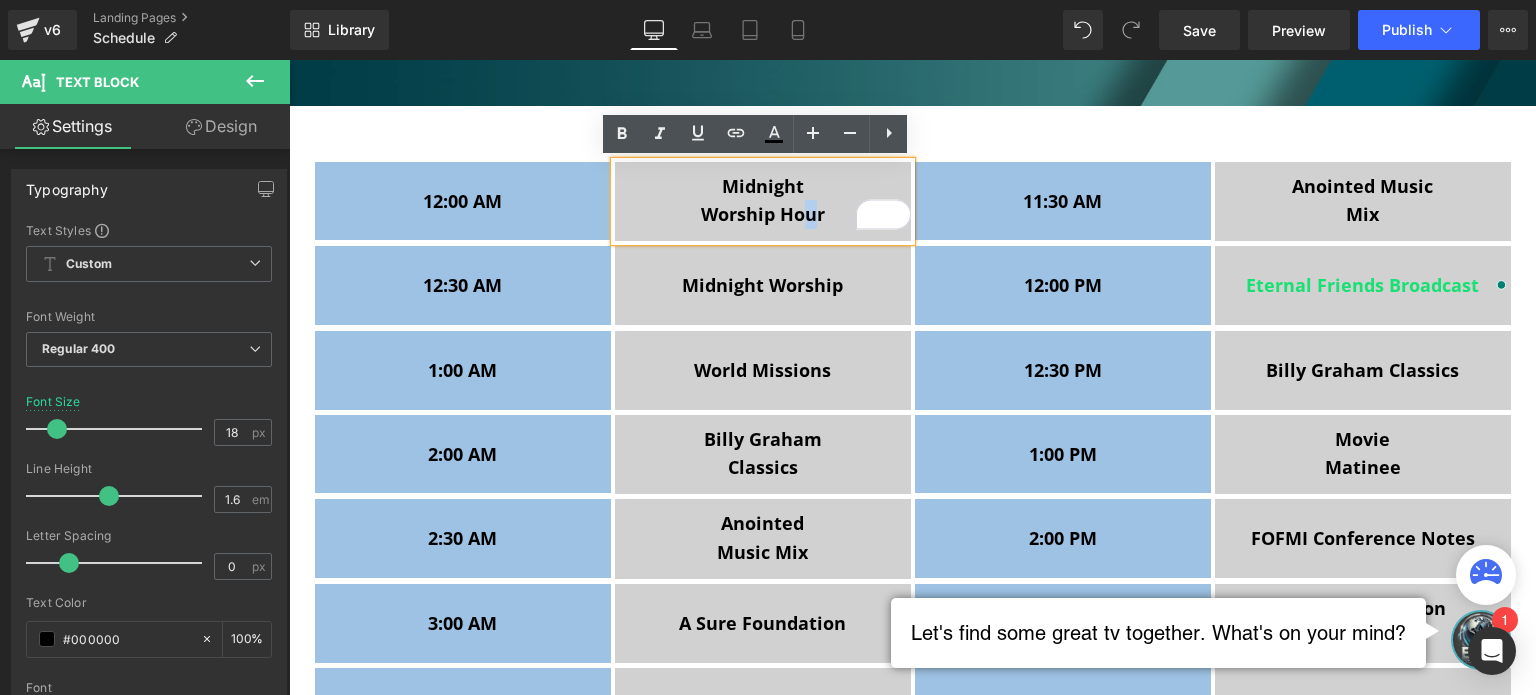 drag, startPoint x: 811, startPoint y: 211, endPoint x: 795, endPoint y: 208, distance: 16.27882 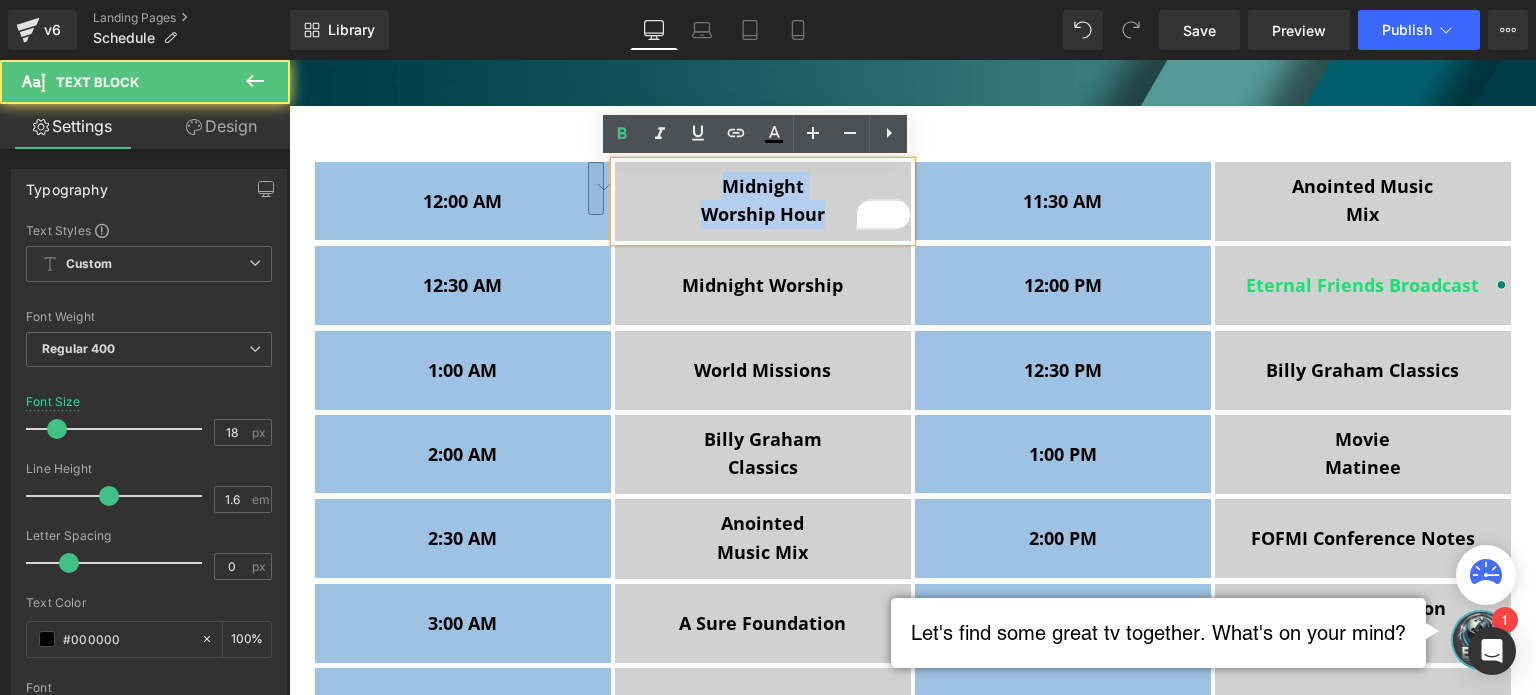drag, startPoint x: 820, startPoint y: 216, endPoint x: 712, endPoint y: 181, distance: 113.52973 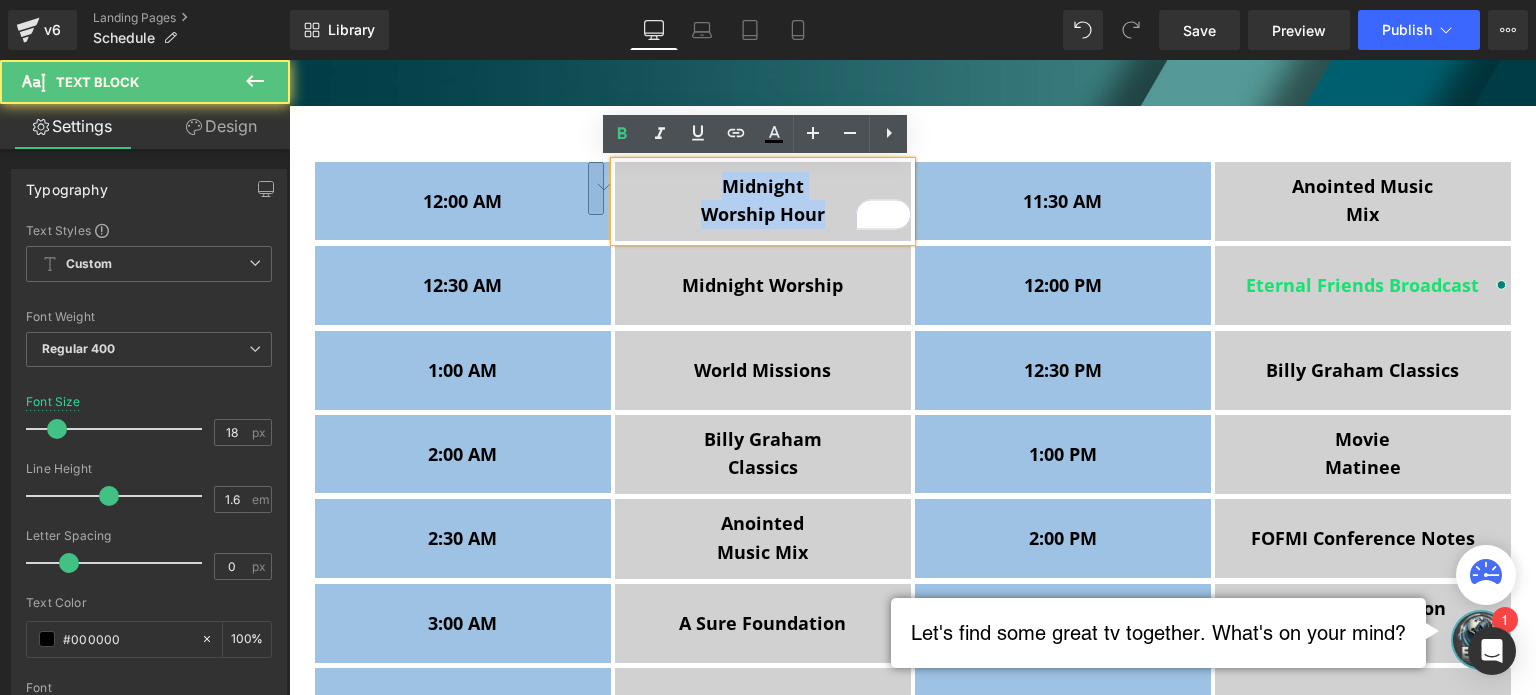 click on "Midnight  Worship Hour" at bounding box center (763, 202) 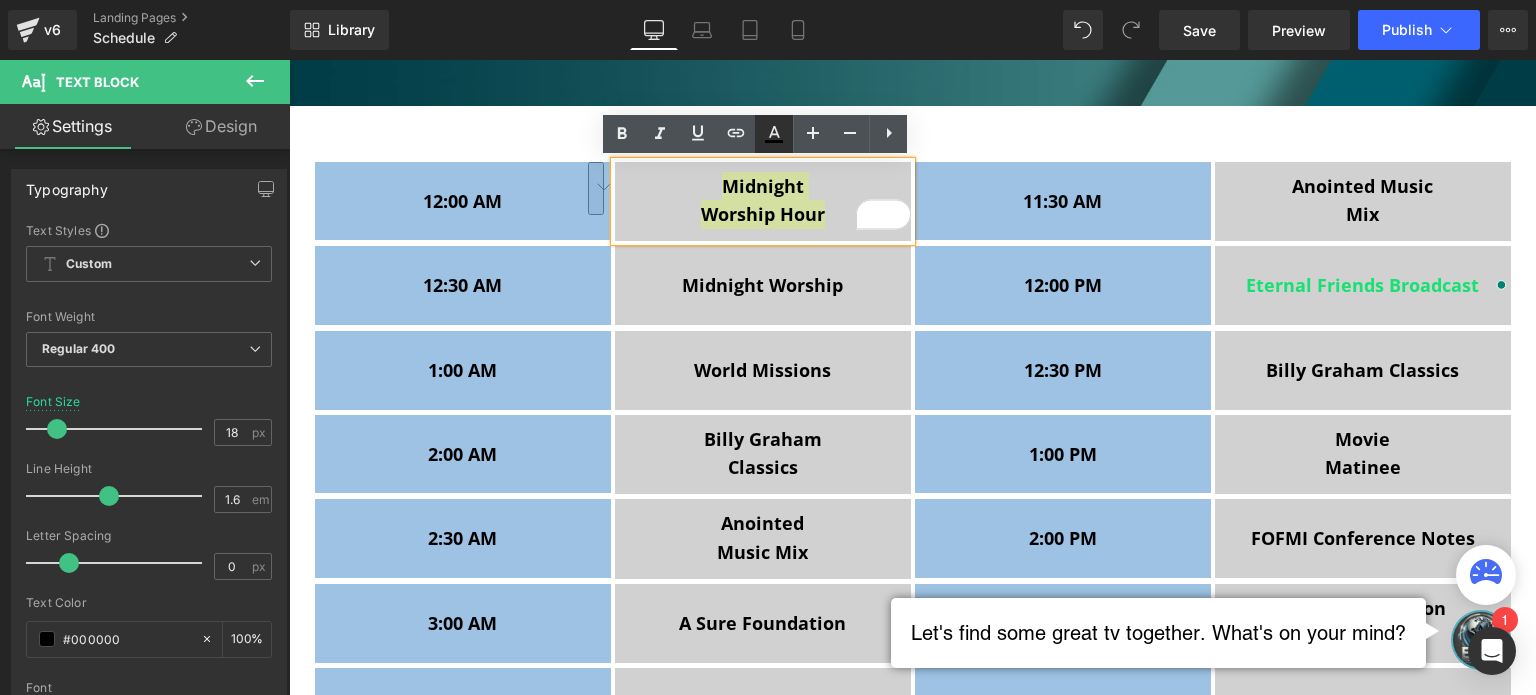 click 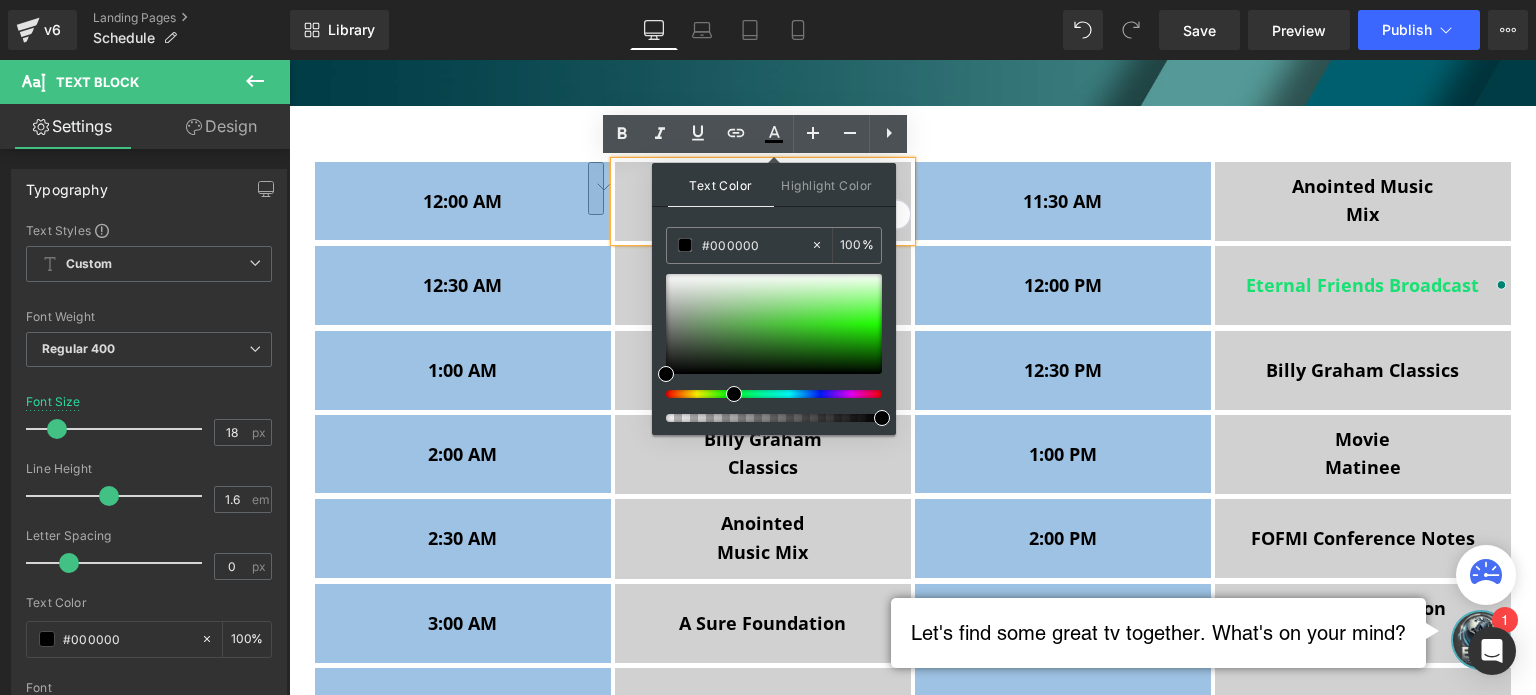 click at bounding box center [766, 394] 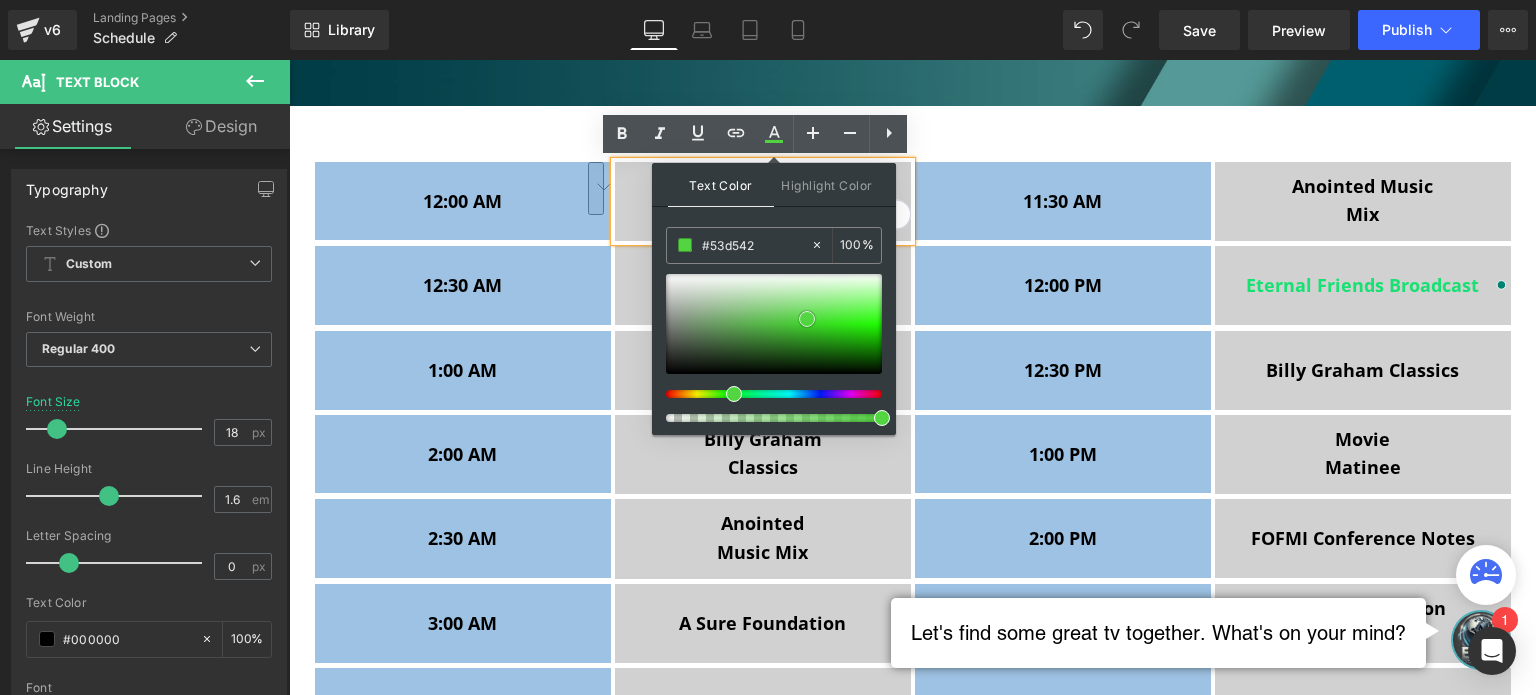 drag, startPoint x: 798, startPoint y: 337, endPoint x: 807, endPoint y: 318, distance: 21.023796 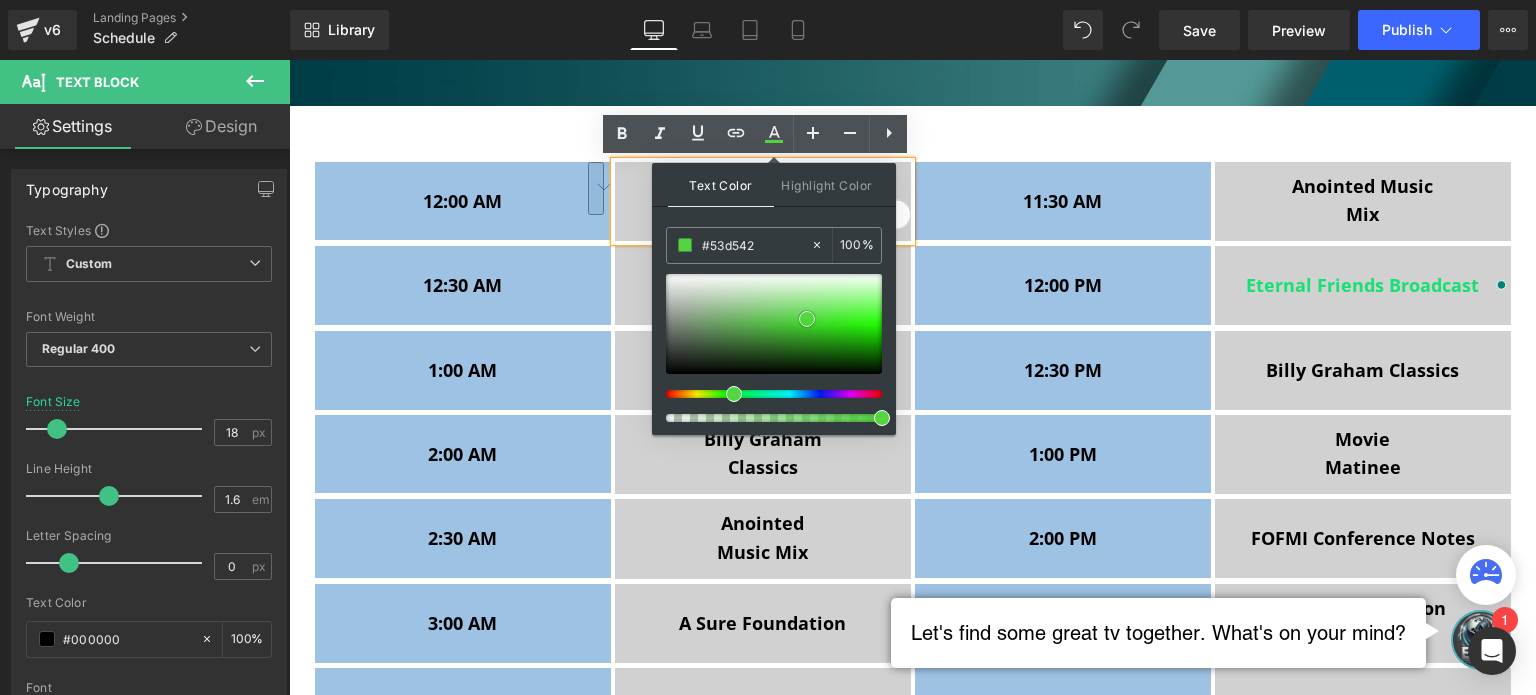 click at bounding box center [774, 324] 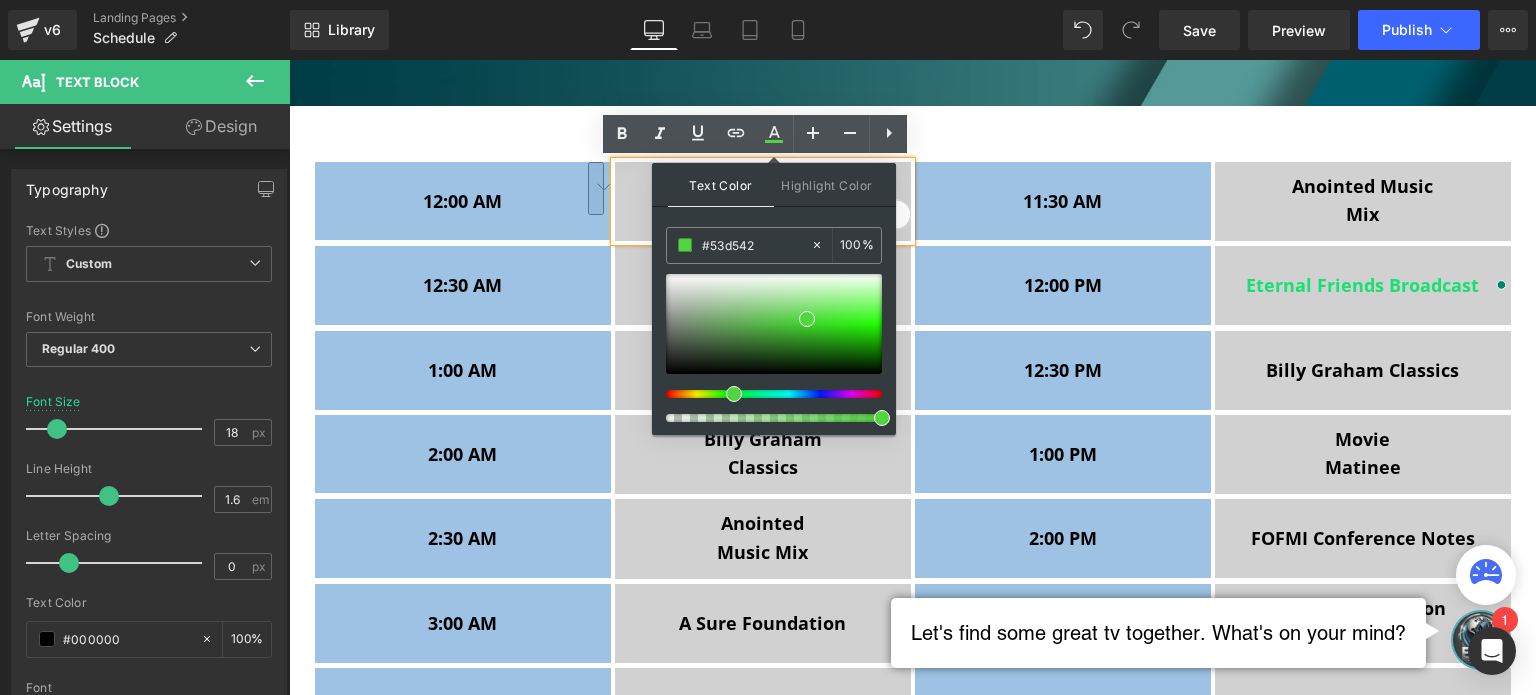 click on "Midnight" at bounding box center (763, 186) 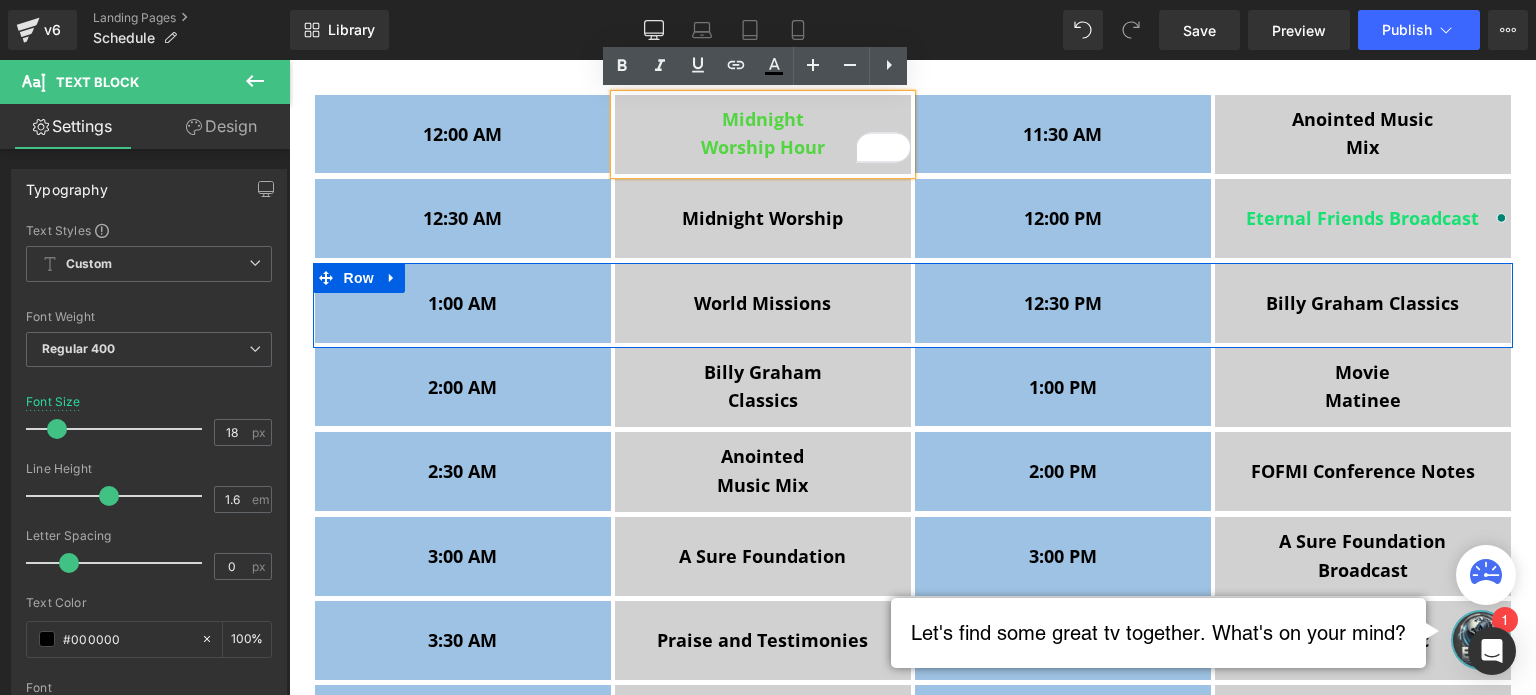 scroll, scrollTop: 424, scrollLeft: 0, axis: vertical 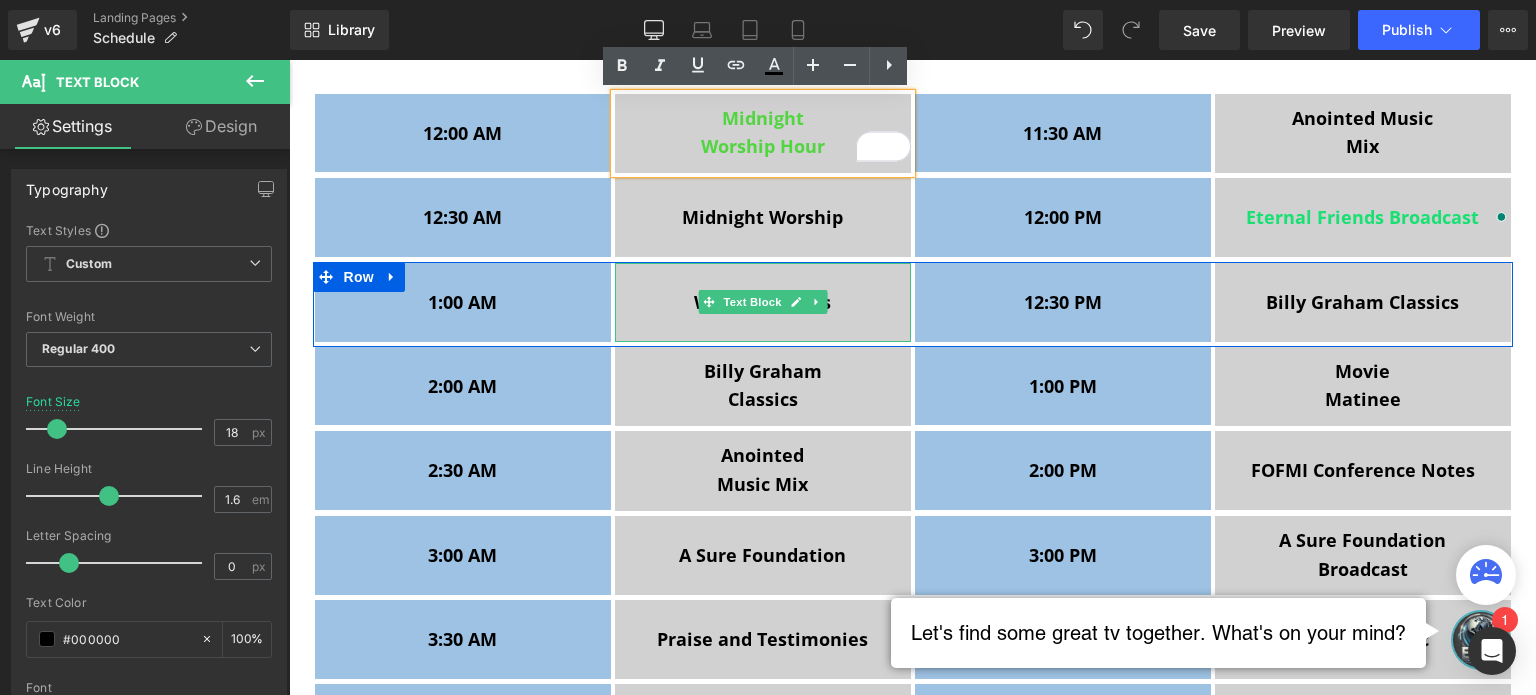 click on "World Missions" at bounding box center (763, 302) 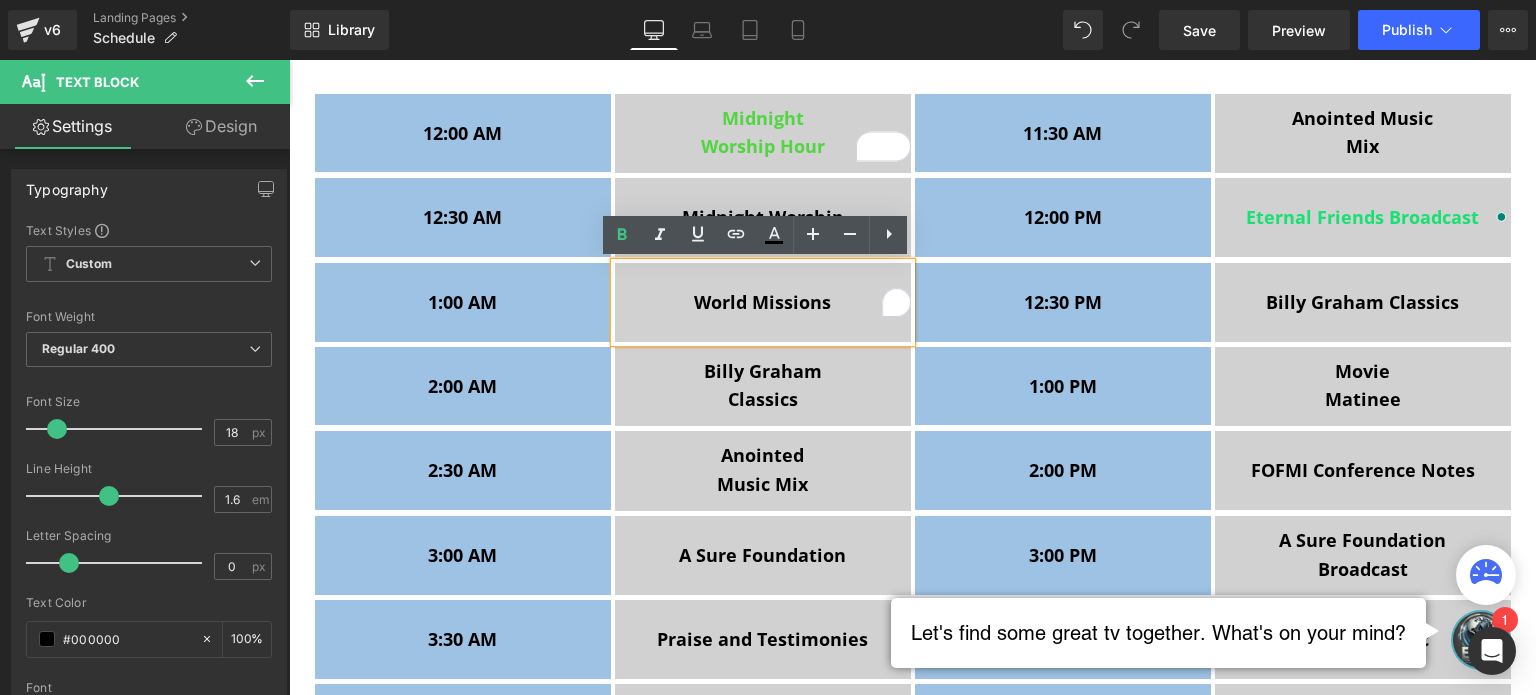 click on "World Missions" at bounding box center [762, 302] 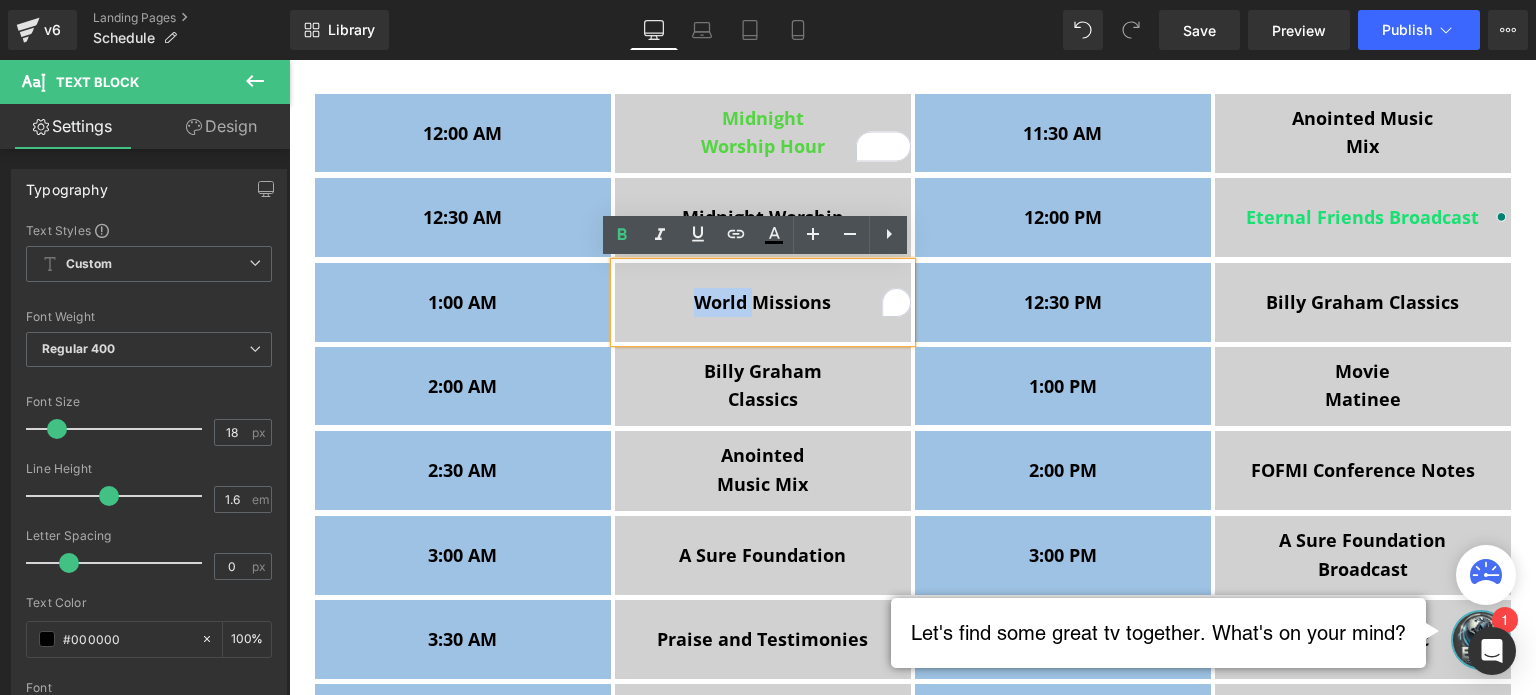 click on "World Missions" at bounding box center (762, 302) 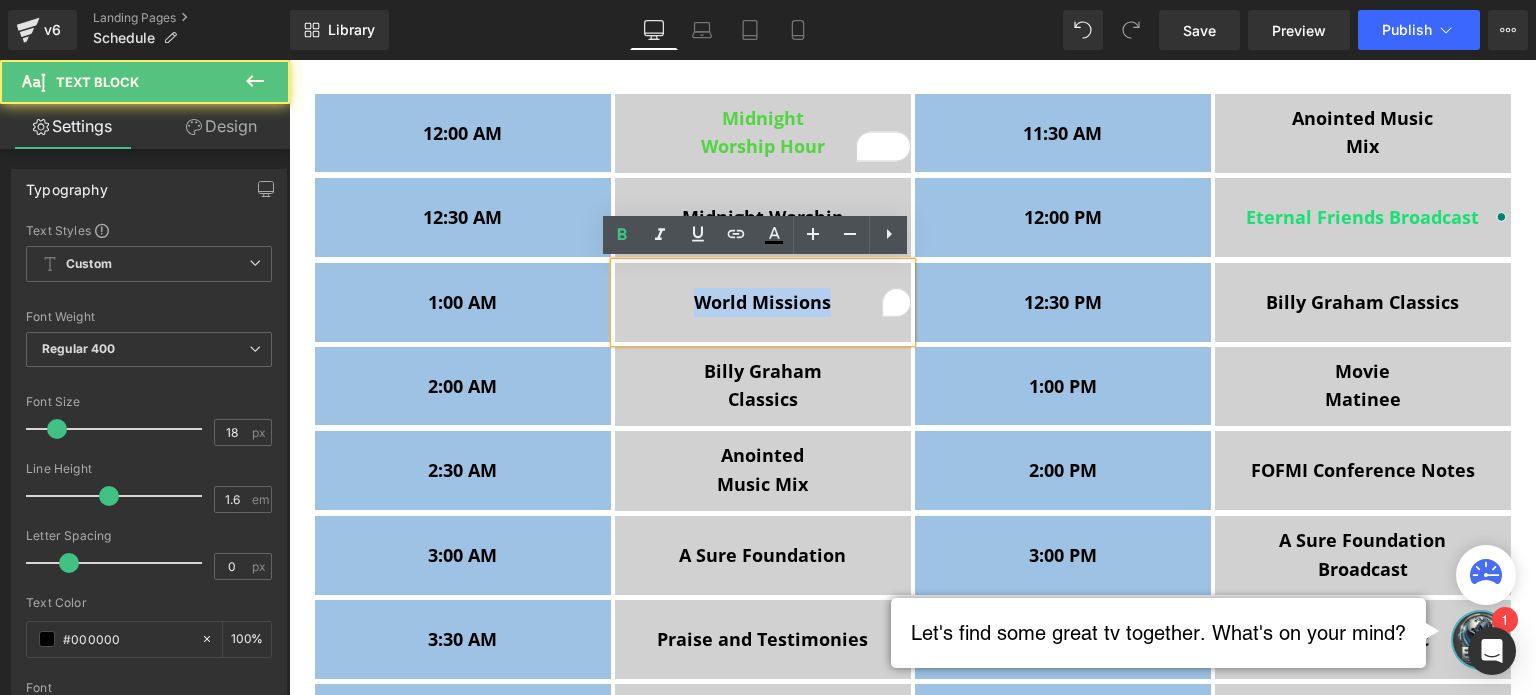 click on "World Missions" at bounding box center (762, 302) 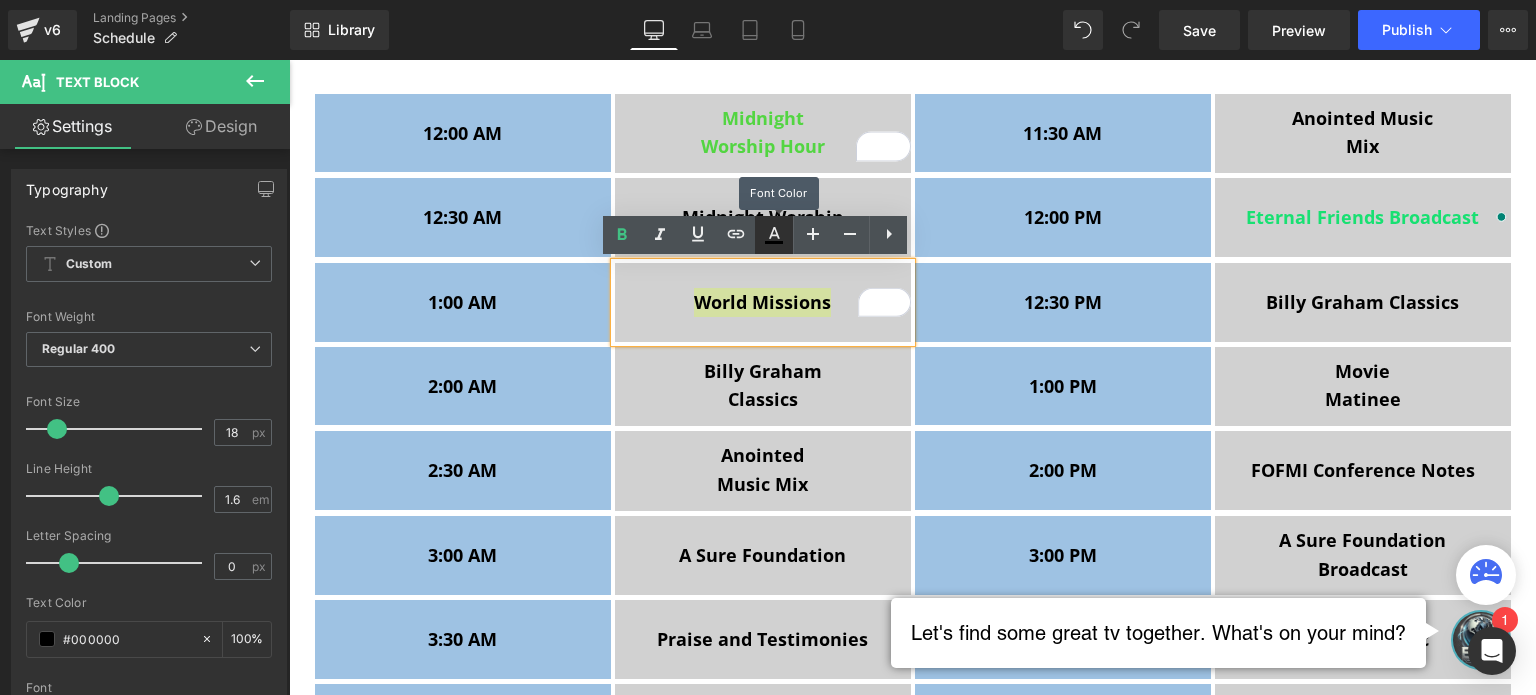 click 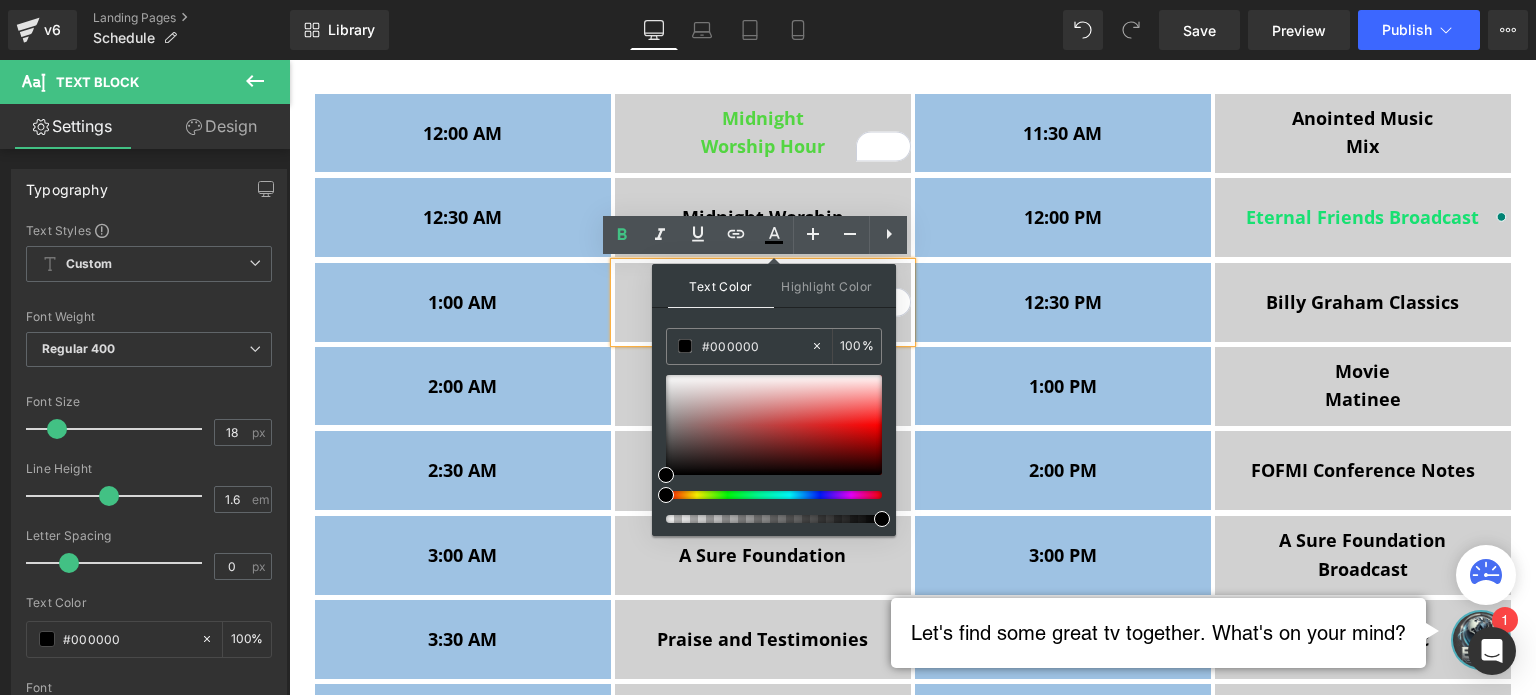 drag, startPoint x: 722, startPoint y: 499, endPoint x: 740, endPoint y: 492, distance: 19.313208 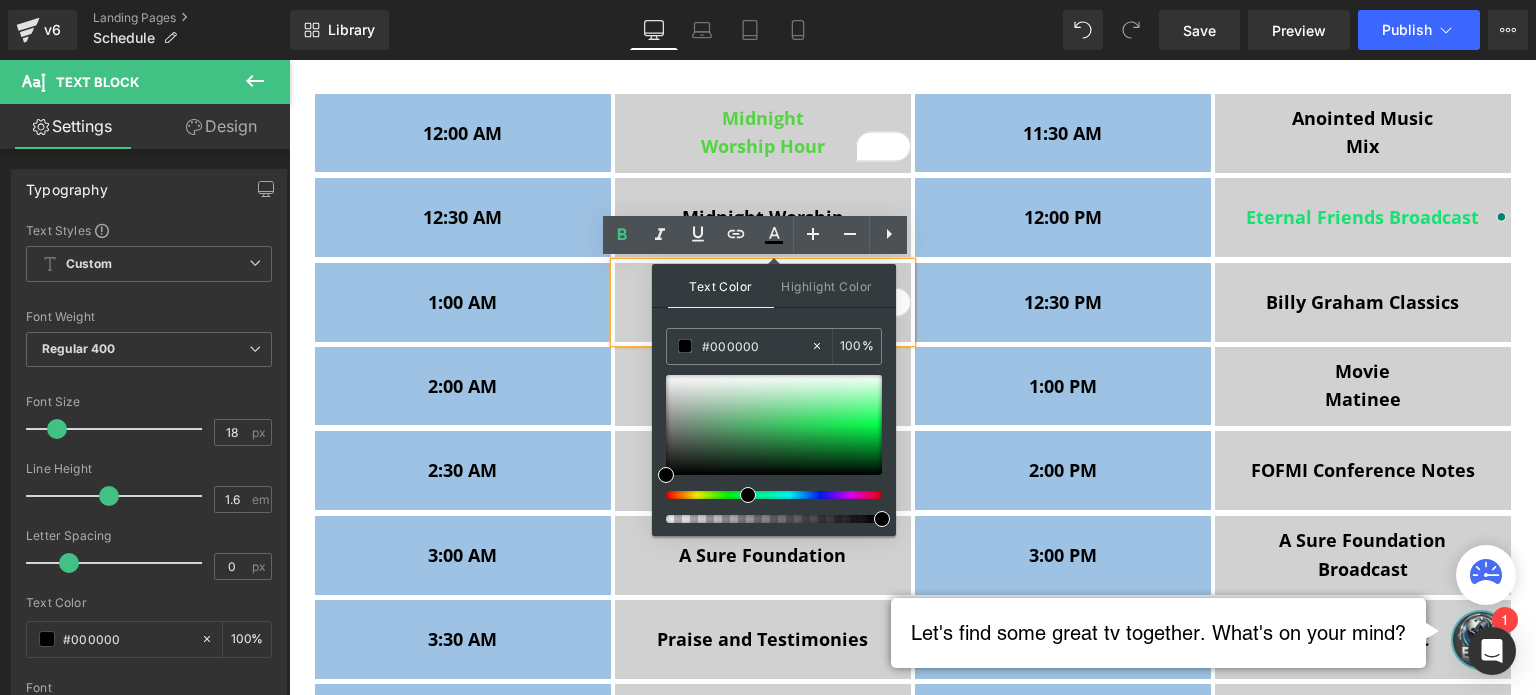 click at bounding box center [766, 495] 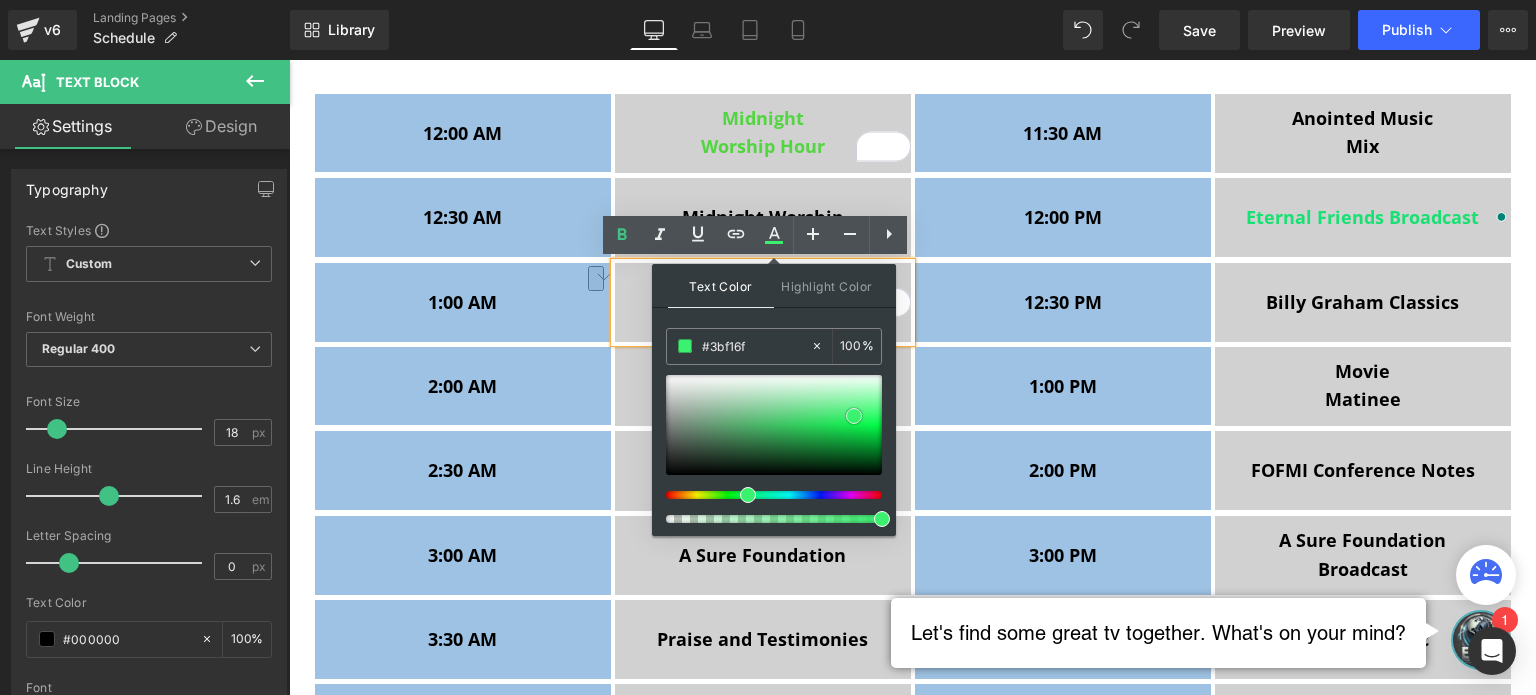 drag, startPoint x: 807, startPoint y: 419, endPoint x: 854, endPoint y: 415, distance: 47.169907 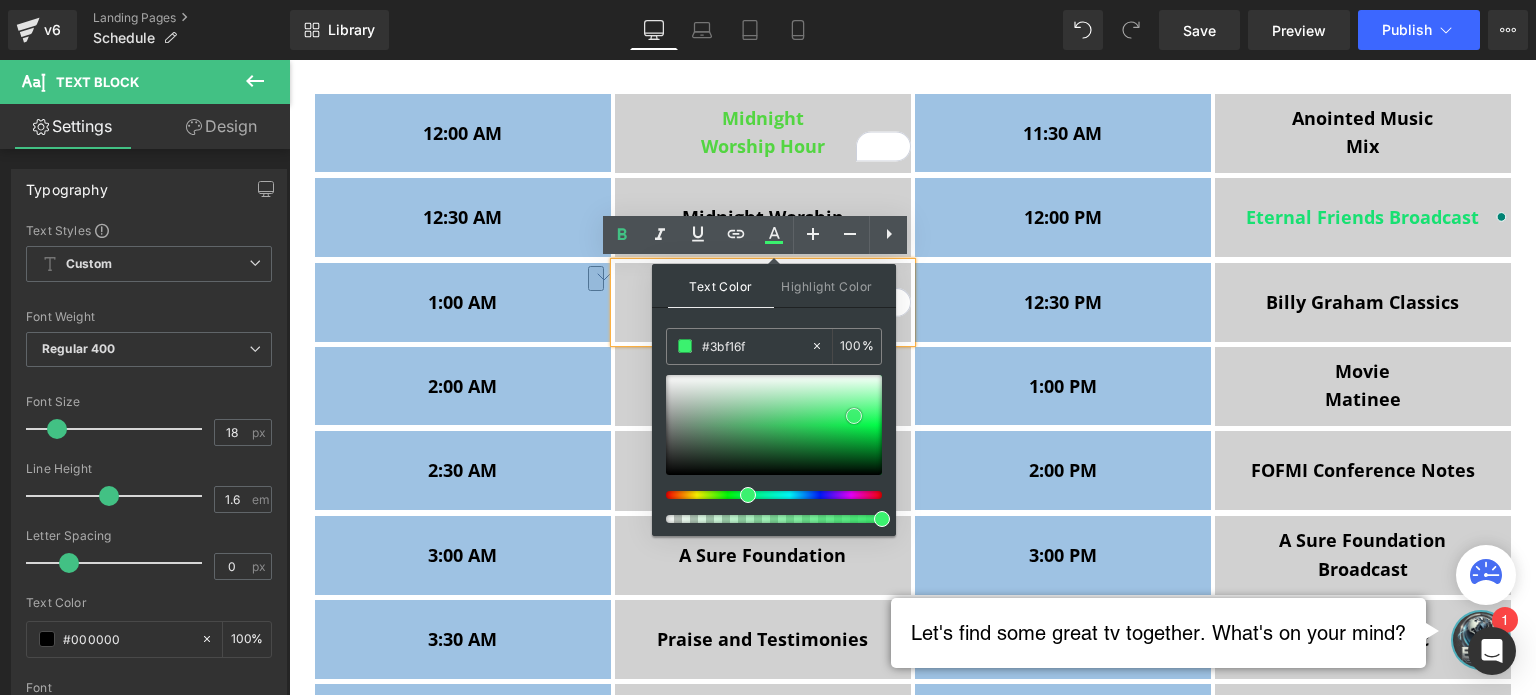 click at bounding box center [774, 425] 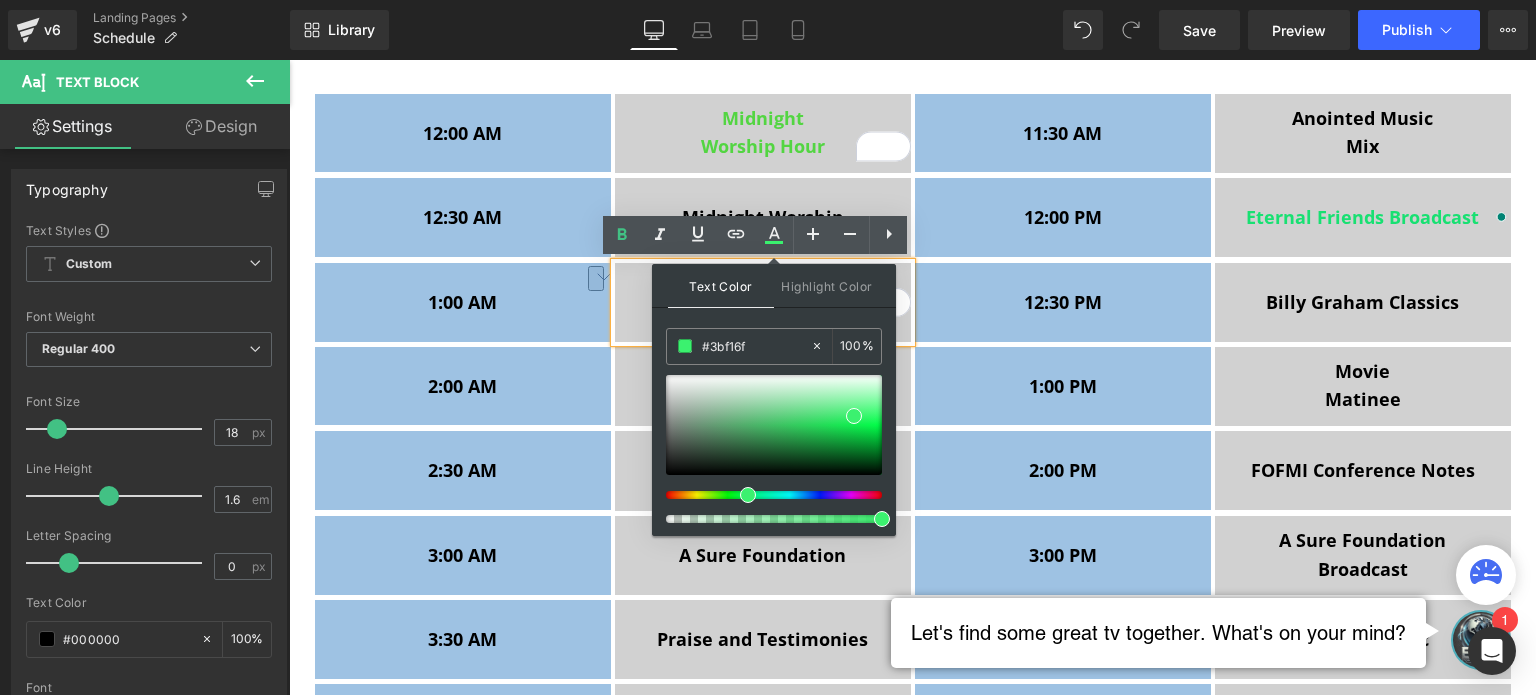 click on "World Missions" at bounding box center [763, 302] 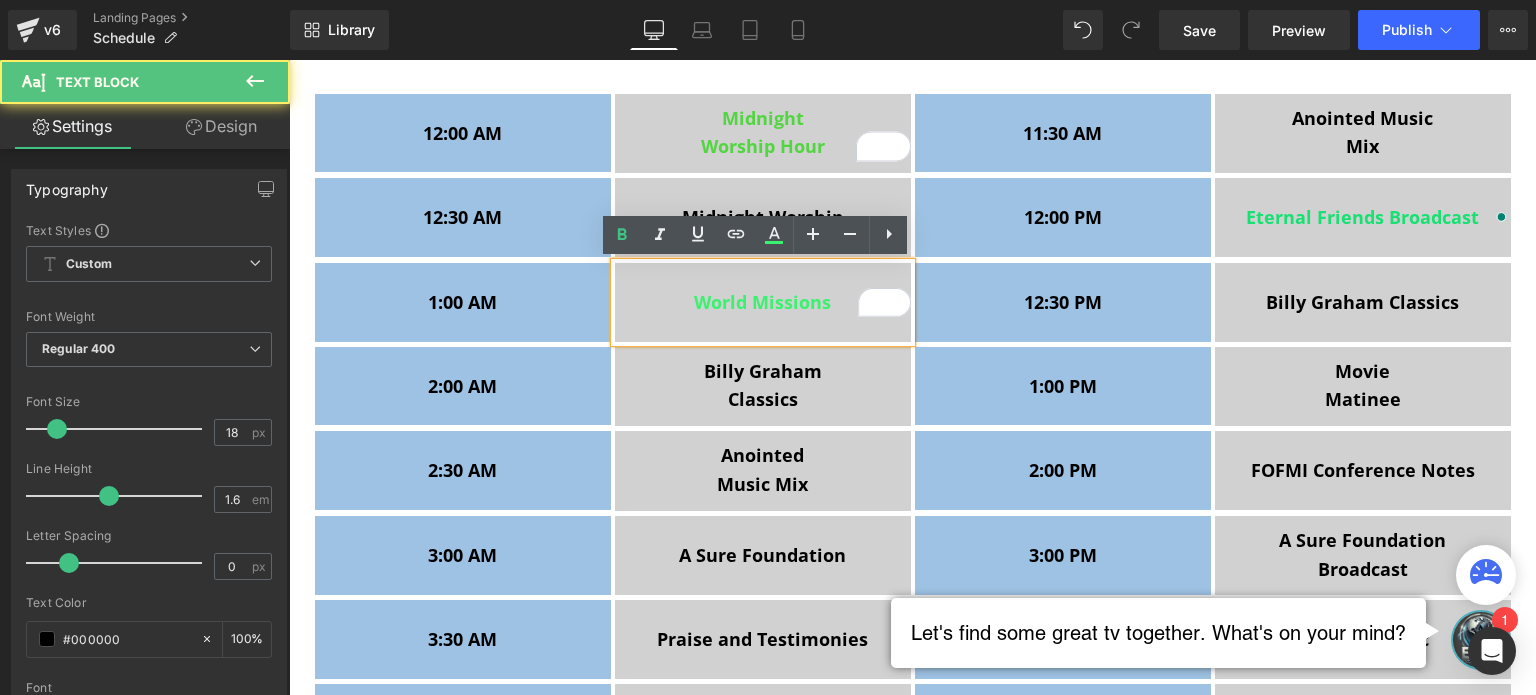 click on "World Missions" at bounding box center (762, 302) 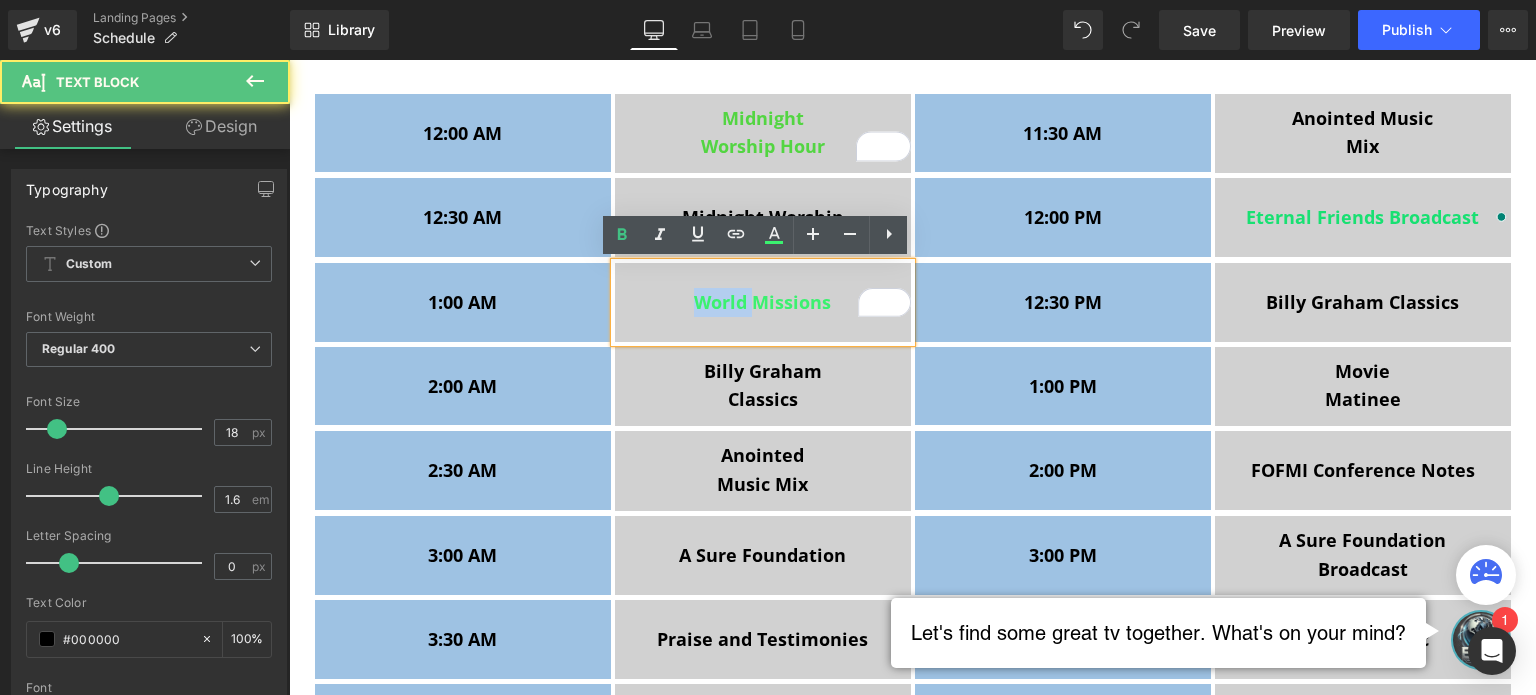 click on "World Missions" at bounding box center [762, 302] 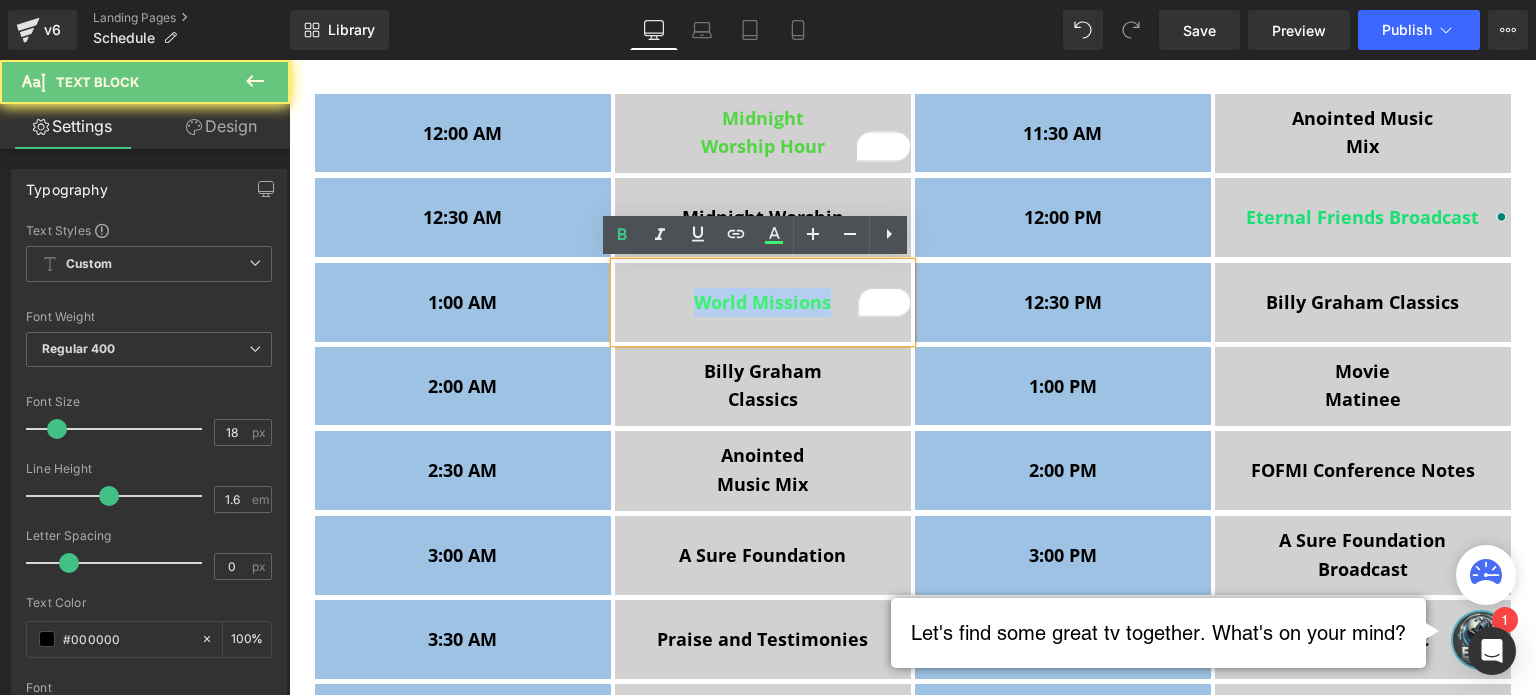 click on "World Missions" at bounding box center [762, 302] 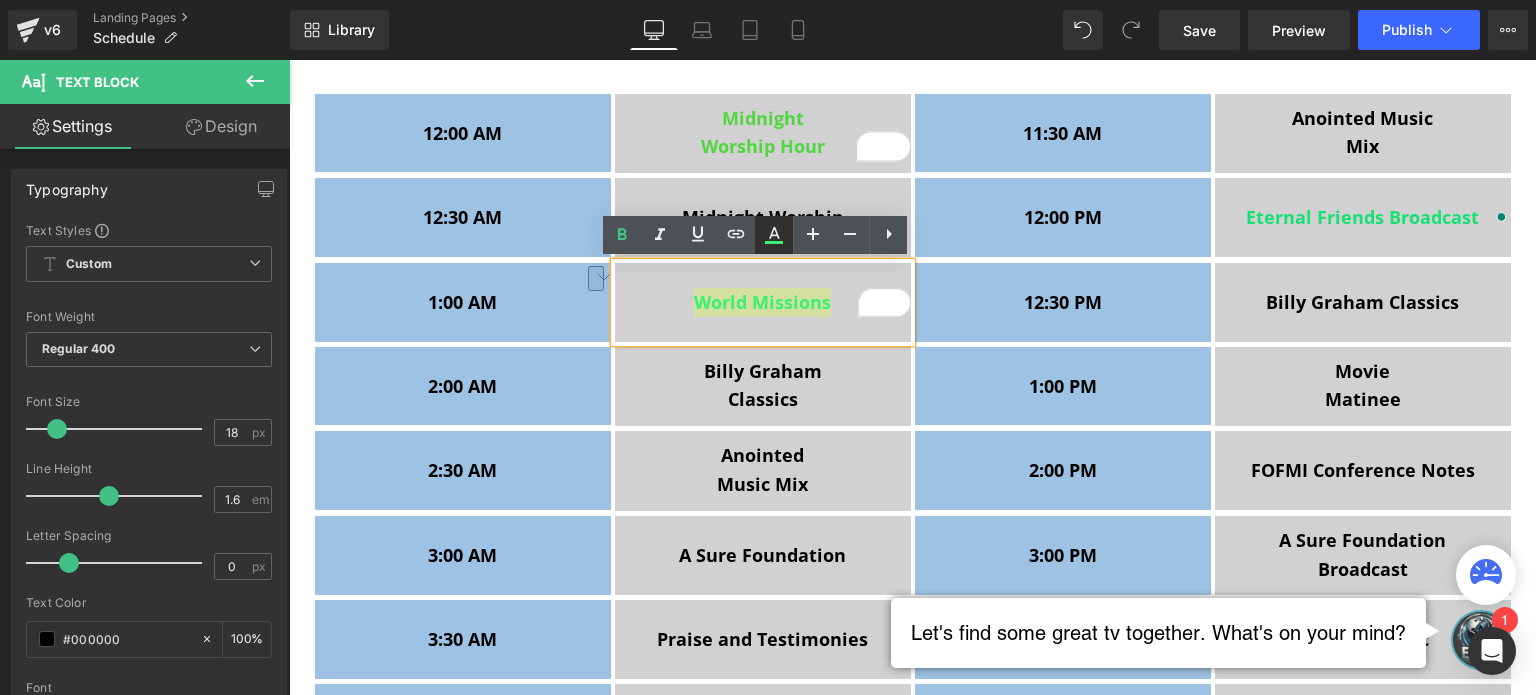 click 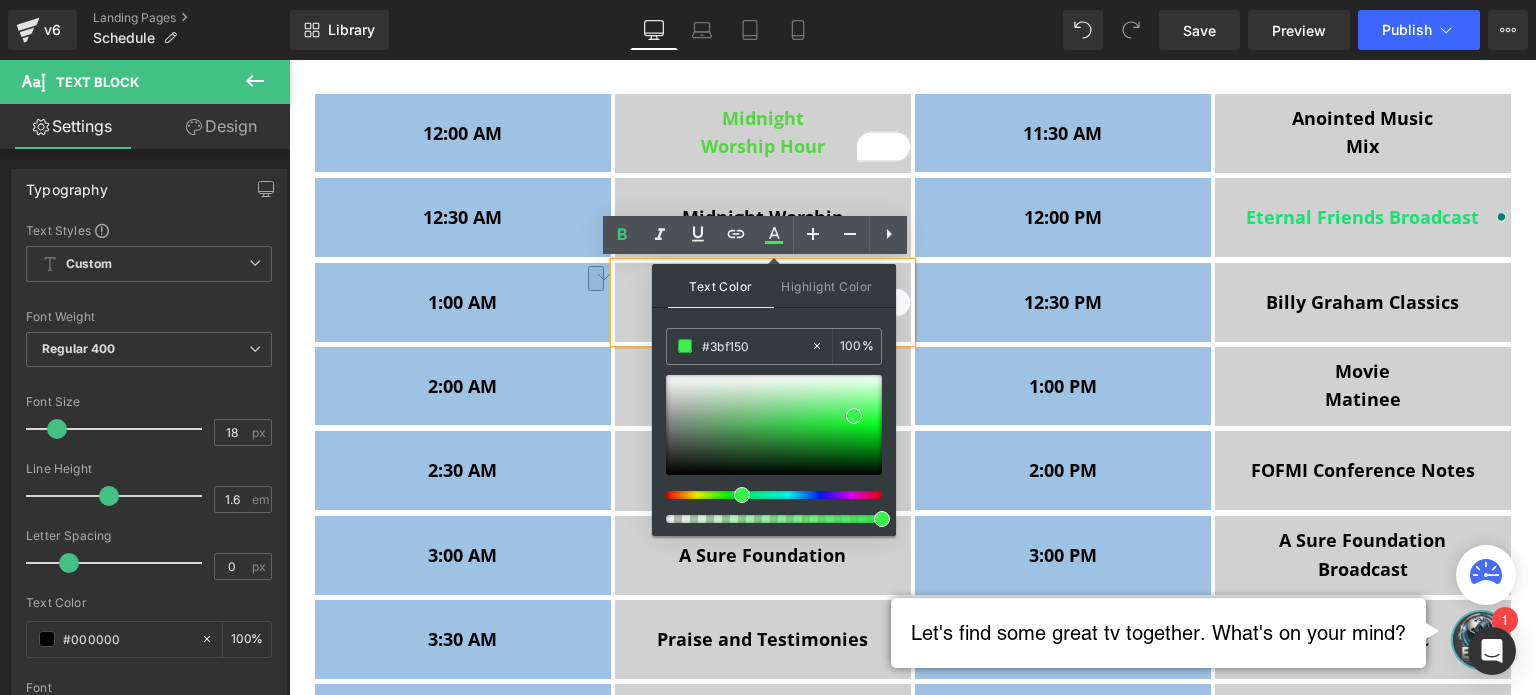 drag, startPoint x: 744, startPoint y: 494, endPoint x: 731, endPoint y: 498, distance: 13.601471 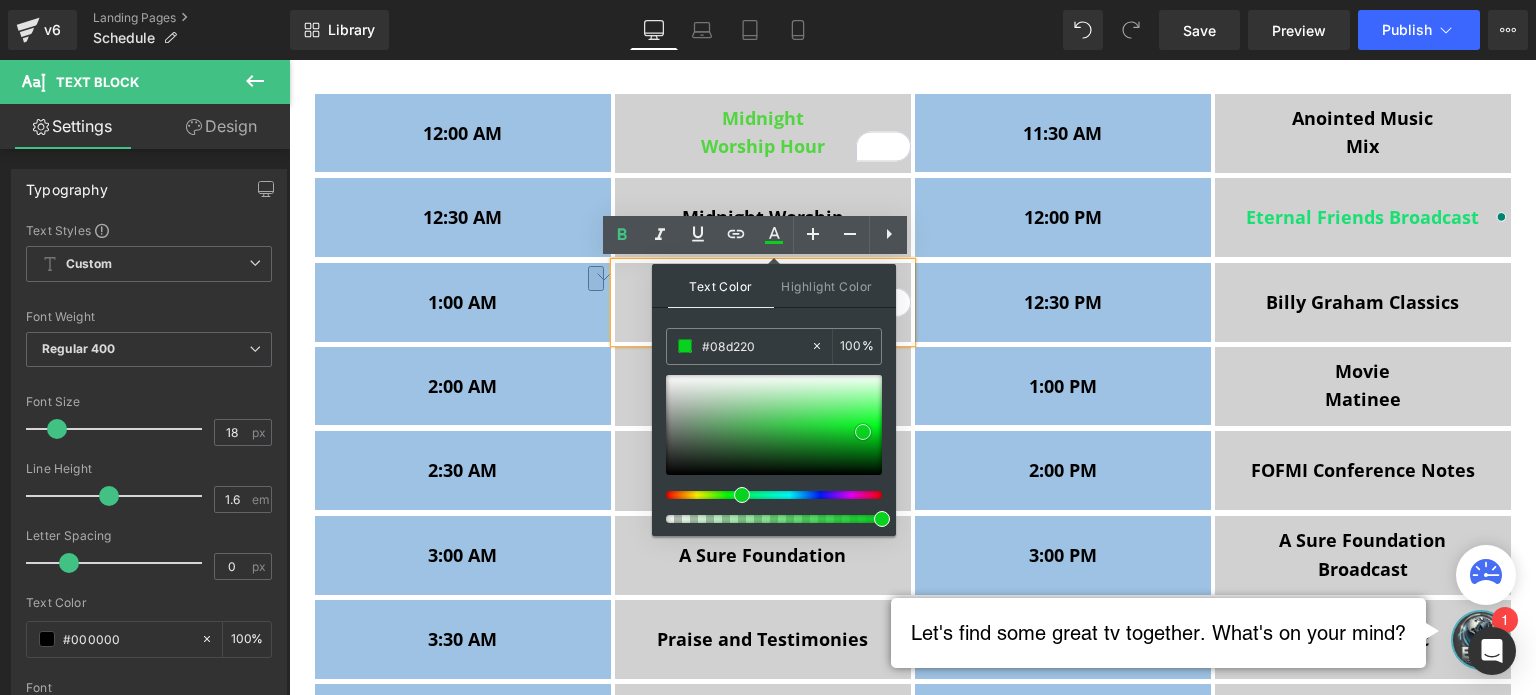 drag, startPoint x: 817, startPoint y: 421, endPoint x: 863, endPoint y: 431, distance: 47.07441 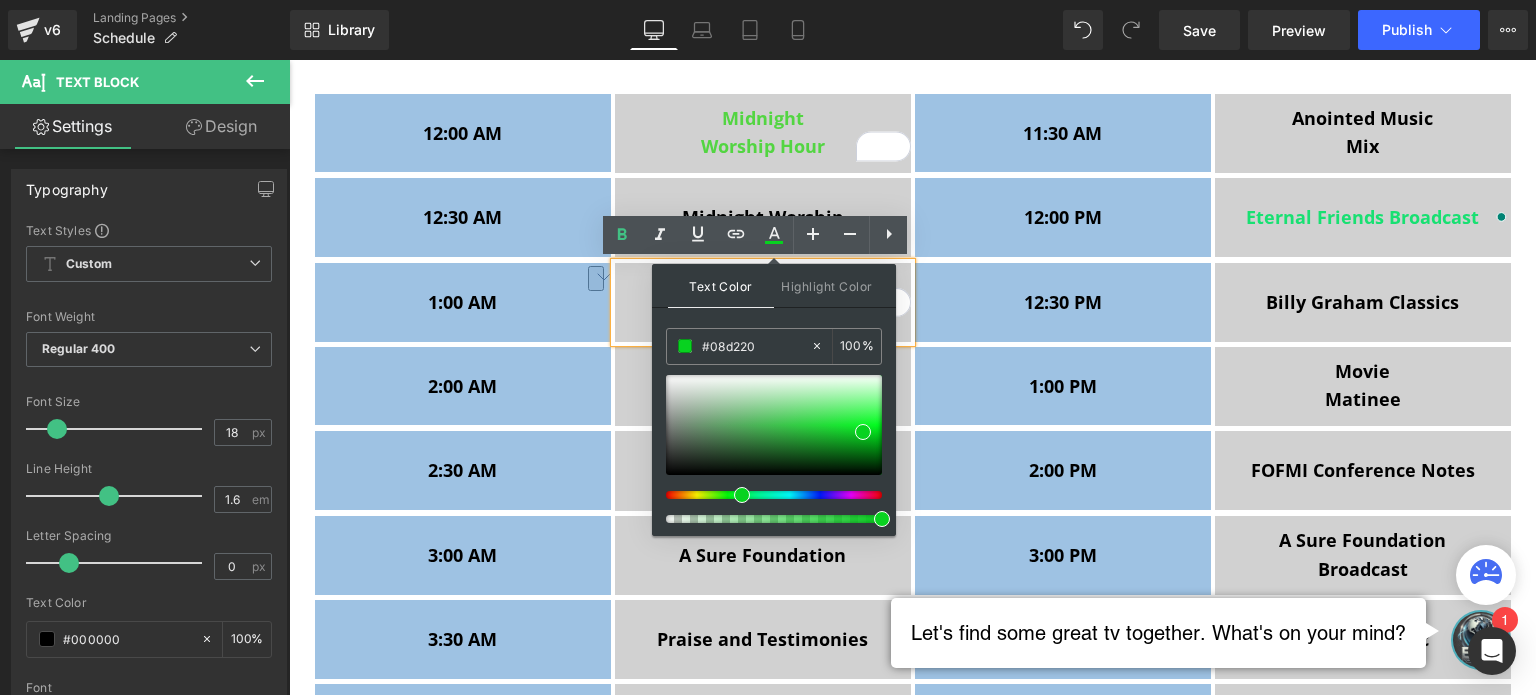 click on "World Missions" at bounding box center [763, 302] 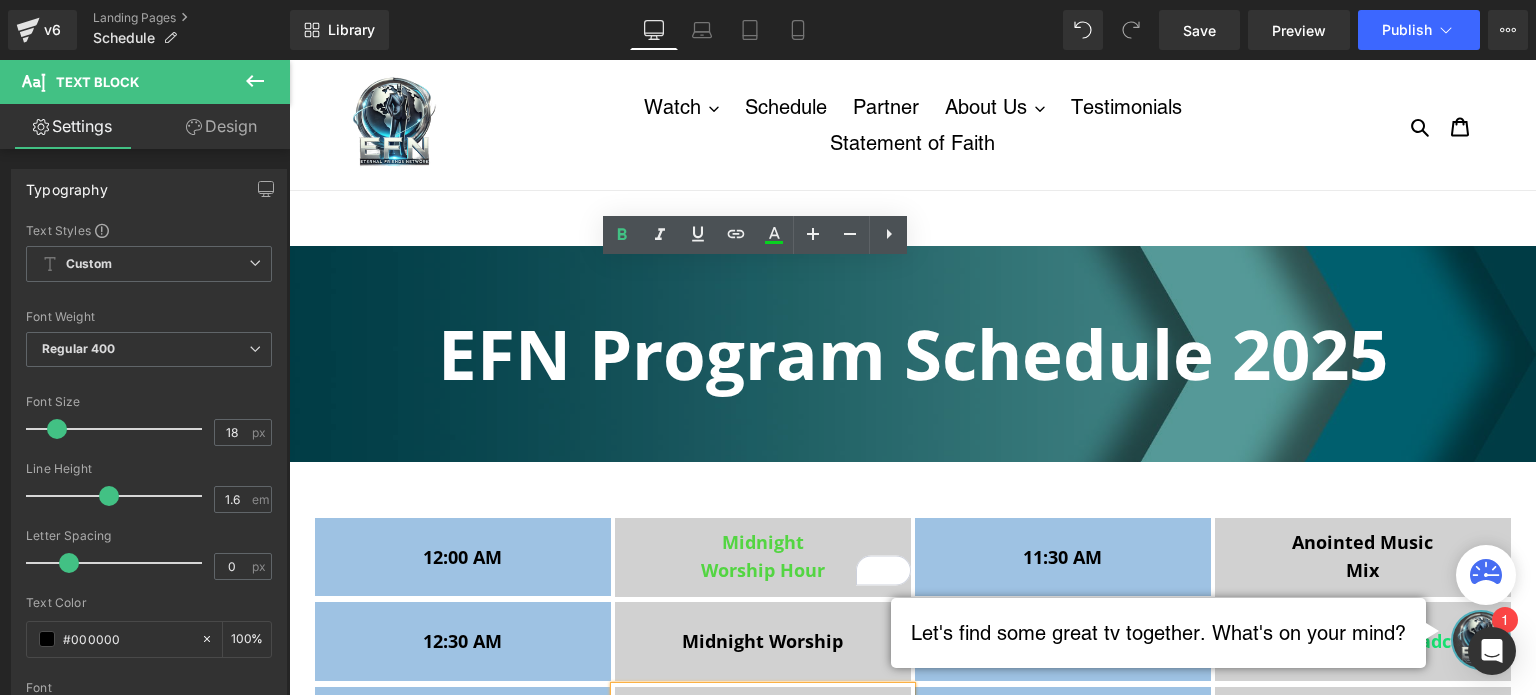 scroll, scrollTop: 424, scrollLeft: 0, axis: vertical 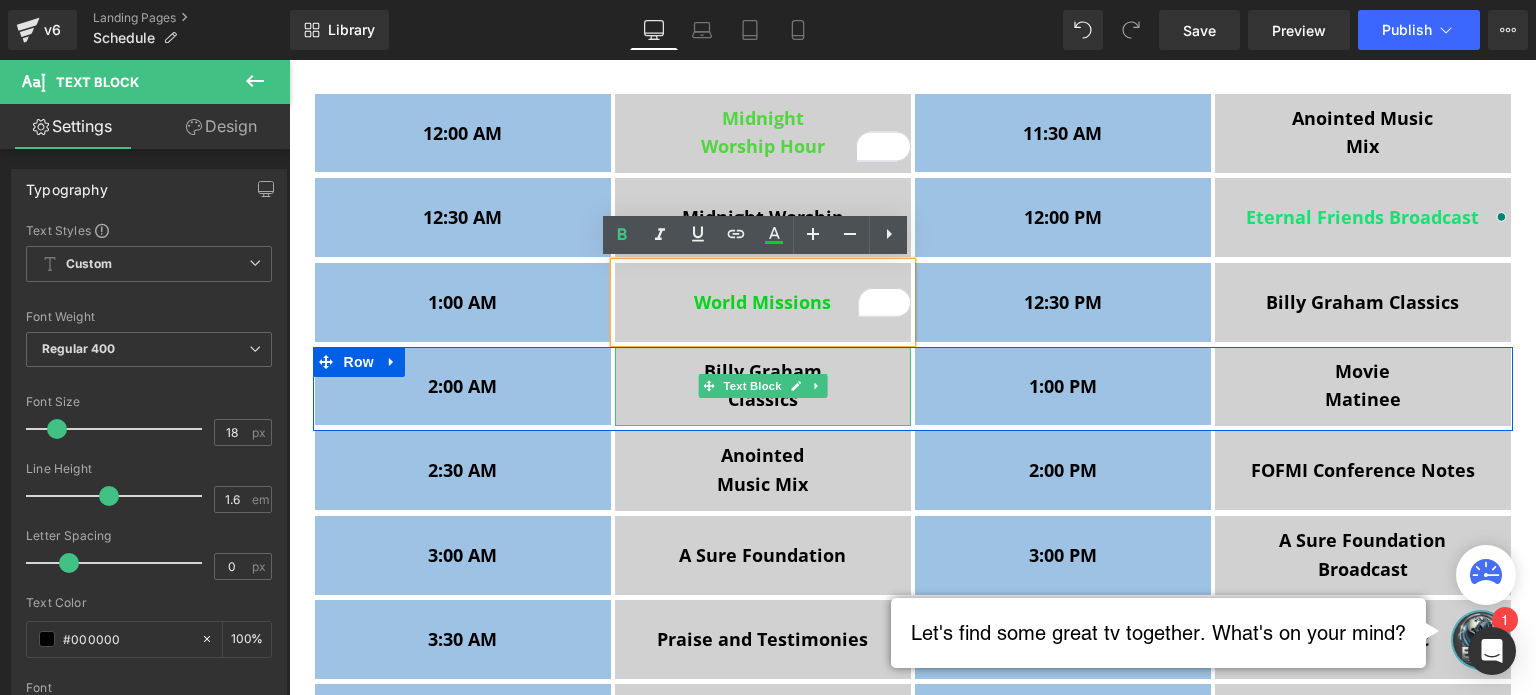 click on "Billy Graham" at bounding box center [763, 371] 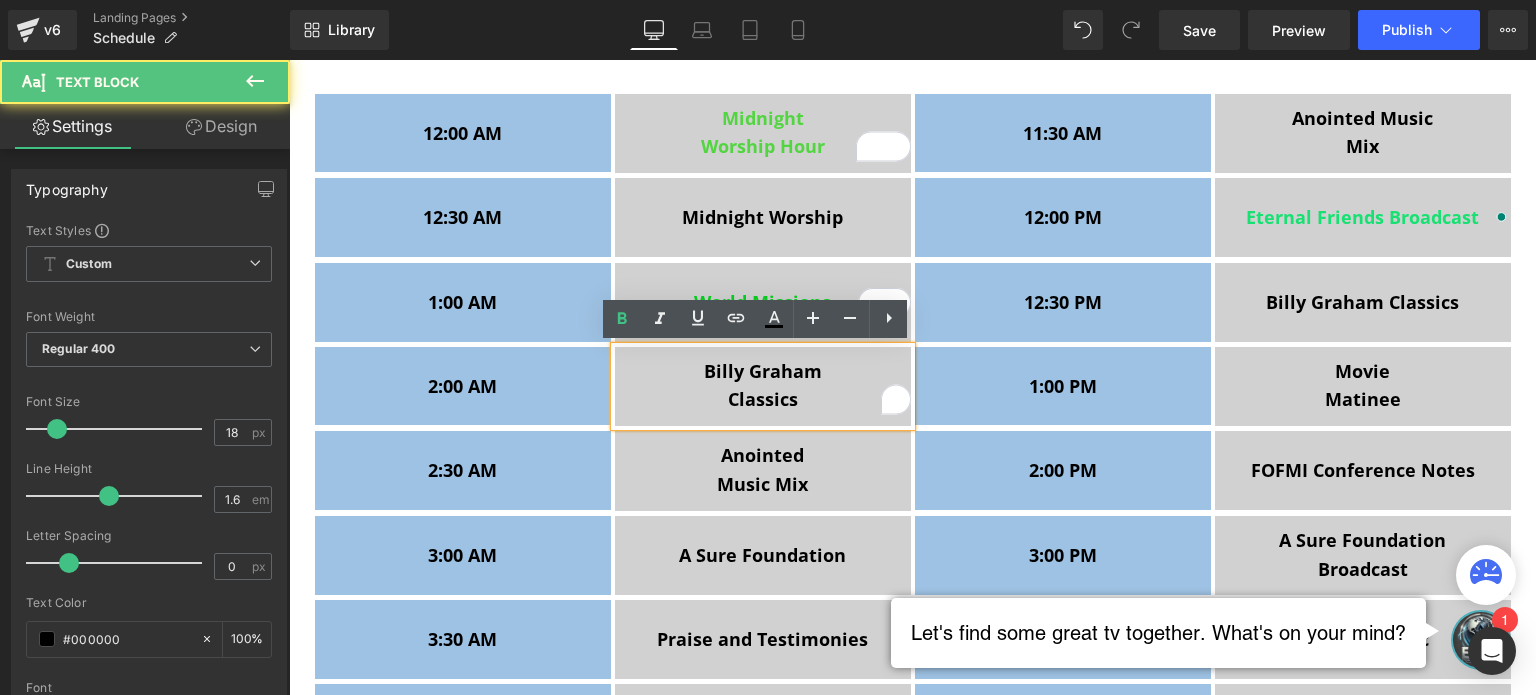 drag, startPoint x: 696, startPoint y: 366, endPoint x: 816, endPoint y: 403, distance: 125.57468 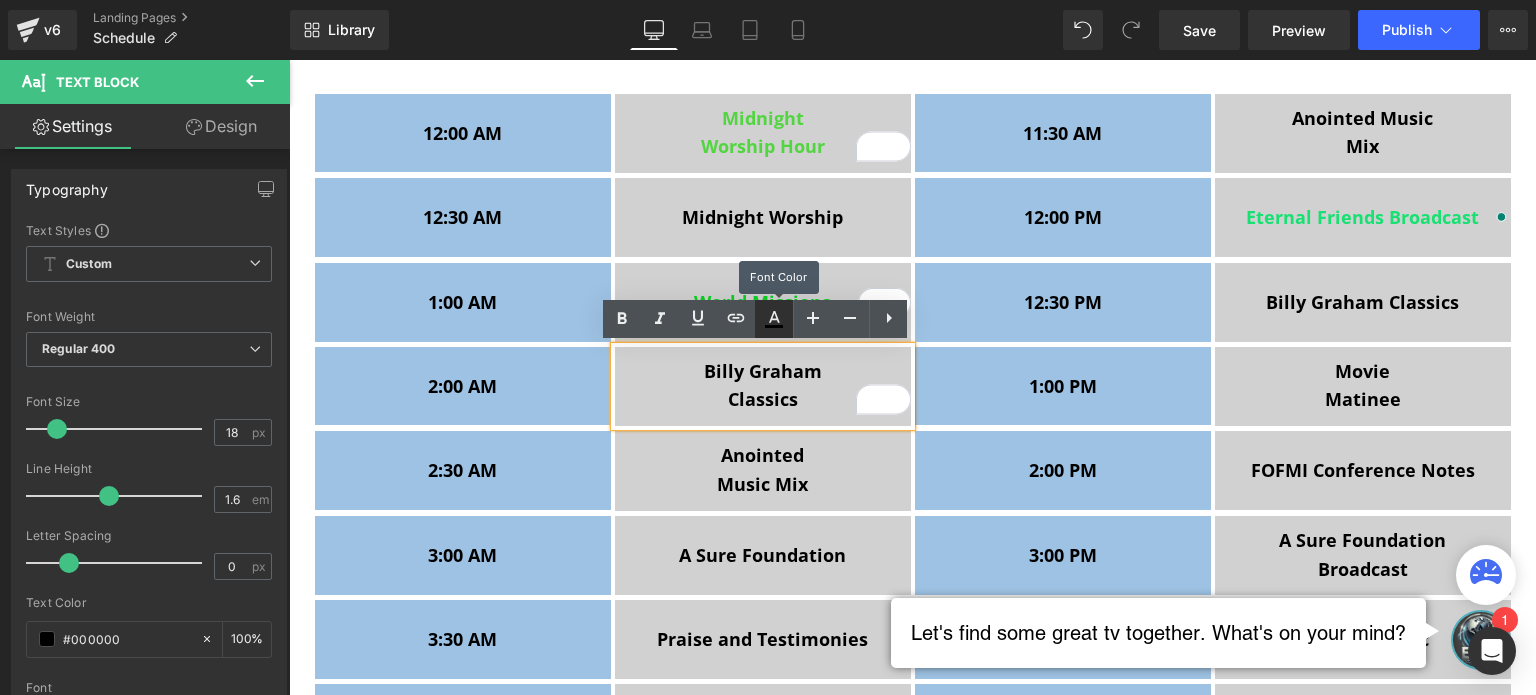 click 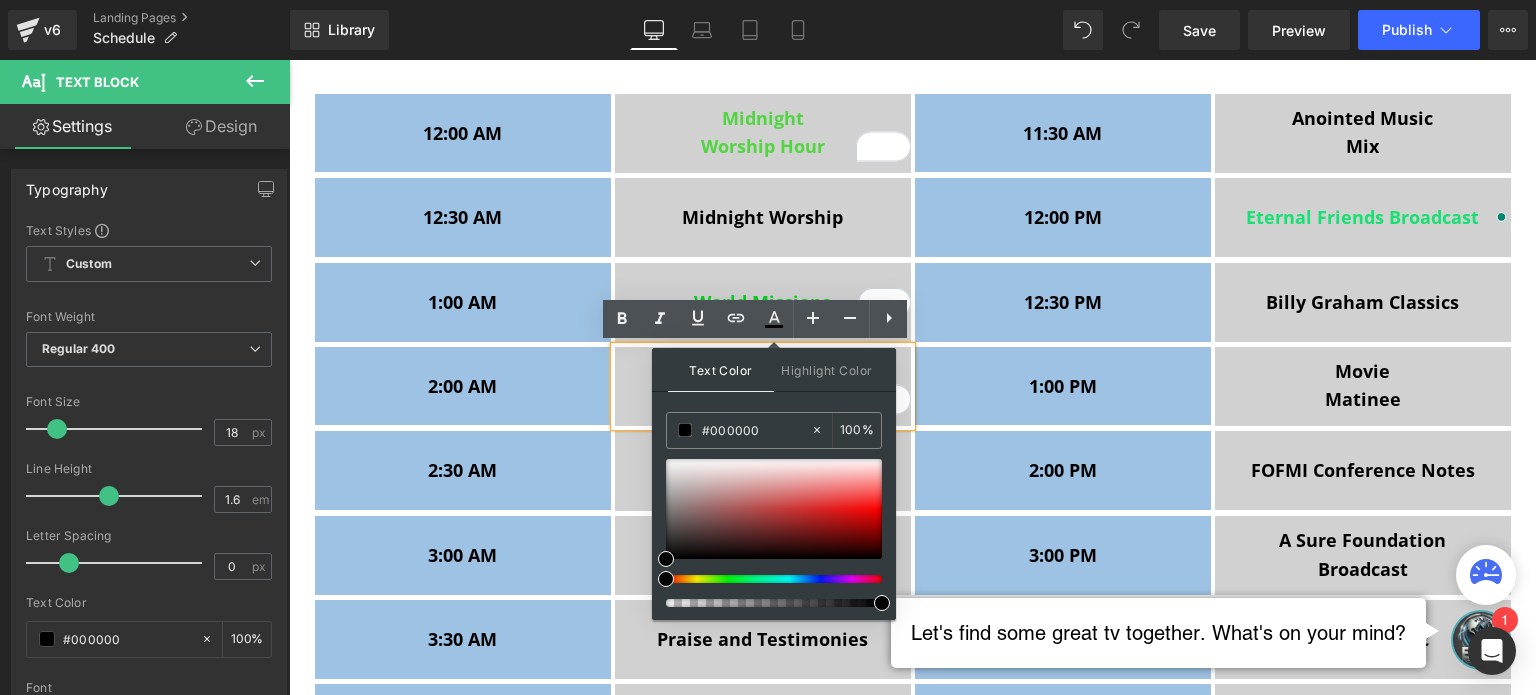 drag, startPoint x: 720, startPoint y: 582, endPoint x: 735, endPoint y: 578, distance: 15.524175 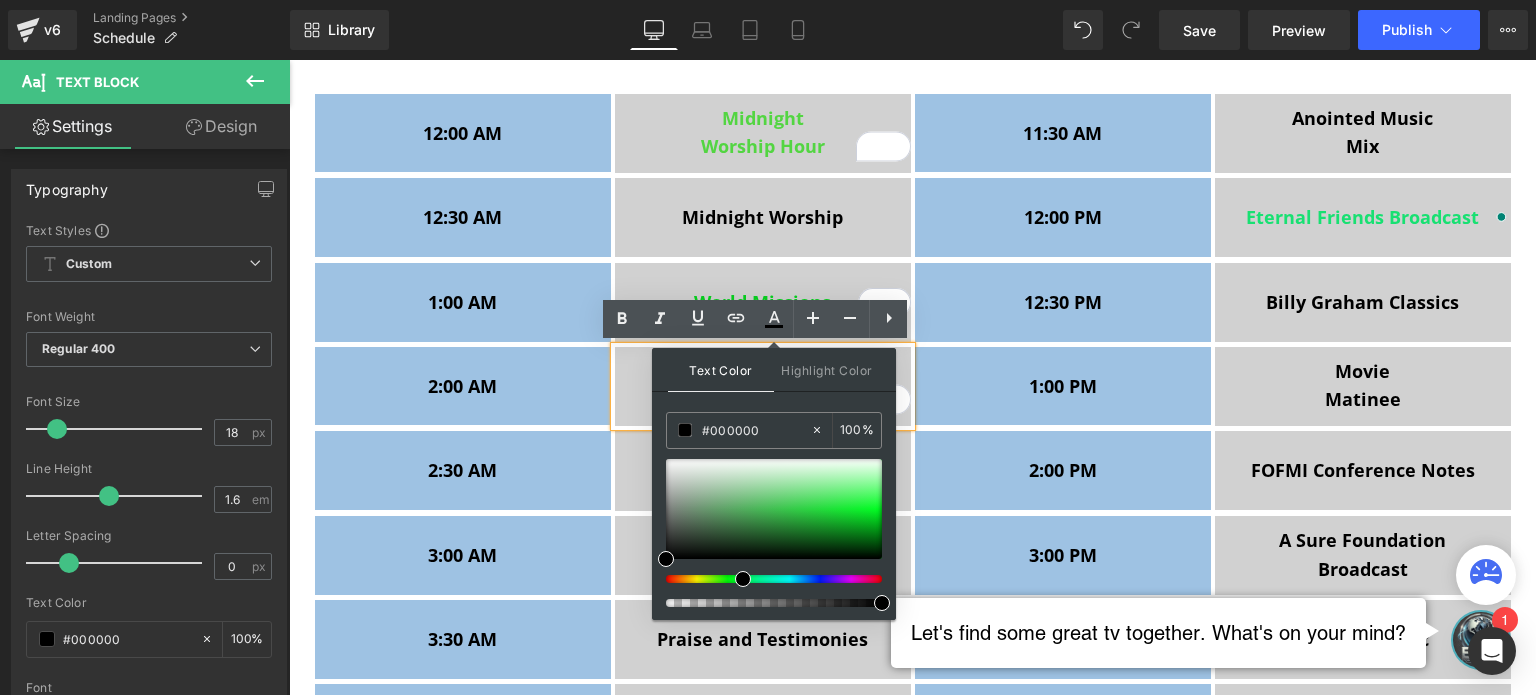 click at bounding box center (766, 579) 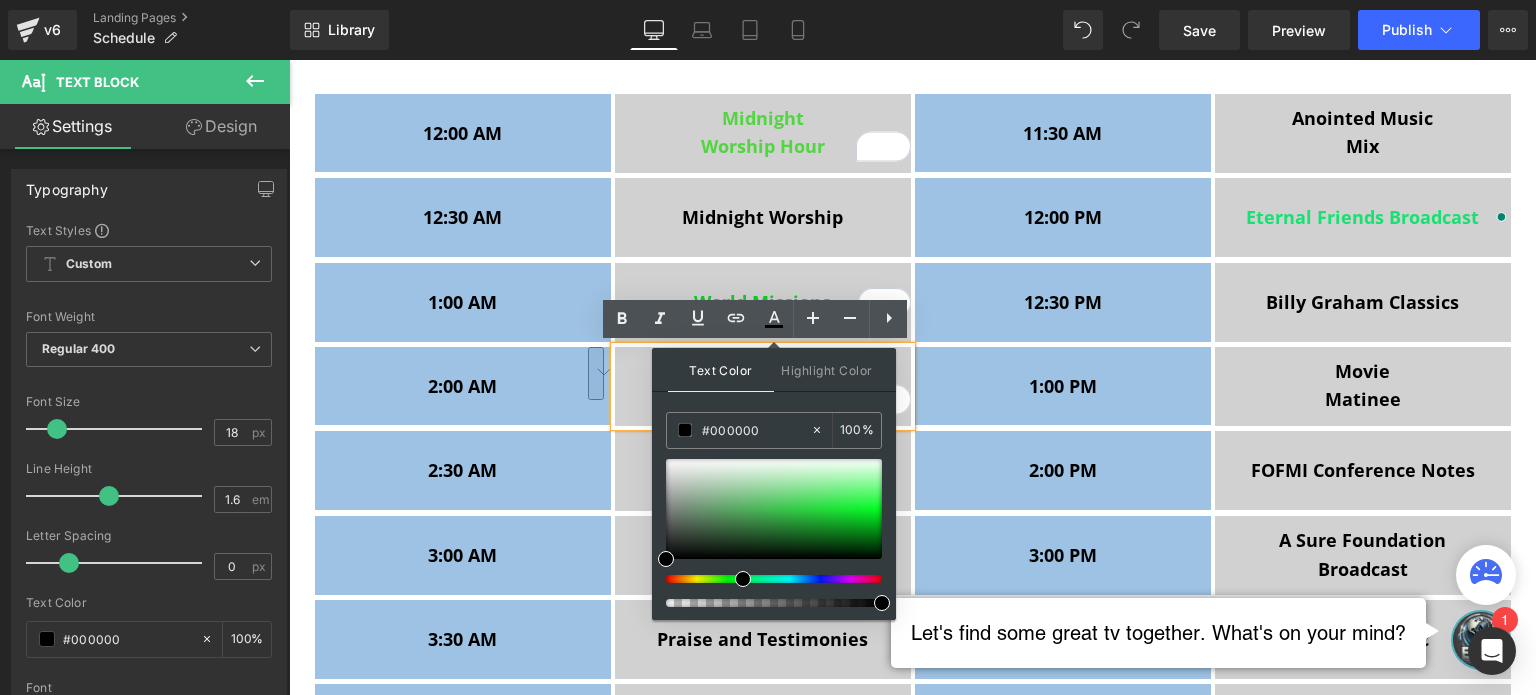 click at bounding box center [743, 579] 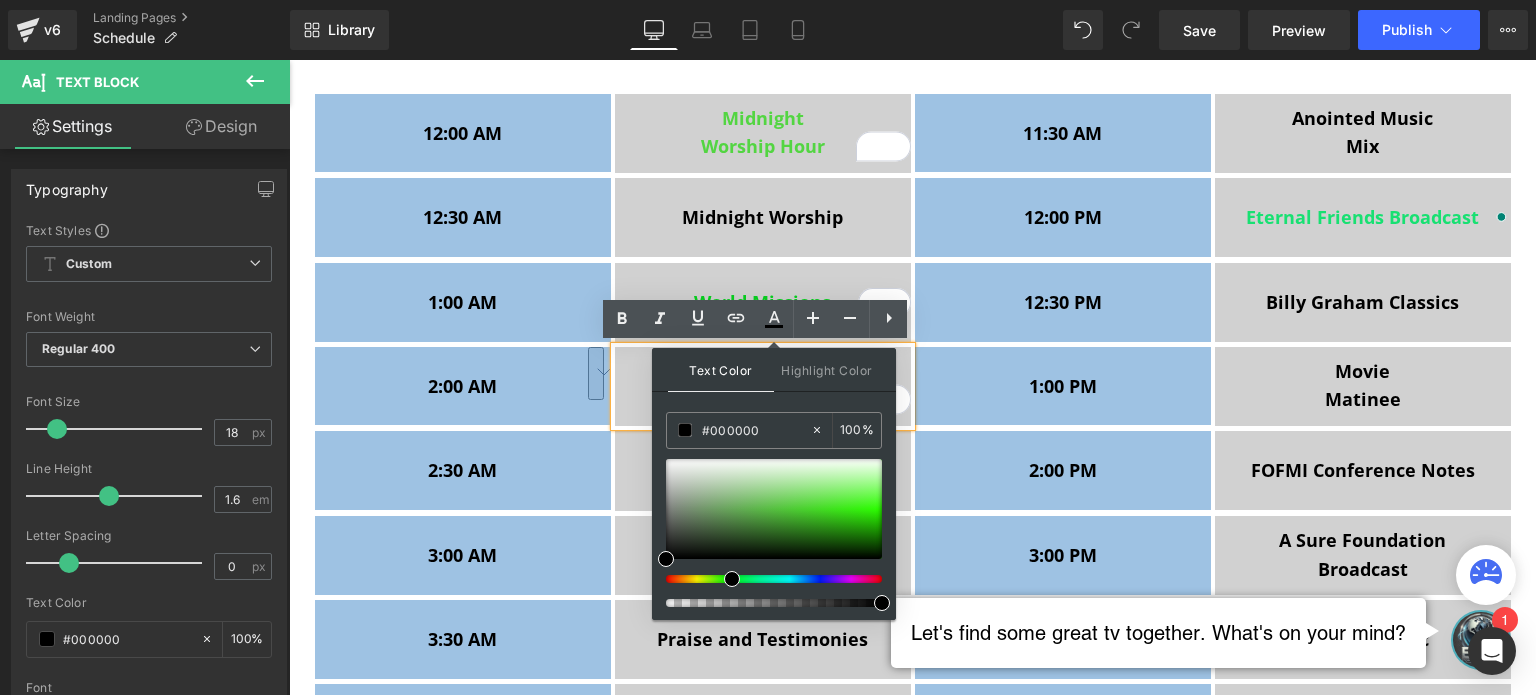 drag, startPoint x: 735, startPoint y: 578, endPoint x: 717, endPoint y: 575, distance: 18.248287 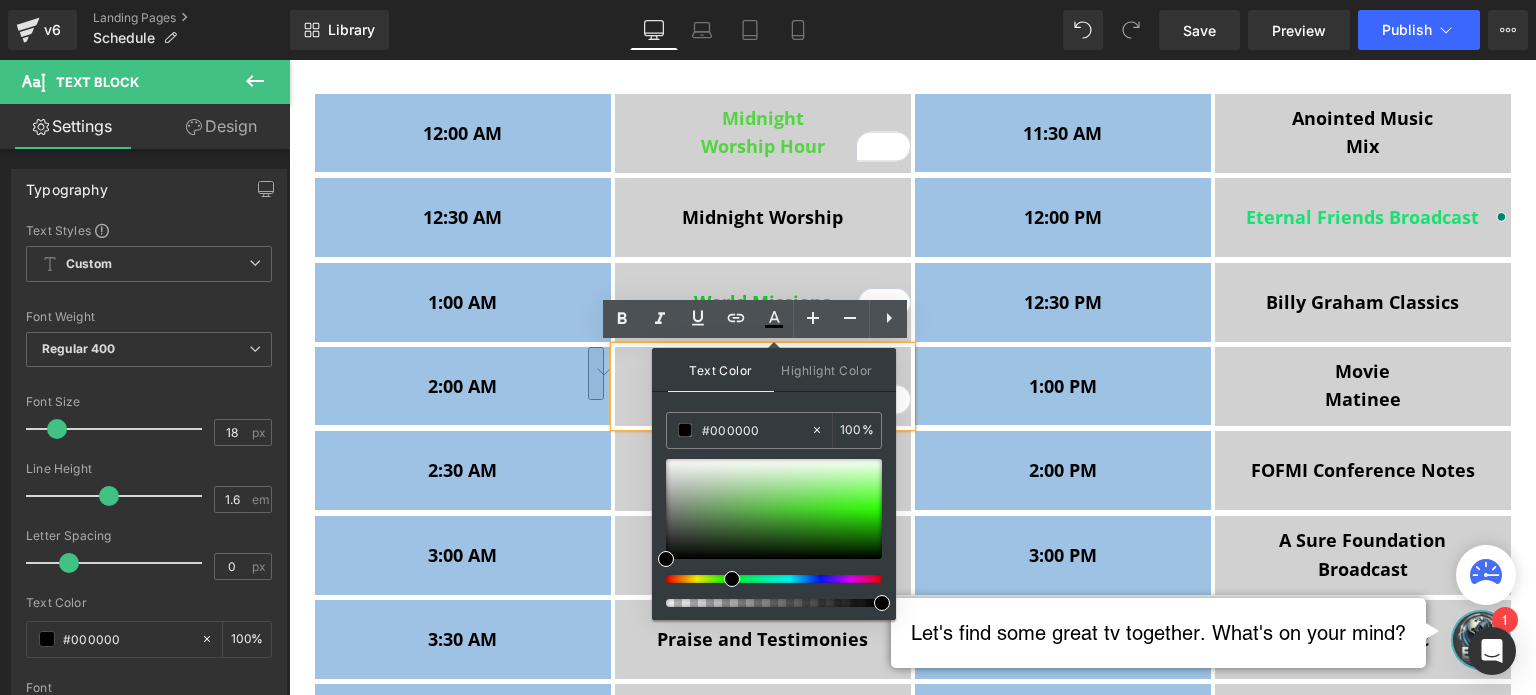 click at bounding box center [766, 579] 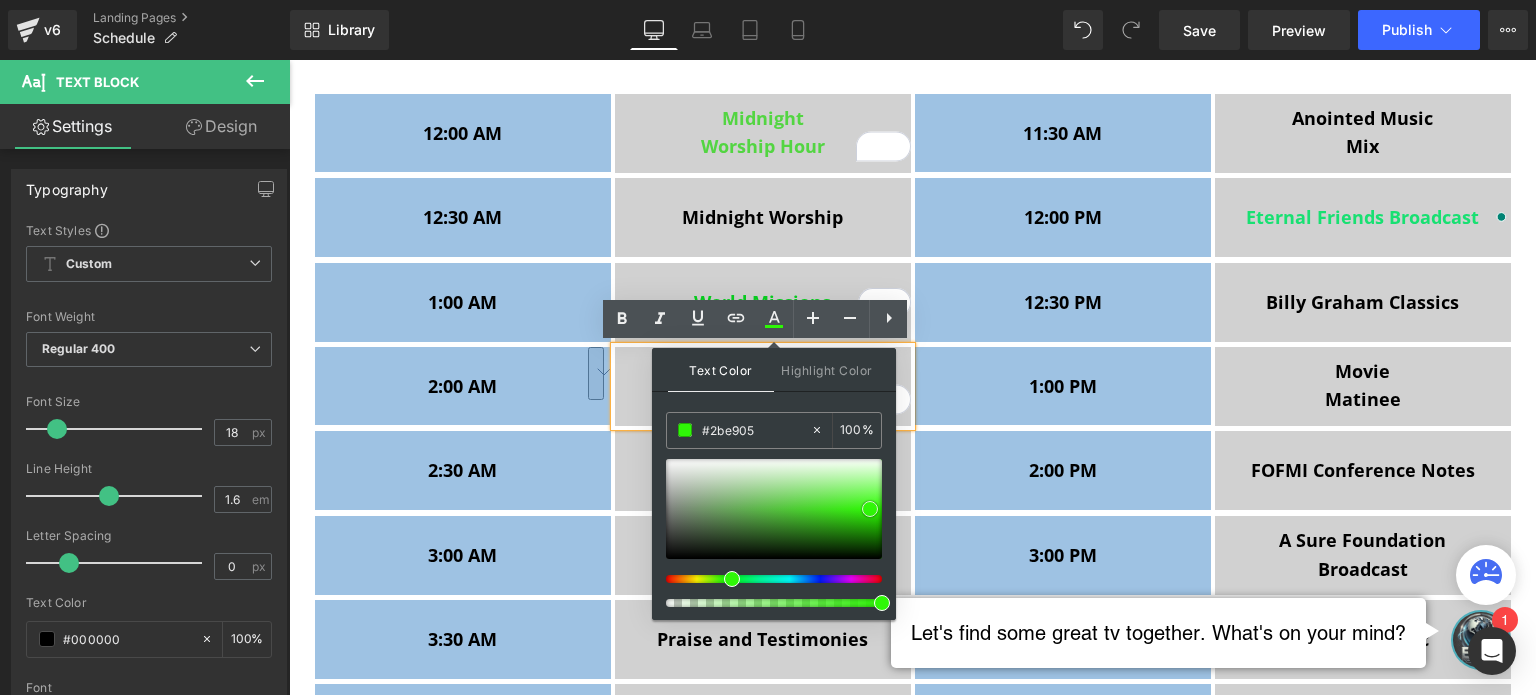 type on "#2ae504" 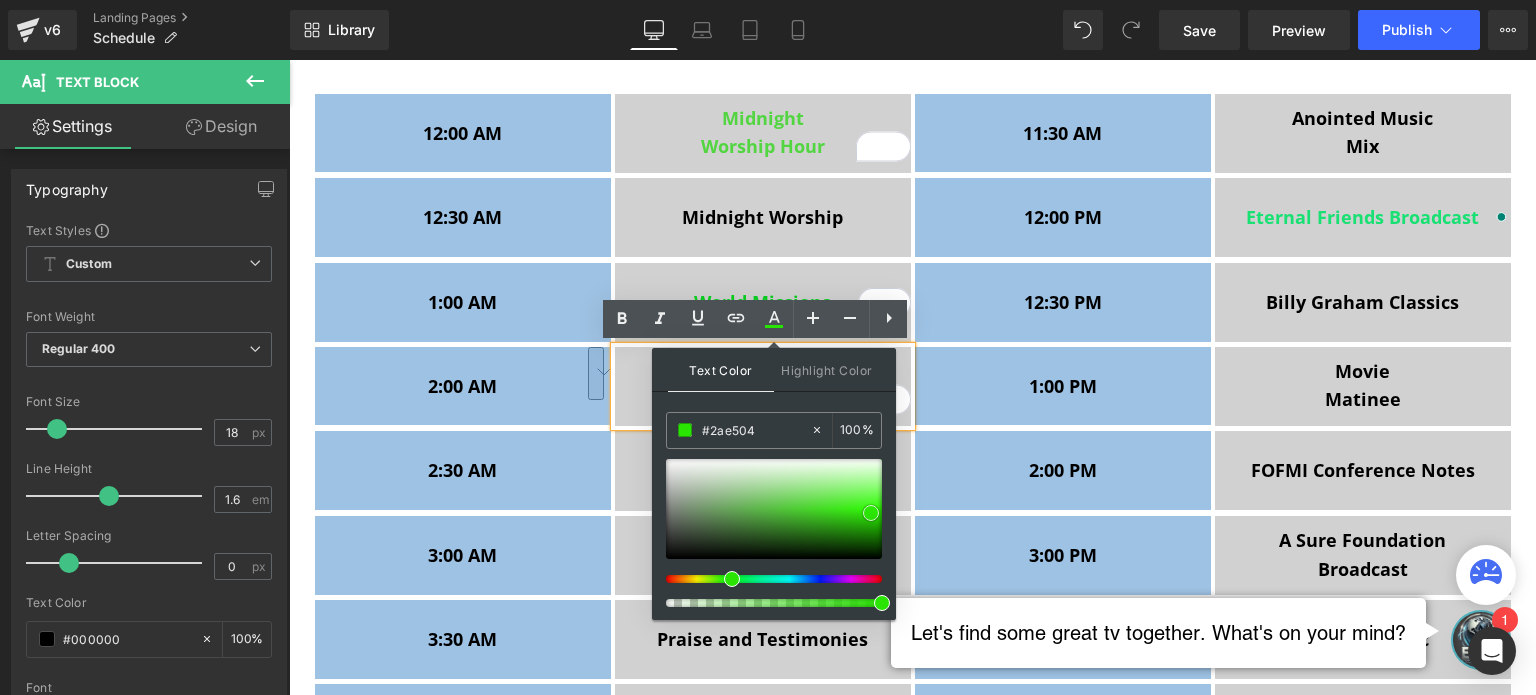 drag, startPoint x: 863, startPoint y: 491, endPoint x: 871, endPoint y: 512, distance: 22.472204 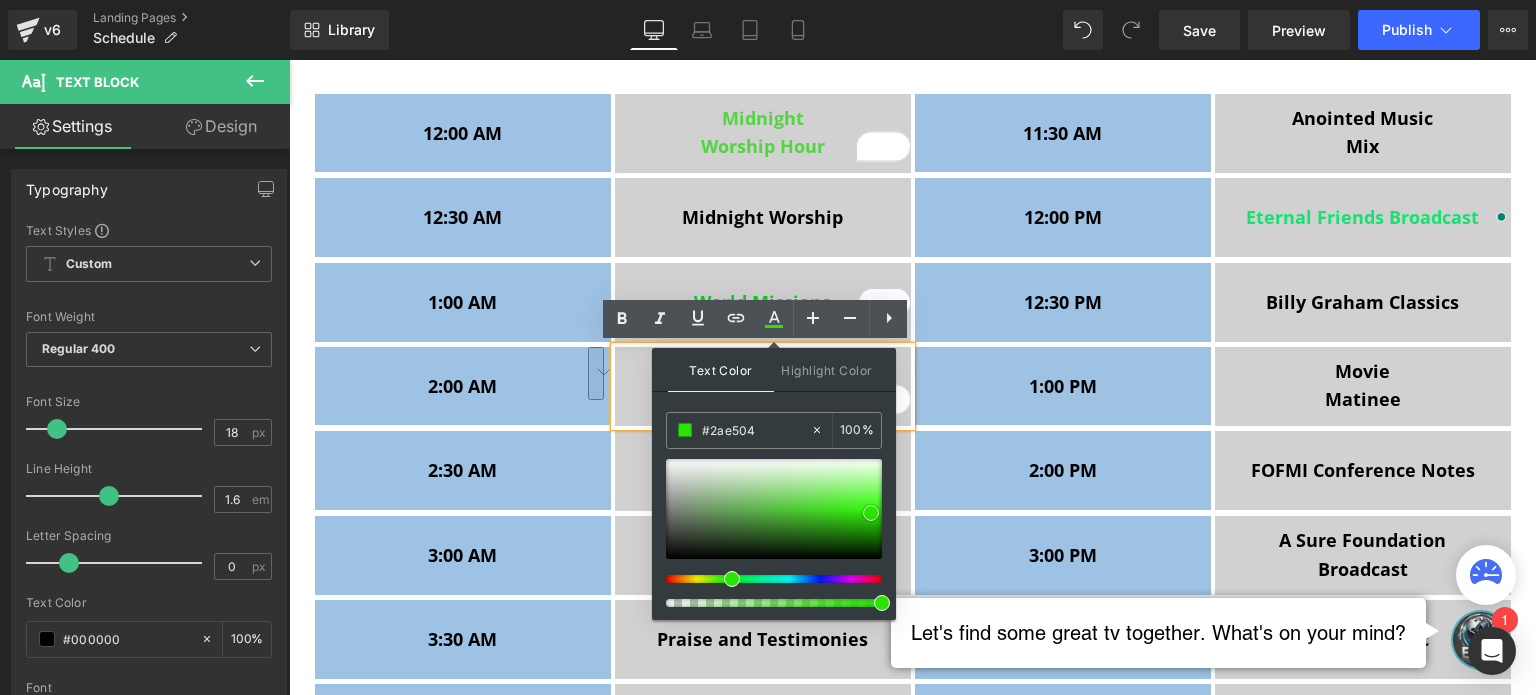 click at bounding box center (774, 509) 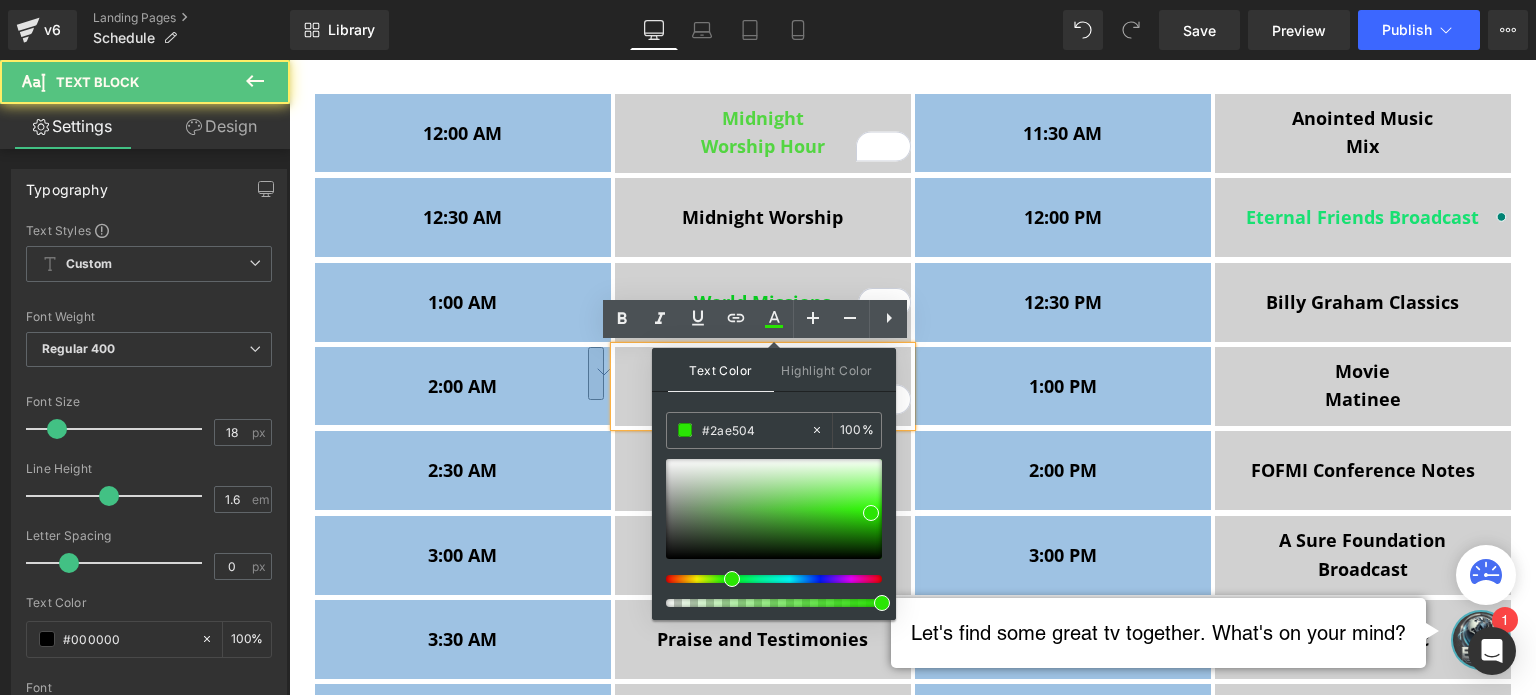 click on "Classics" at bounding box center [763, 399] 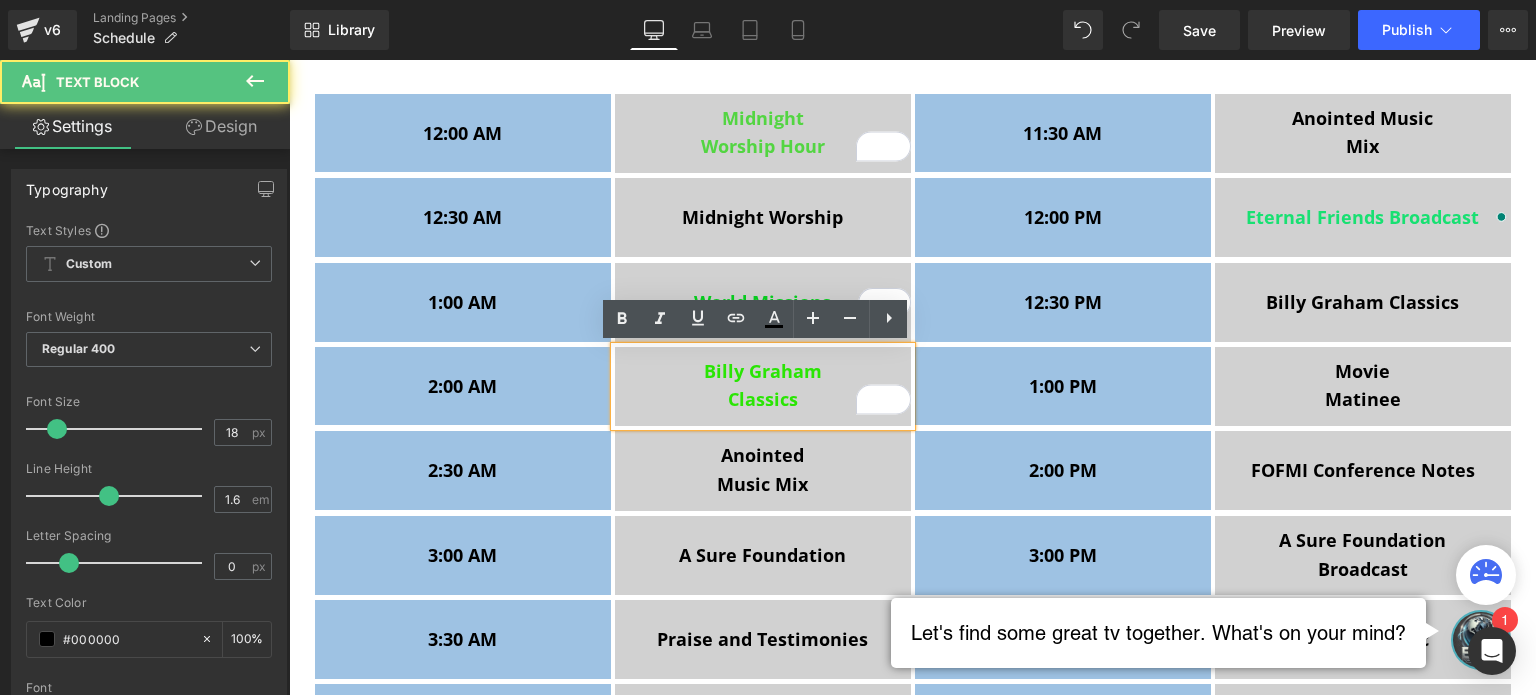 click on "Classics" at bounding box center [763, 399] 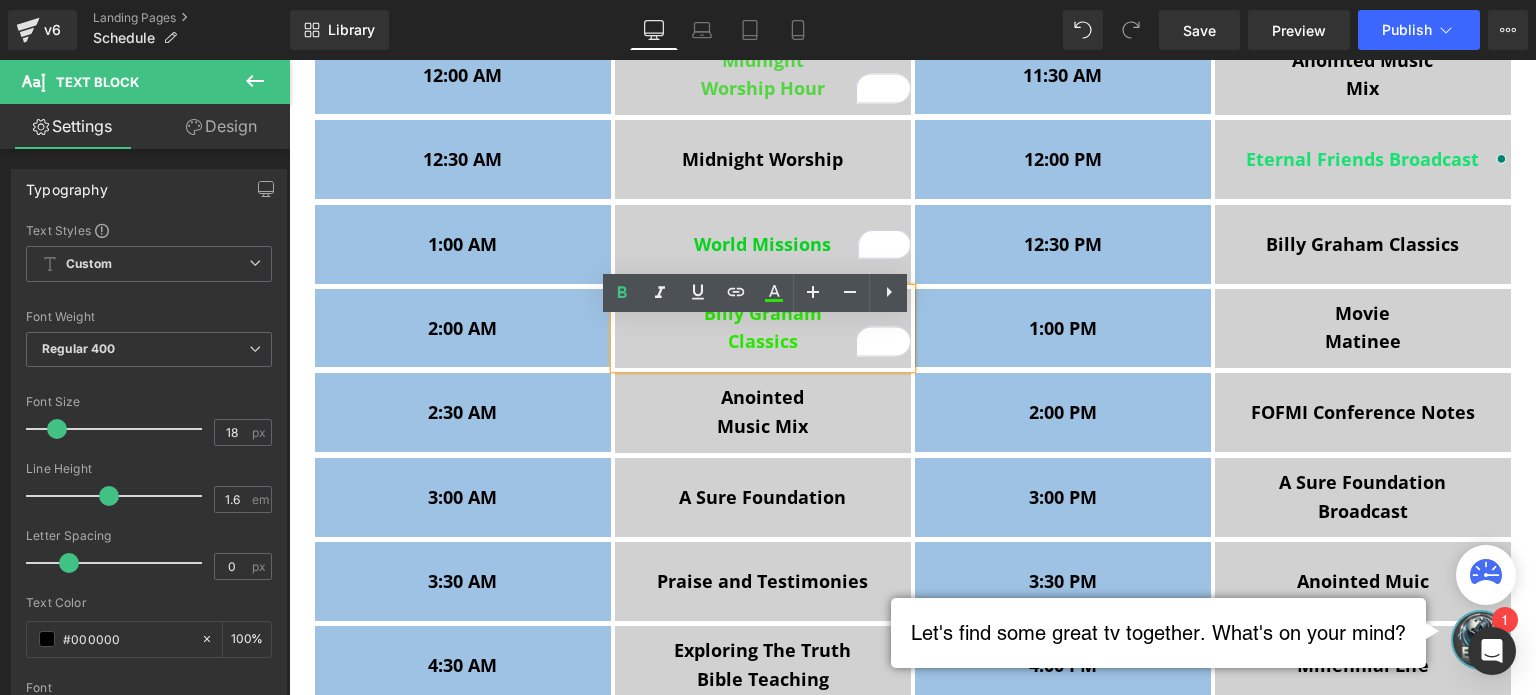 scroll, scrollTop: 494, scrollLeft: 0, axis: vertical 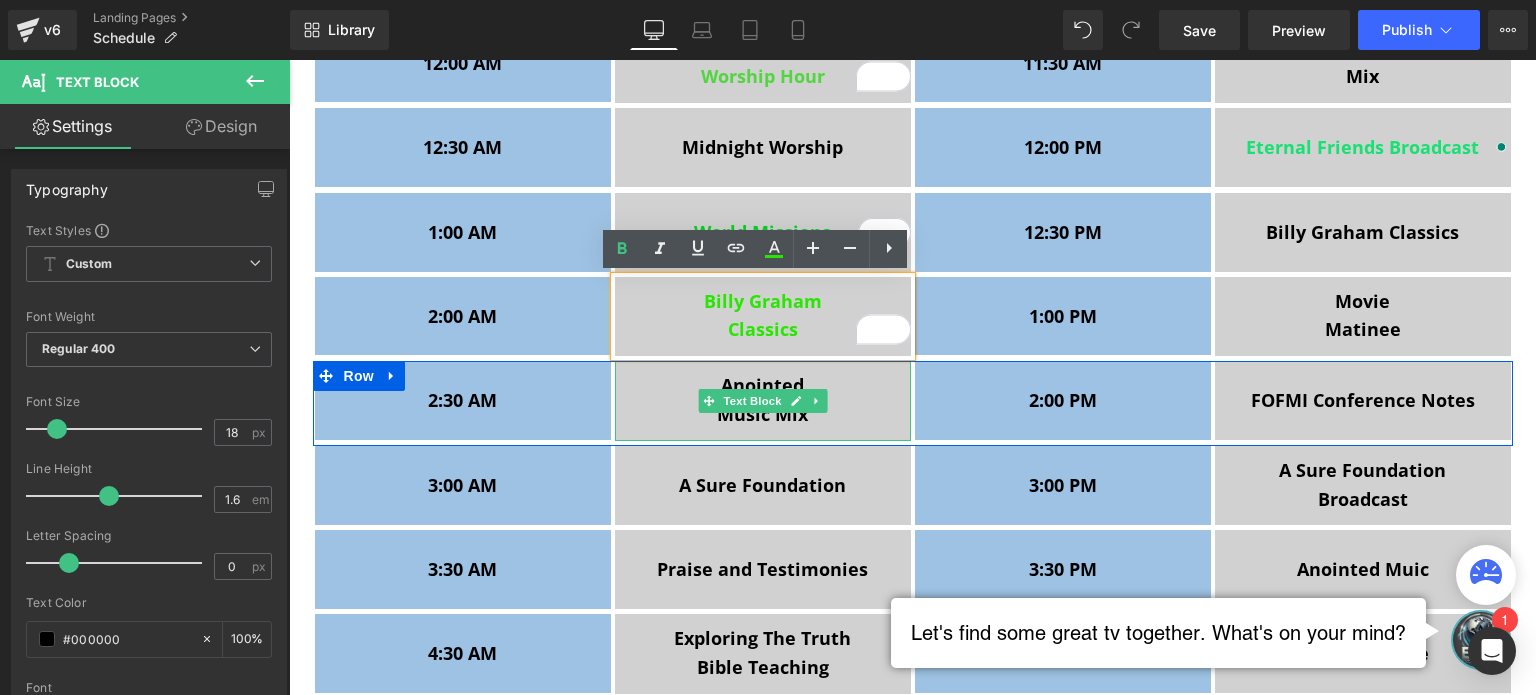 click on "Music Mix" at bounding box center (763, 414) 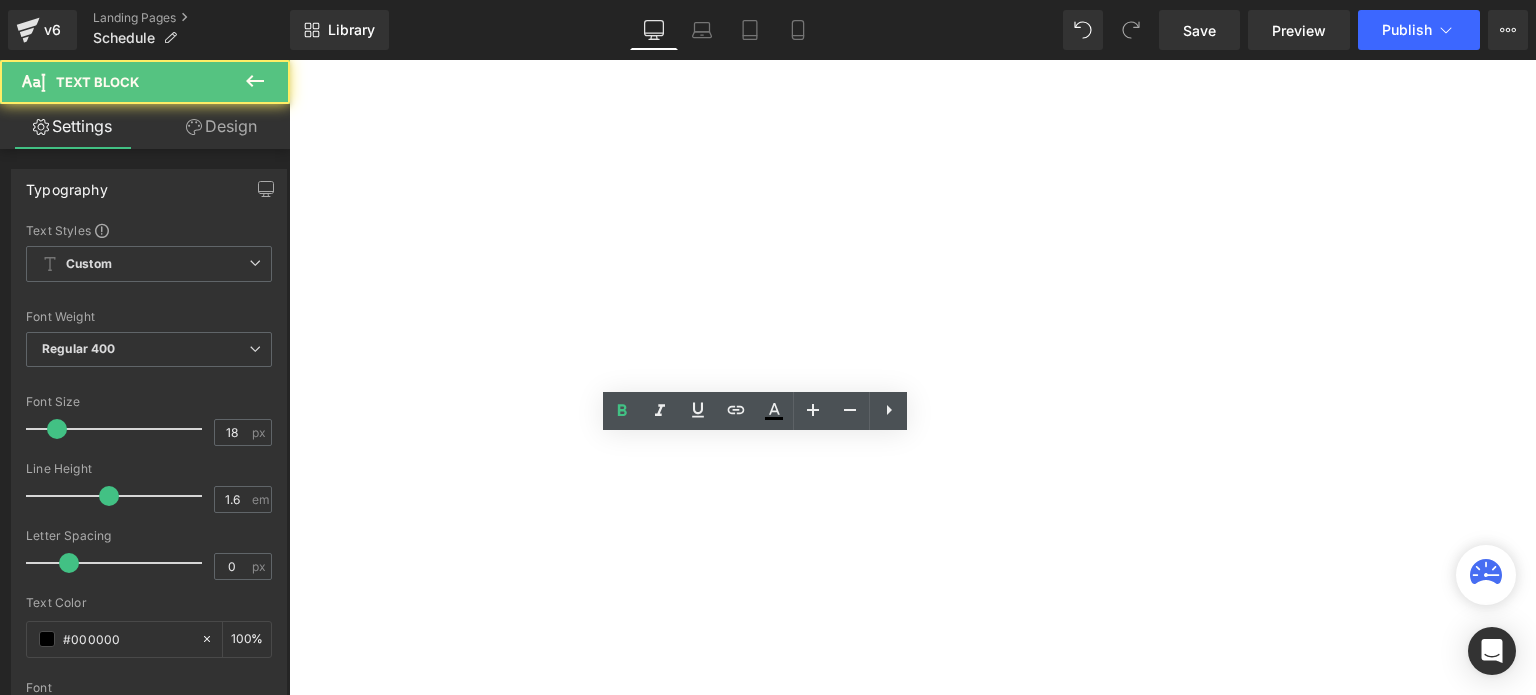 scroll, scrollTop: 0, scrollLeft: 0, axis: both 